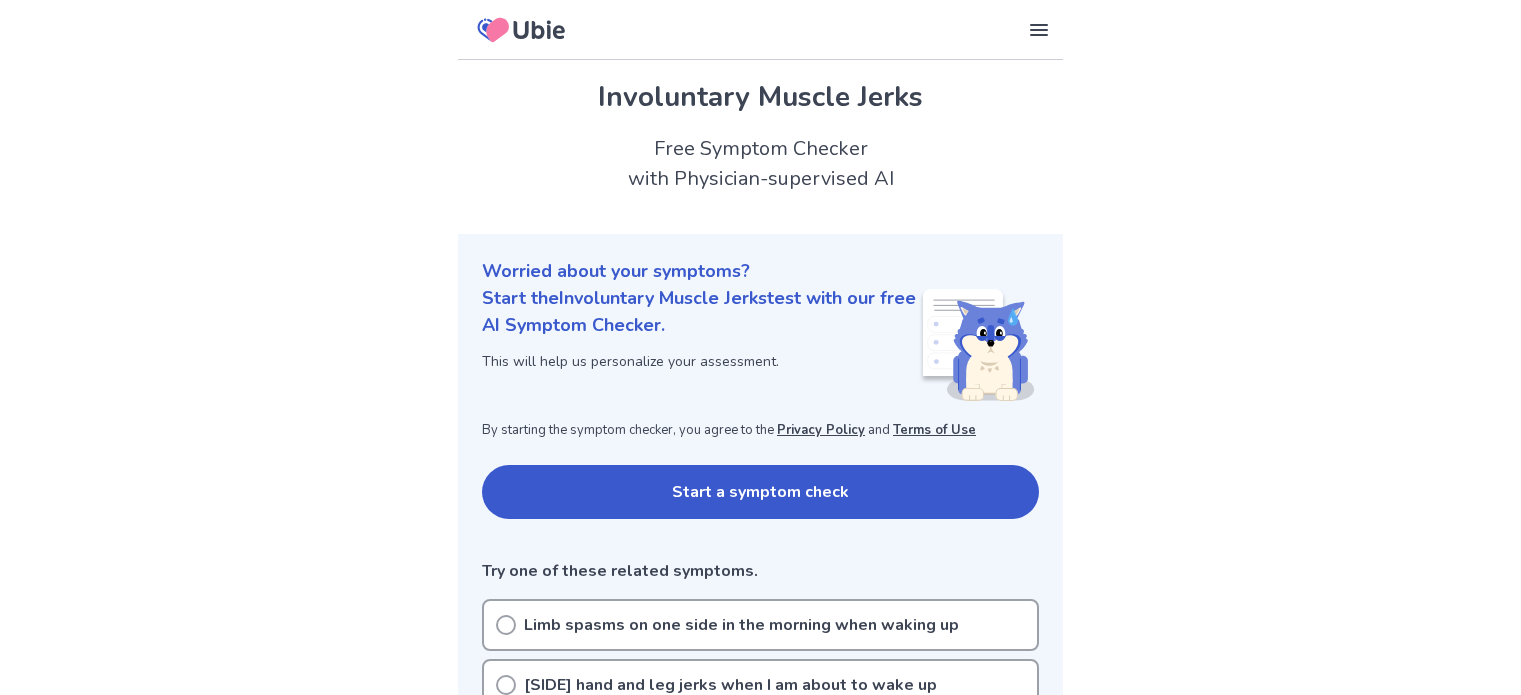 scroll, scrollTop: 0, scrollLeft: 0, axis: both 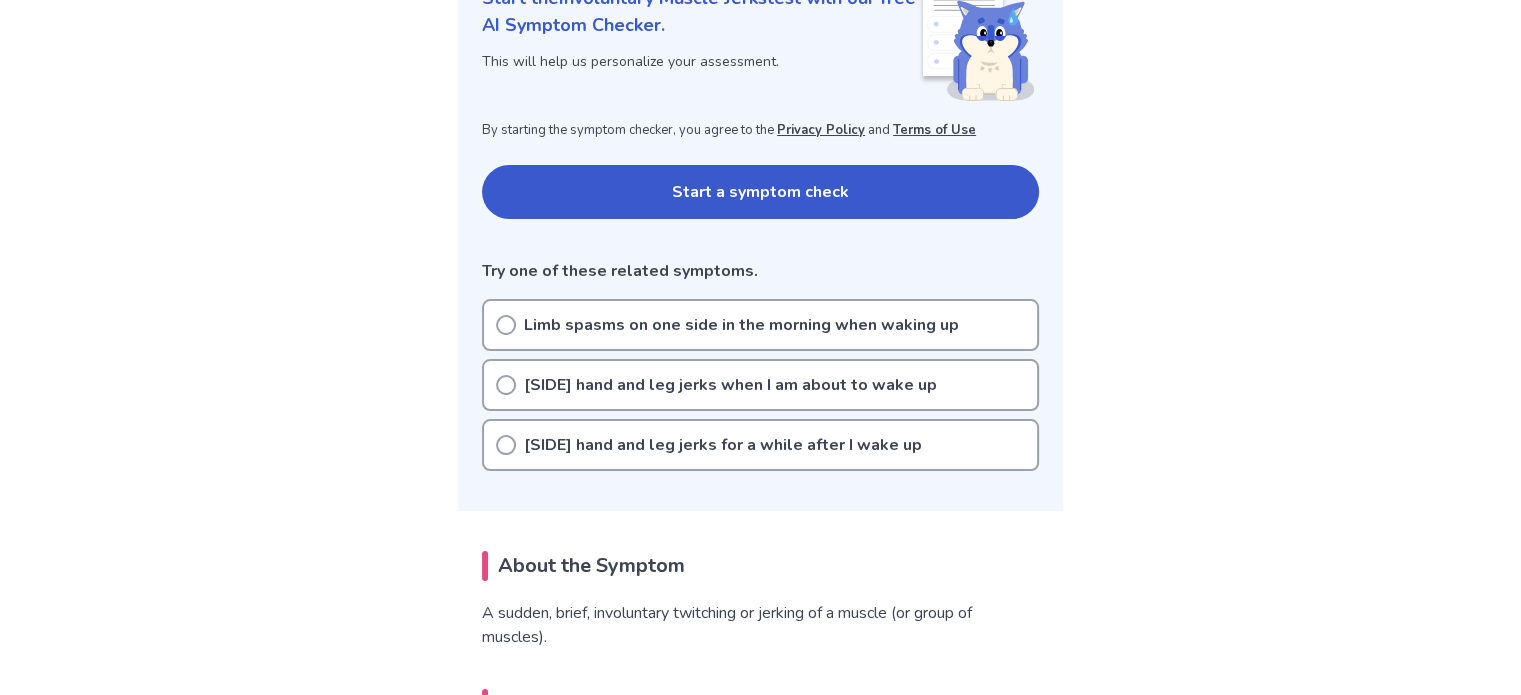 click on "Start a symptom check" at bounding box center [760, 192] 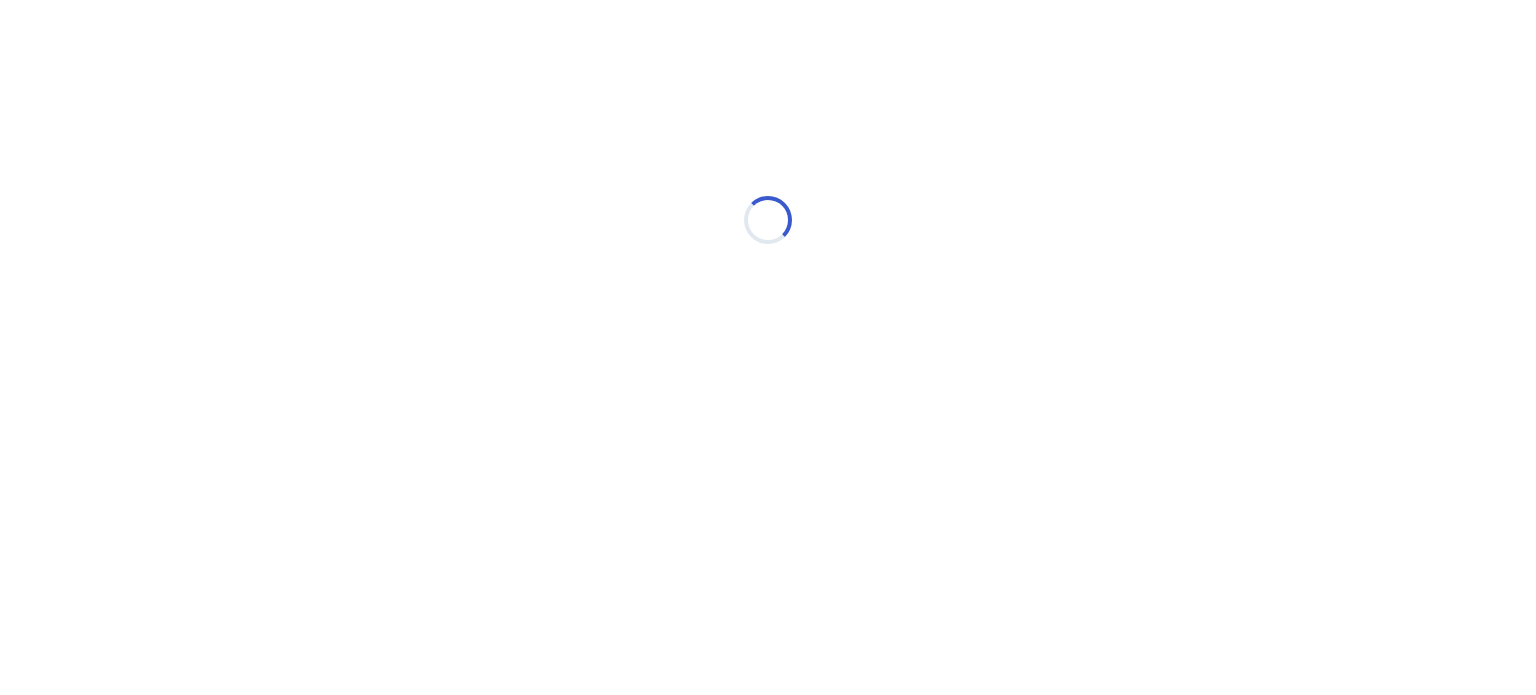 scroll, scrollTop: 0, scrollLeft: 0, axis: both 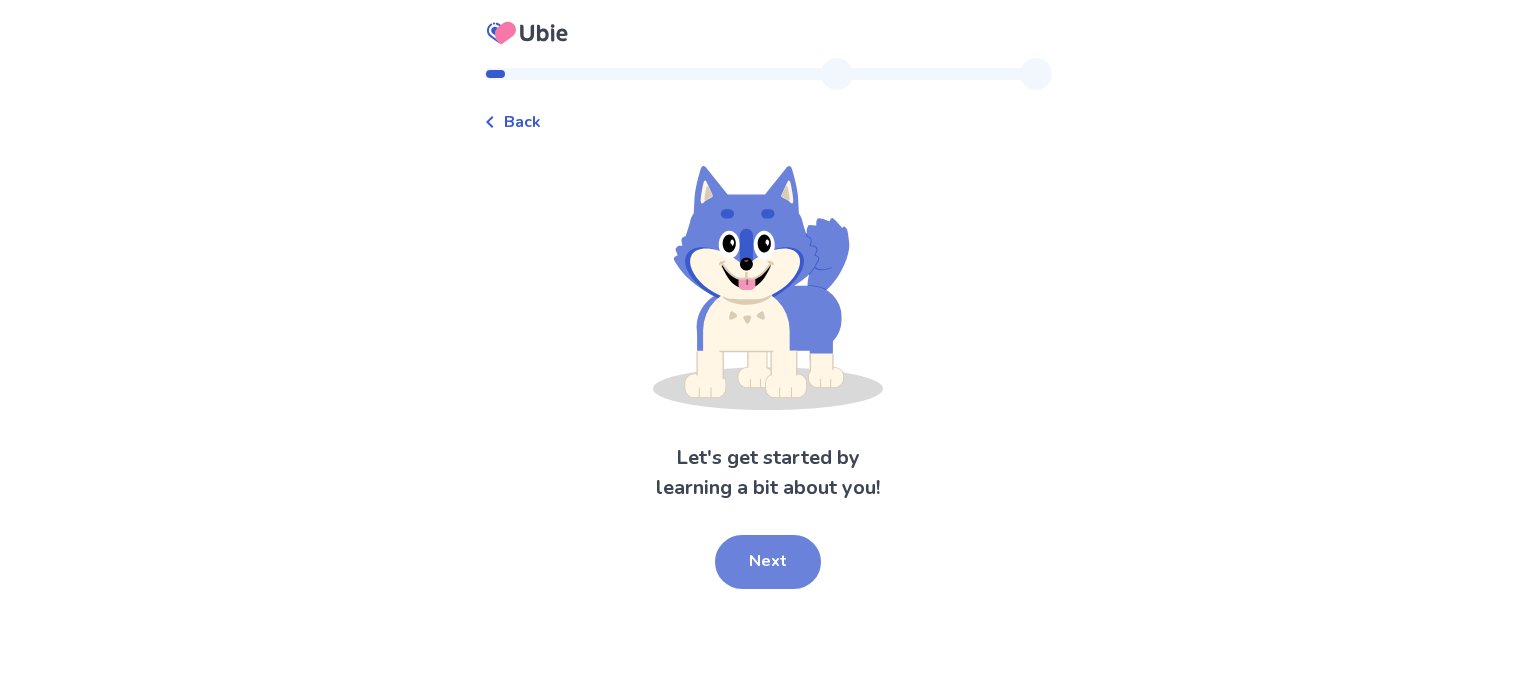 click on "Next" at bounding box center (768, 562) 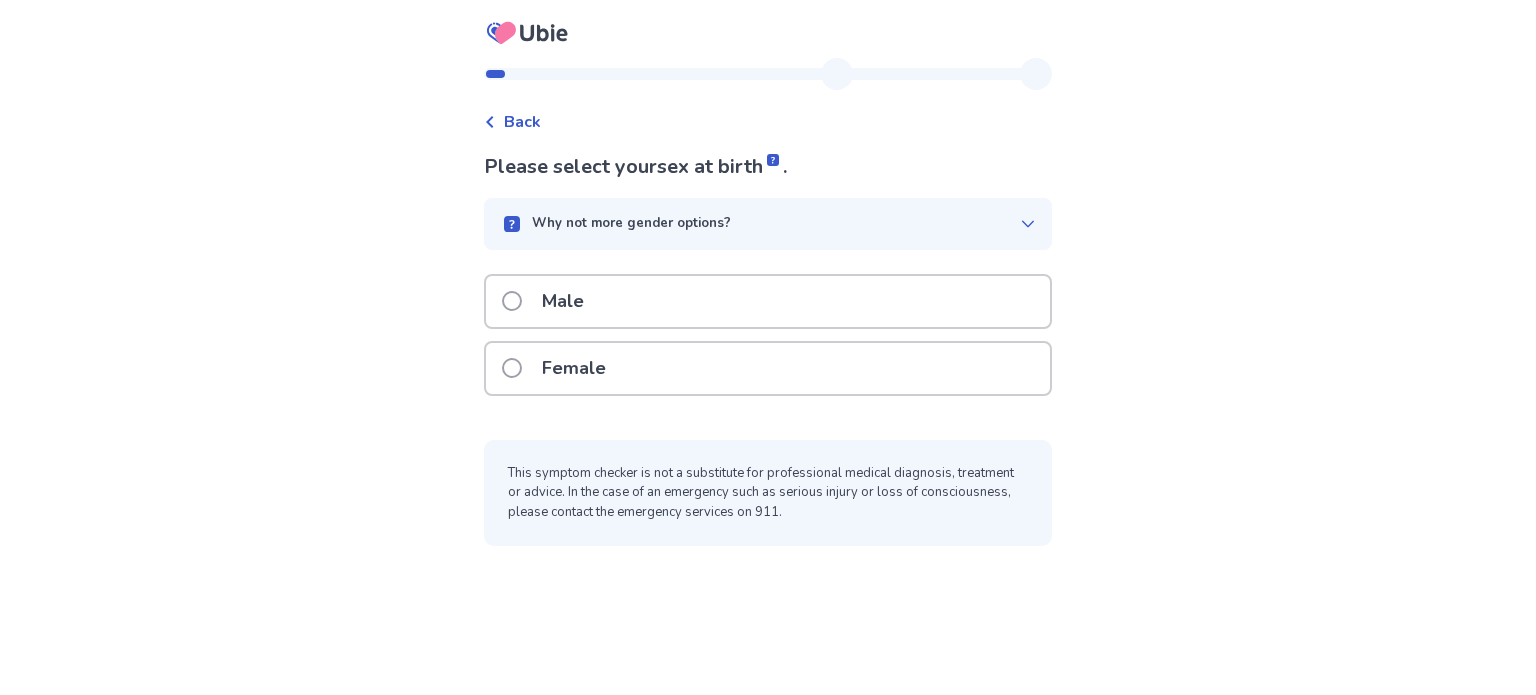 click on "Male" at bounding box center [768, 301] 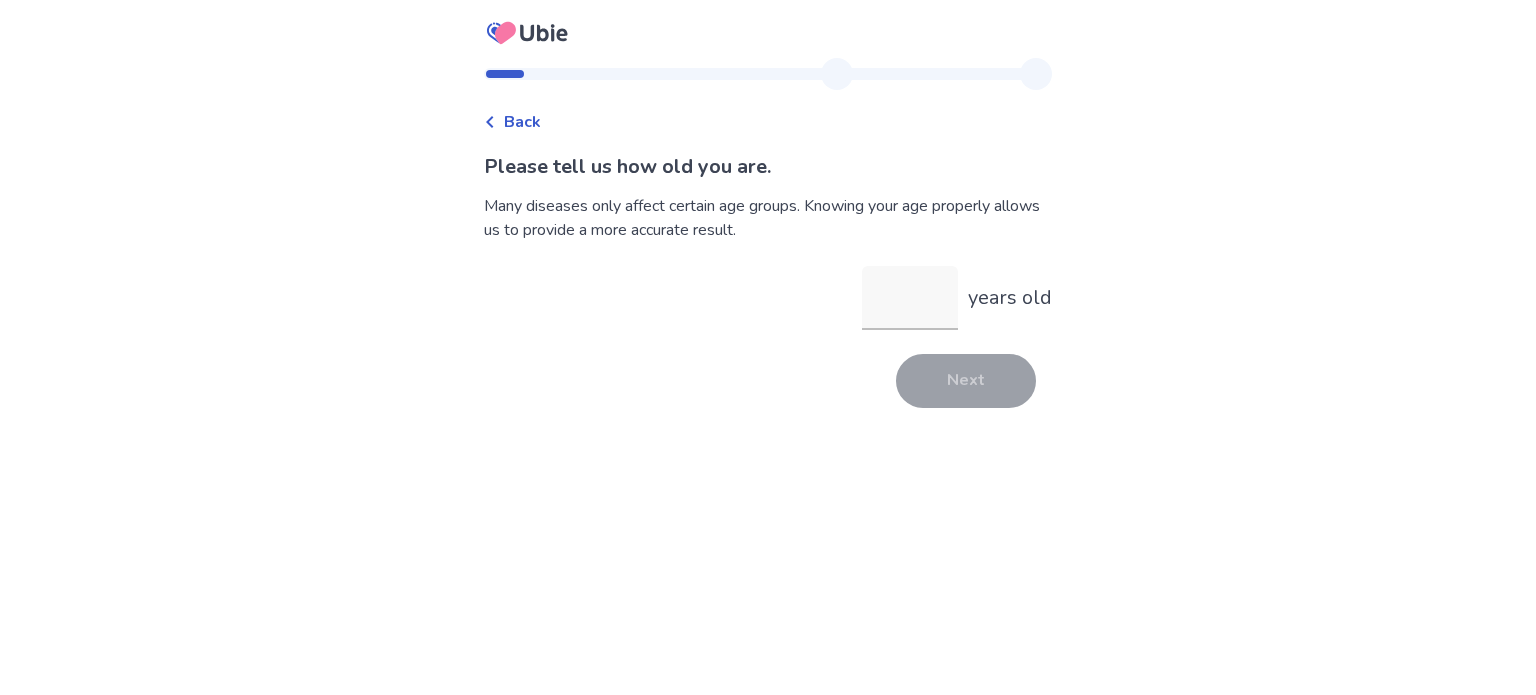 click on "years old" at bounding box center (957, 298) 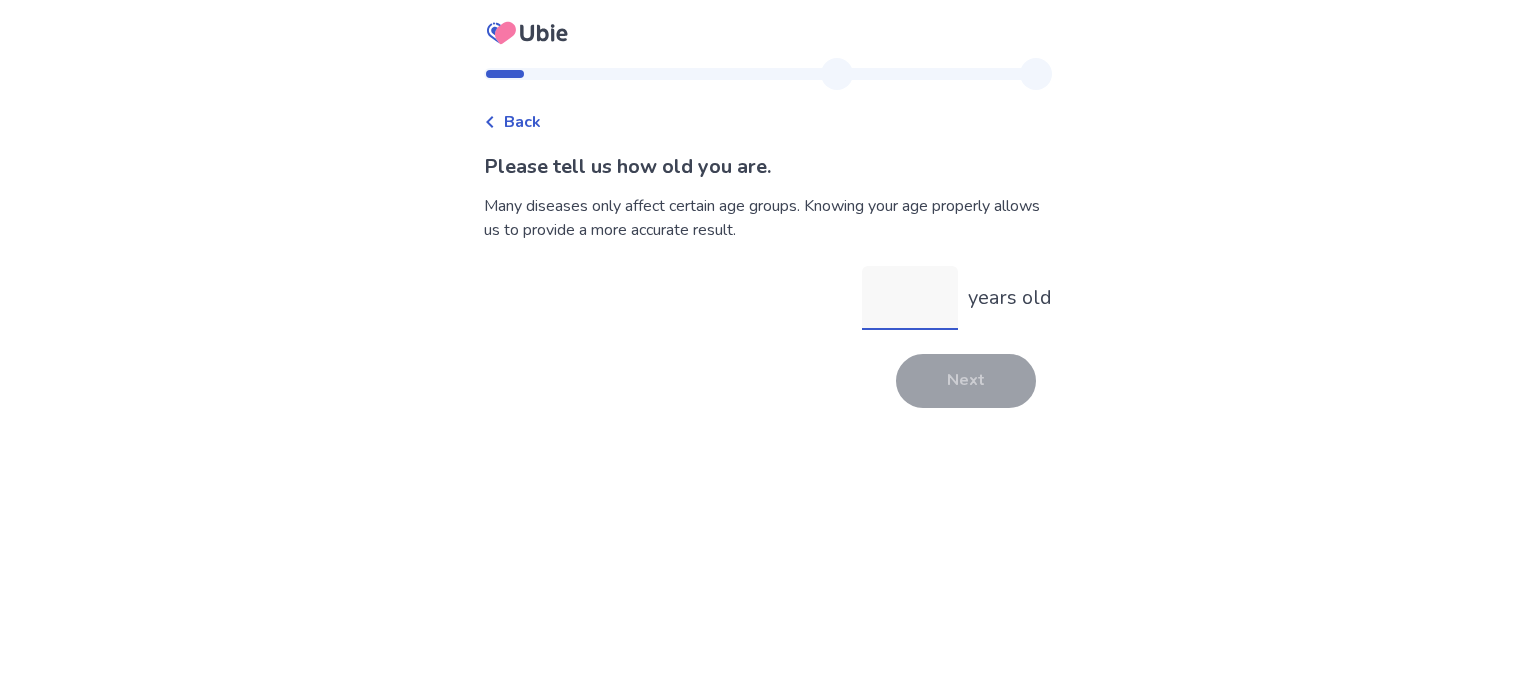 click on "years old" at bounding box center (910, 298) 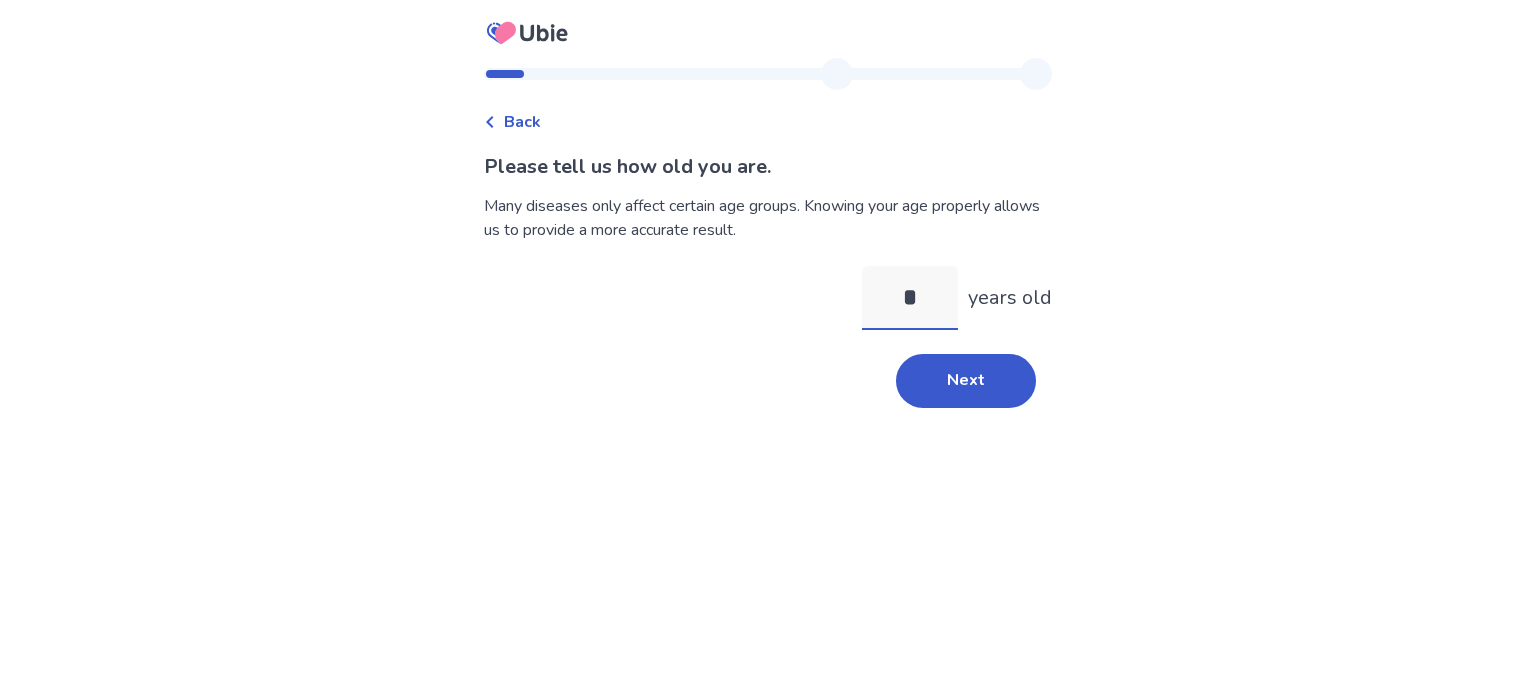type on "**" 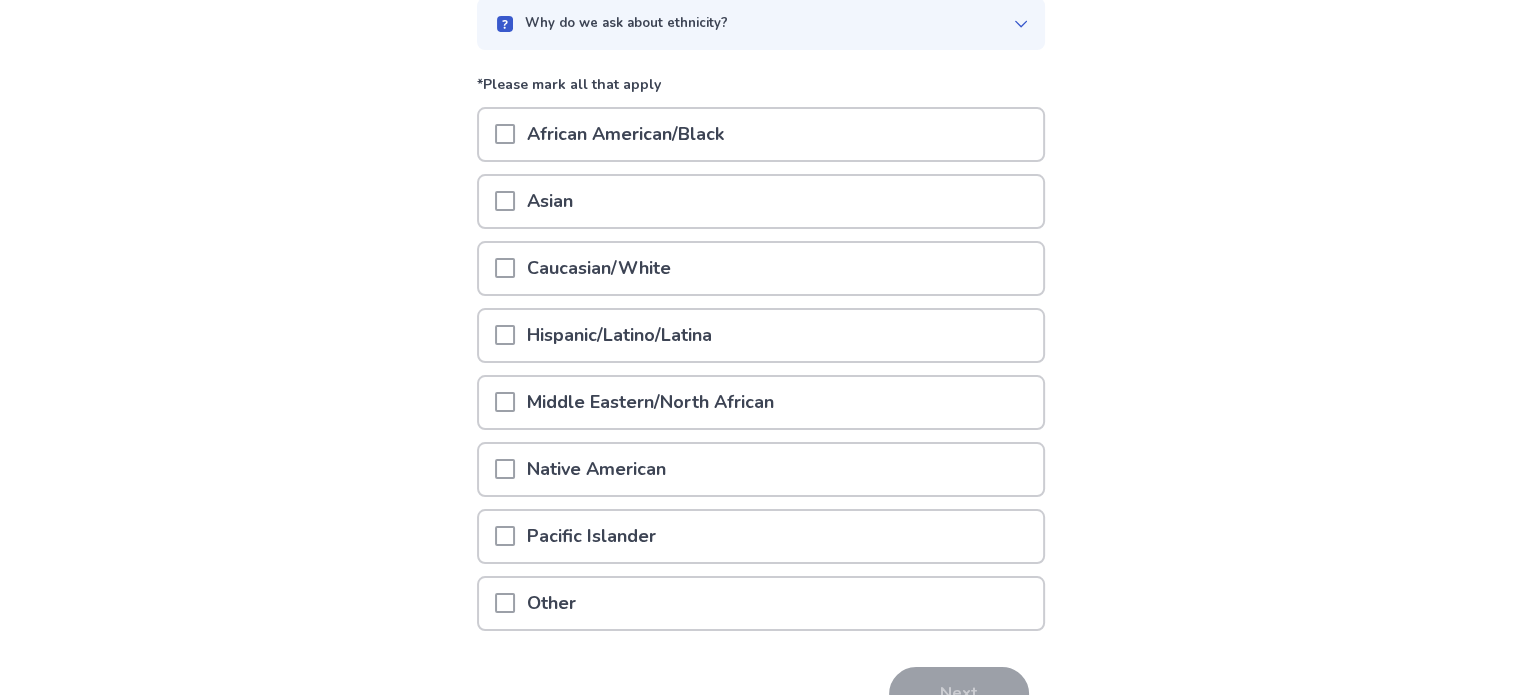 click on "Caucasian/White" at bounding box center [599, 268] 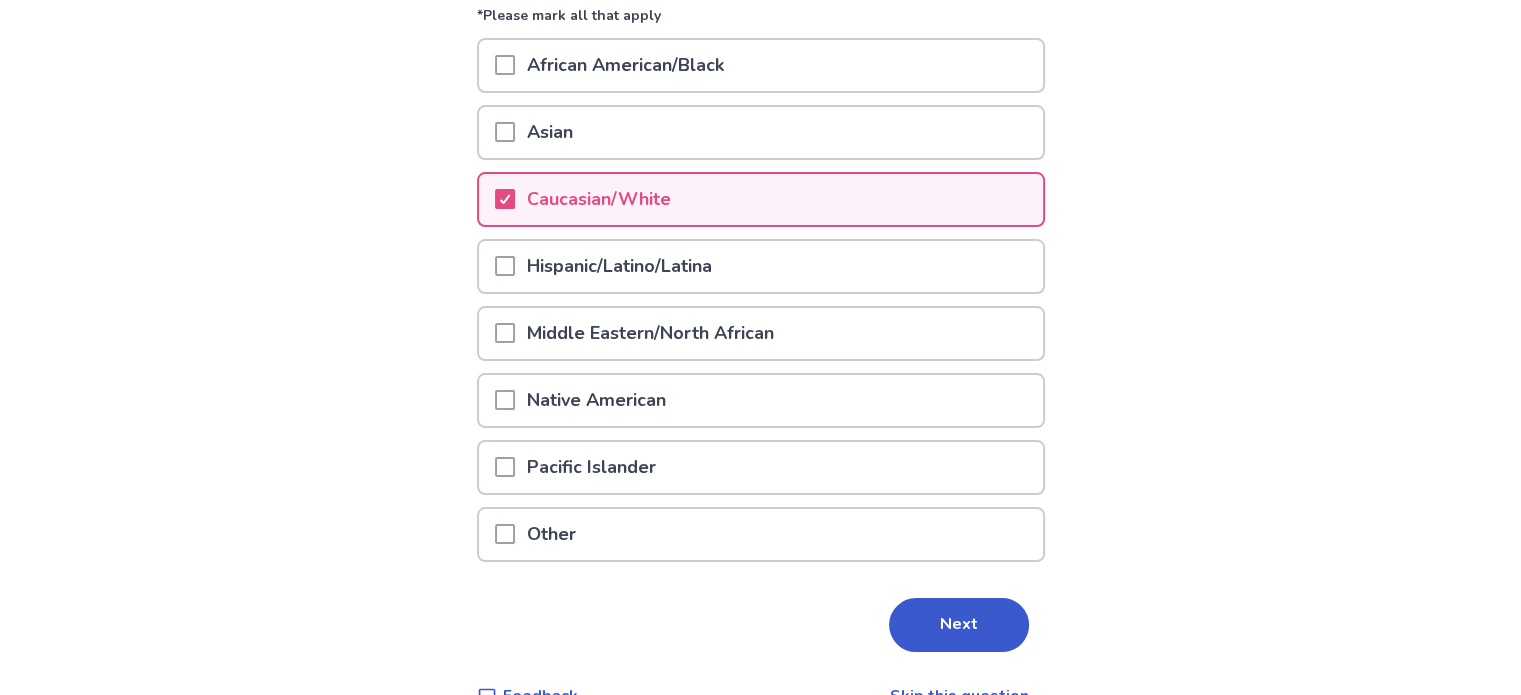 scroll, scrollTop: 300, scrollLeft: 0, axis: vertical 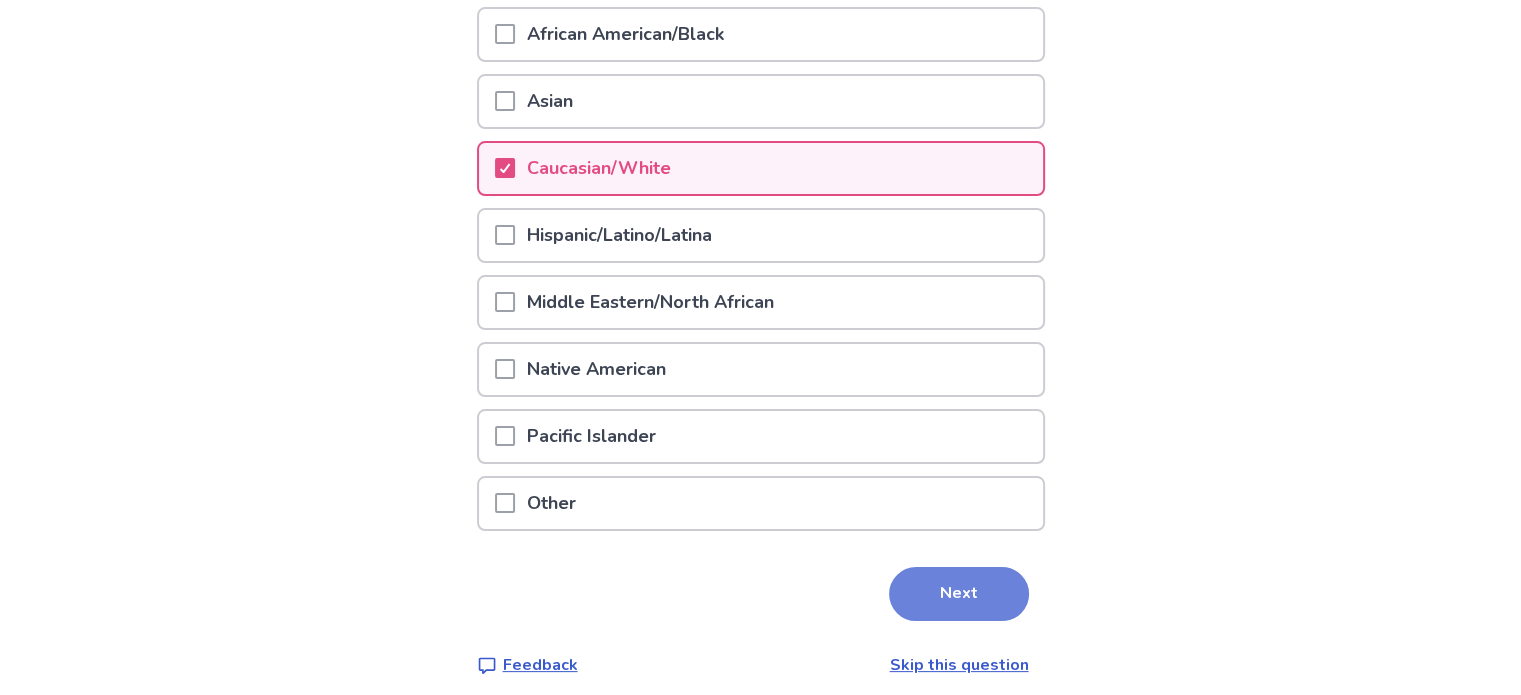 click on "Next" at bounding box center [959, 594] 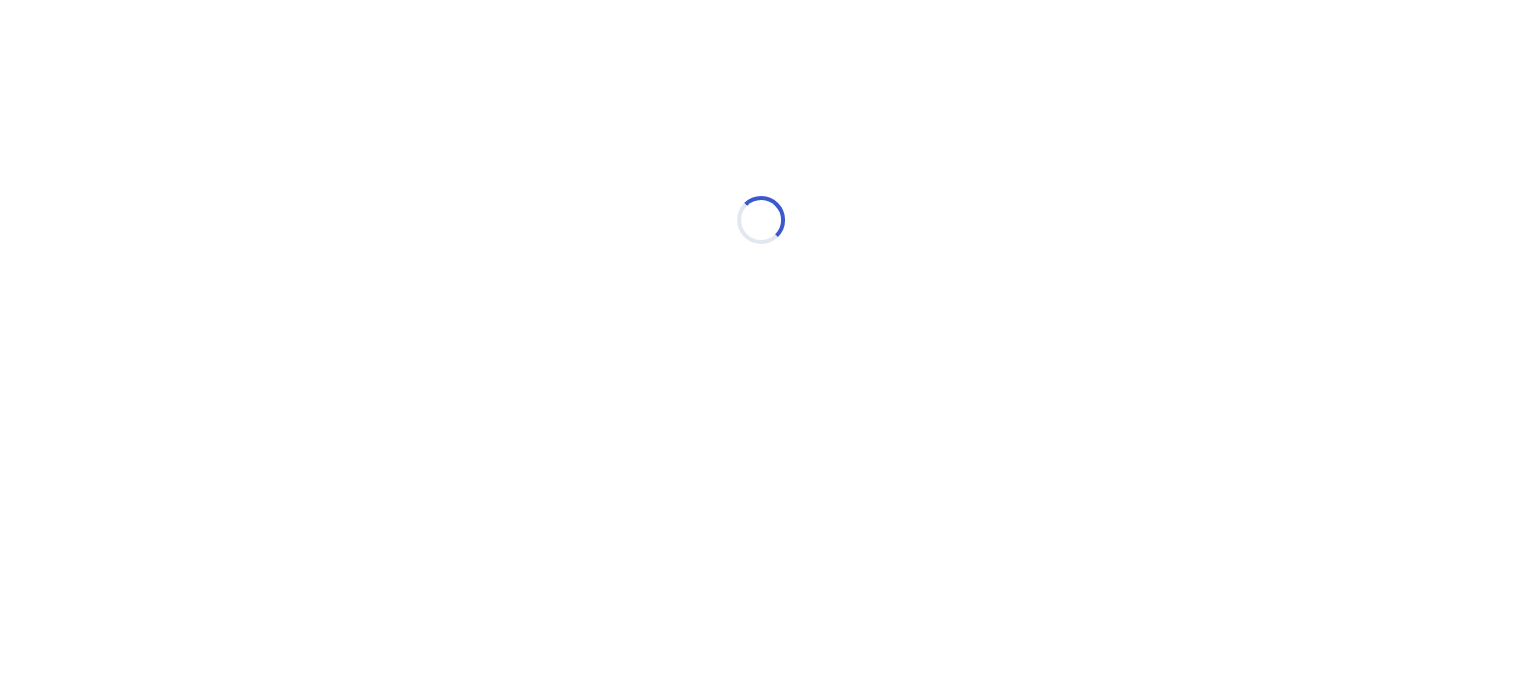scroll, scrollTop: 0, scrollLeft: 0, axis: both 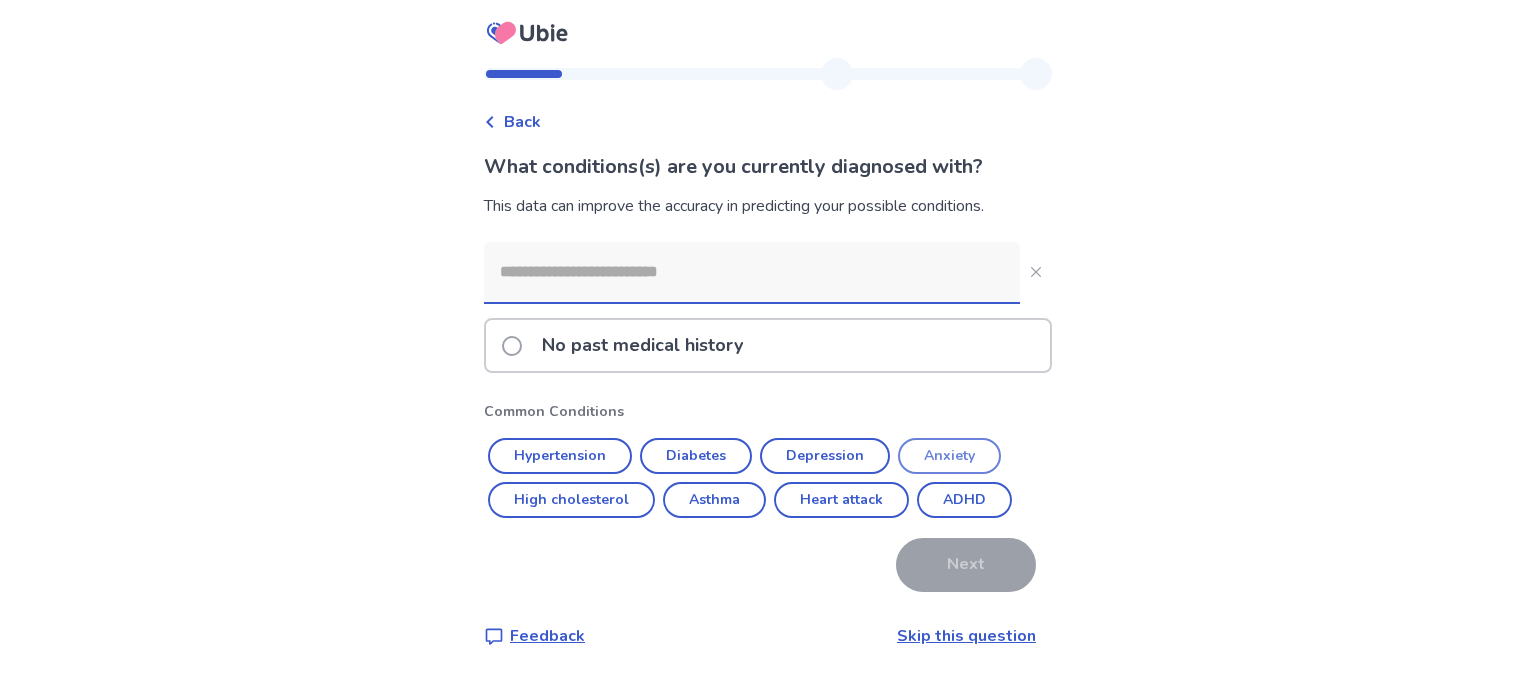click on "Anxiety" at bounding box center [949, 456] 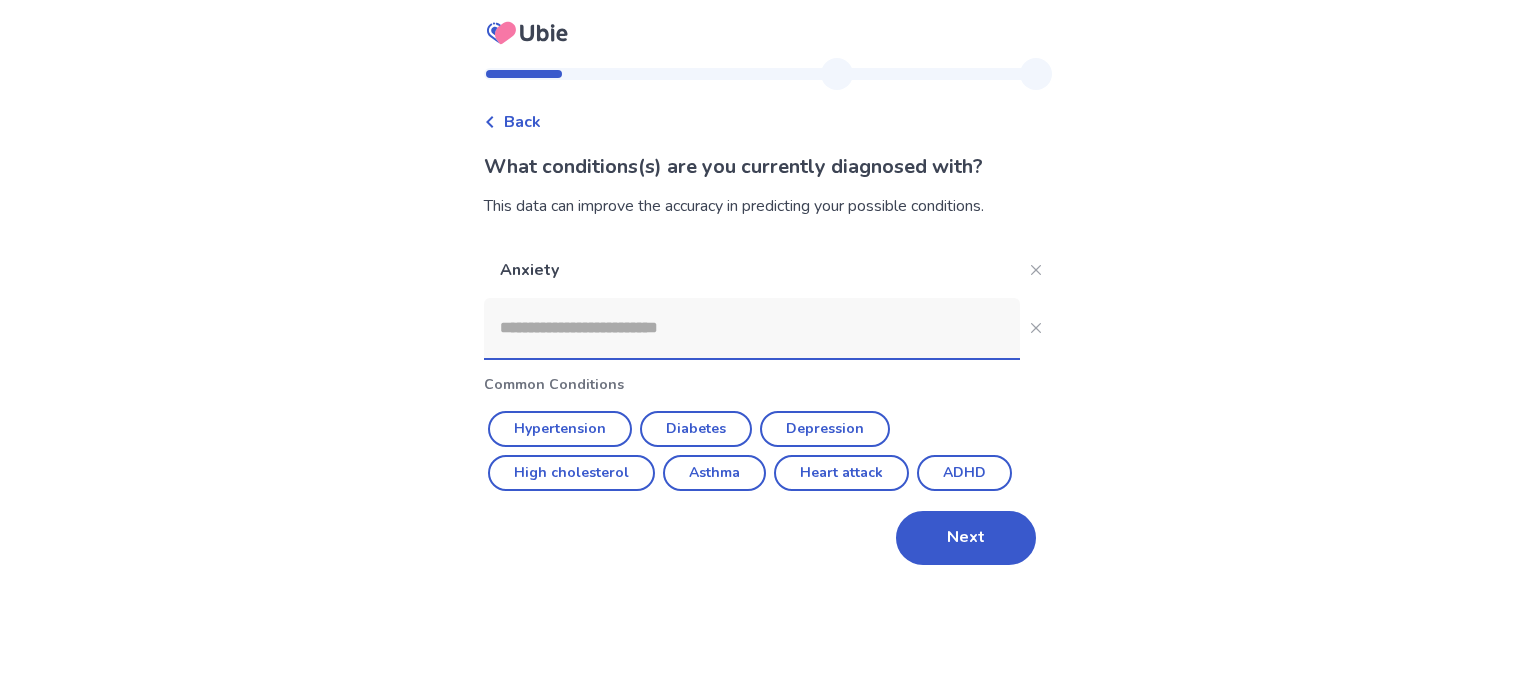 click at bounding box center [752, 328] 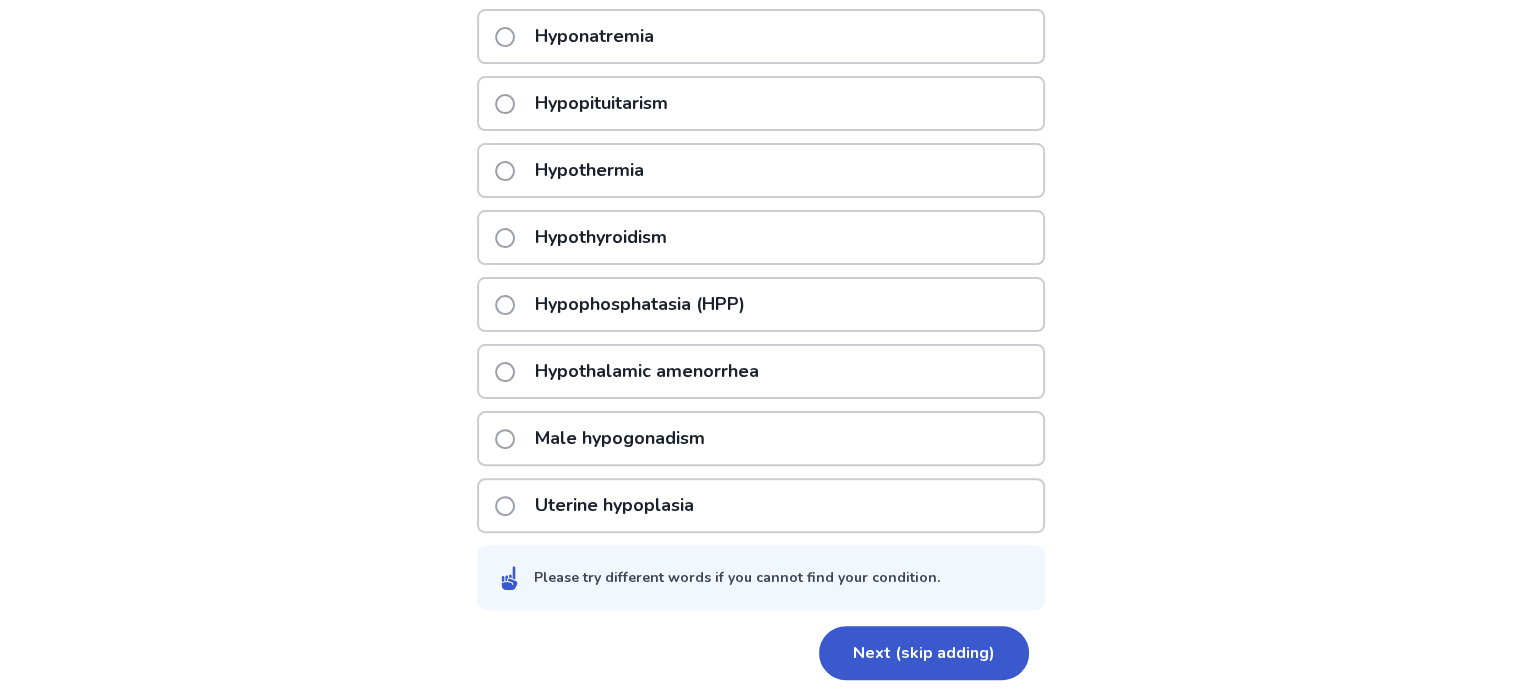 scroll, scrollTop: 132, scrollLeft: 0, axis: vertical 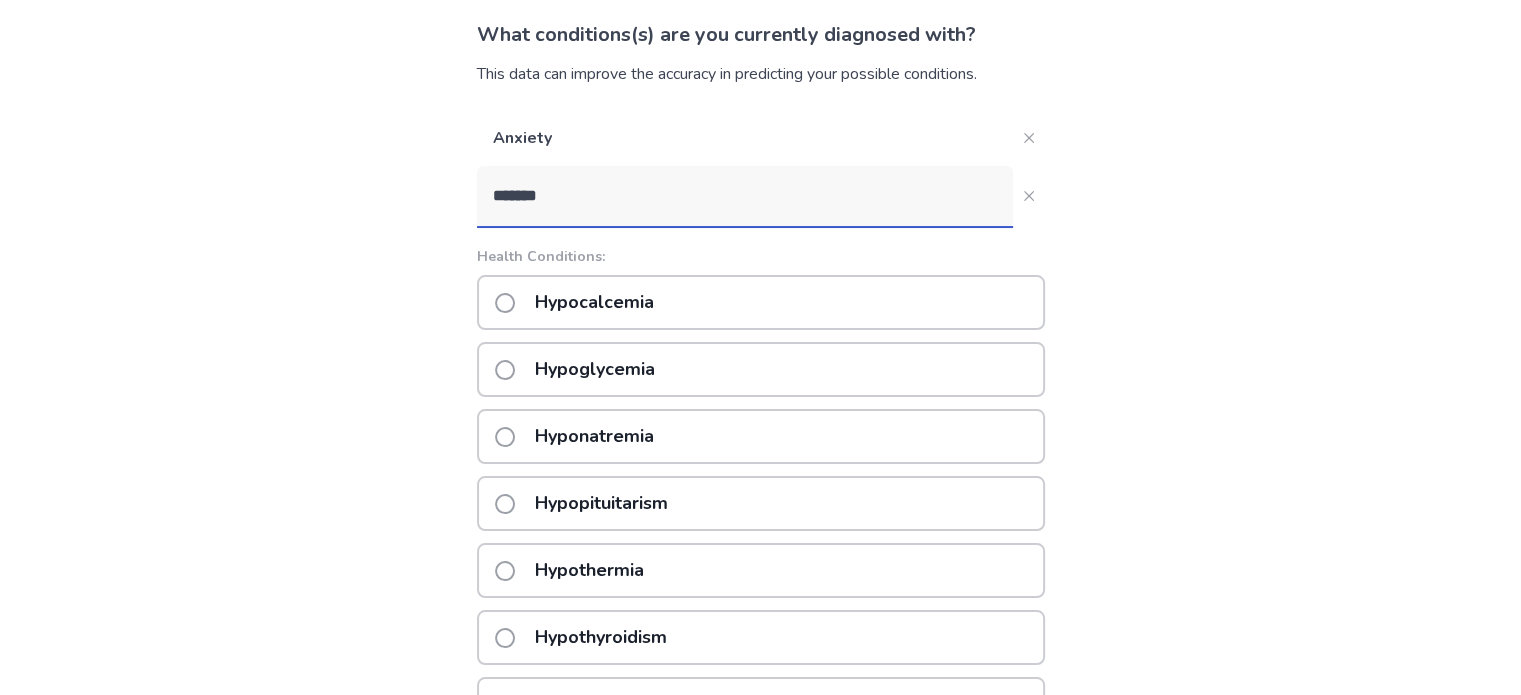 type on "********" 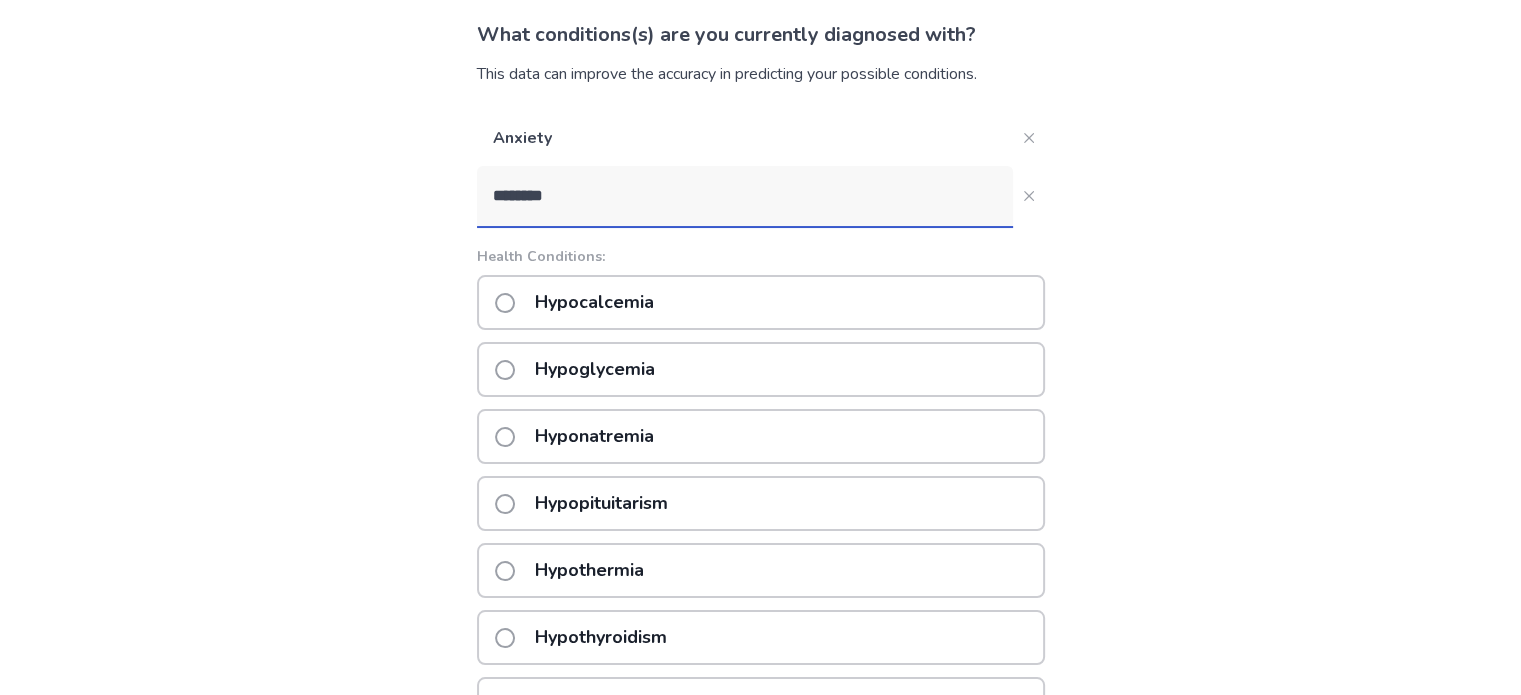 scroll, scrollTop: 432, scrollLeft: 0, axis: vertical 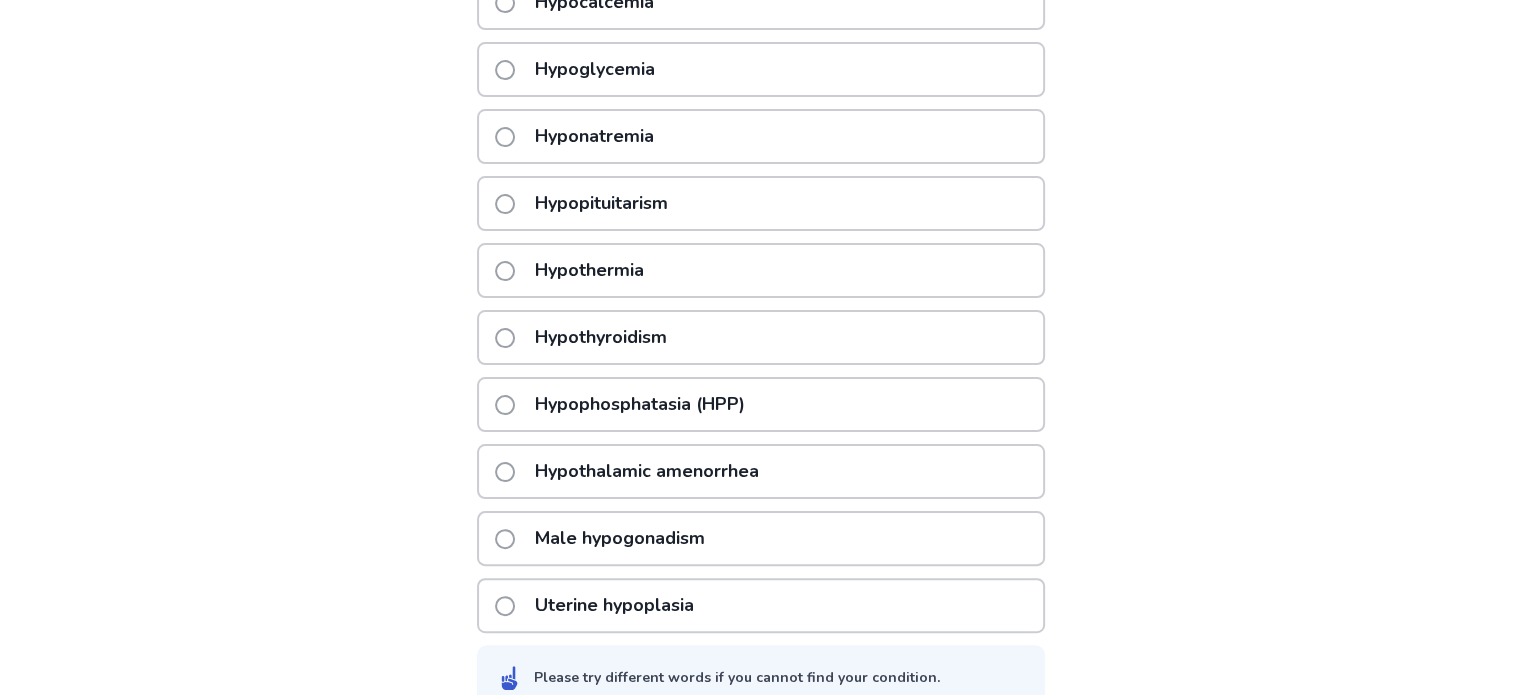 click on "Hypothyroidism" at bounding box center [601, 337] 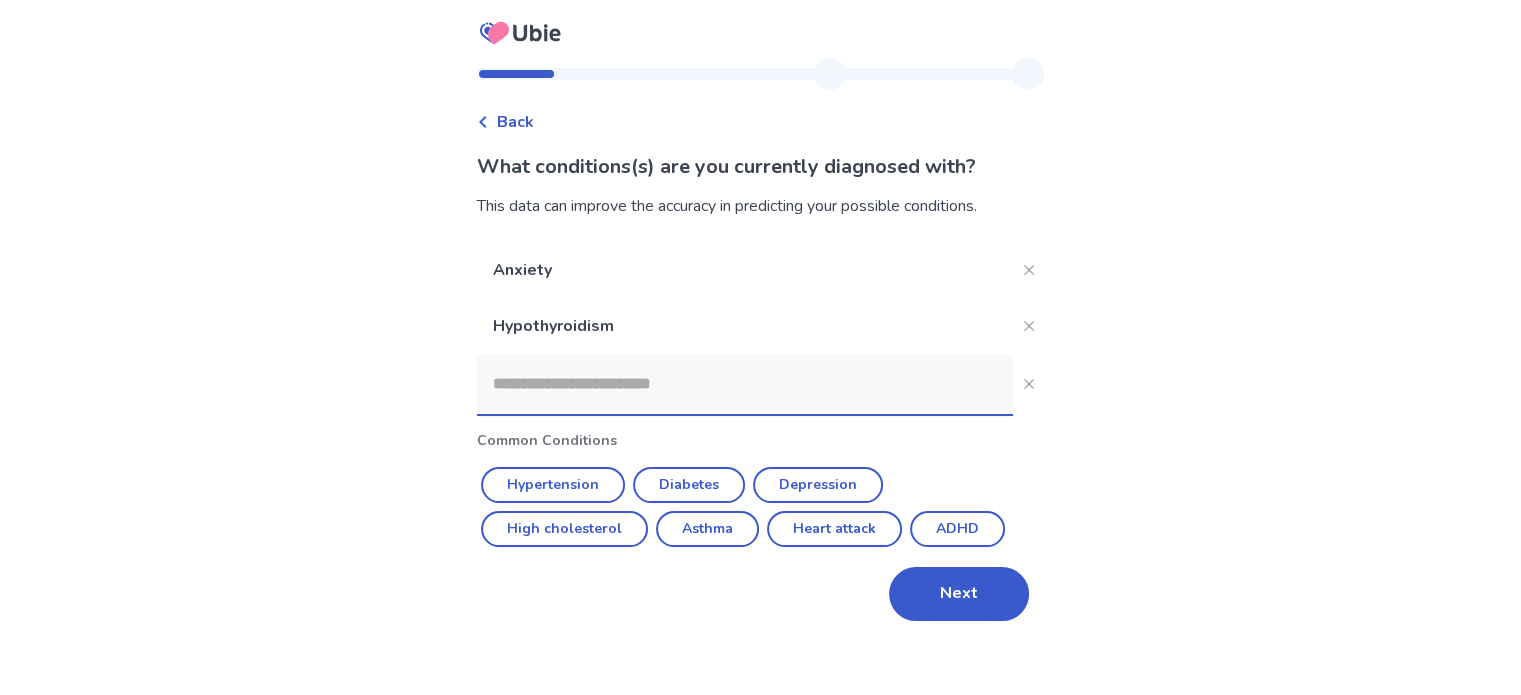 scroll, scrollTop: 0, scrollLeft: 0, axis: both 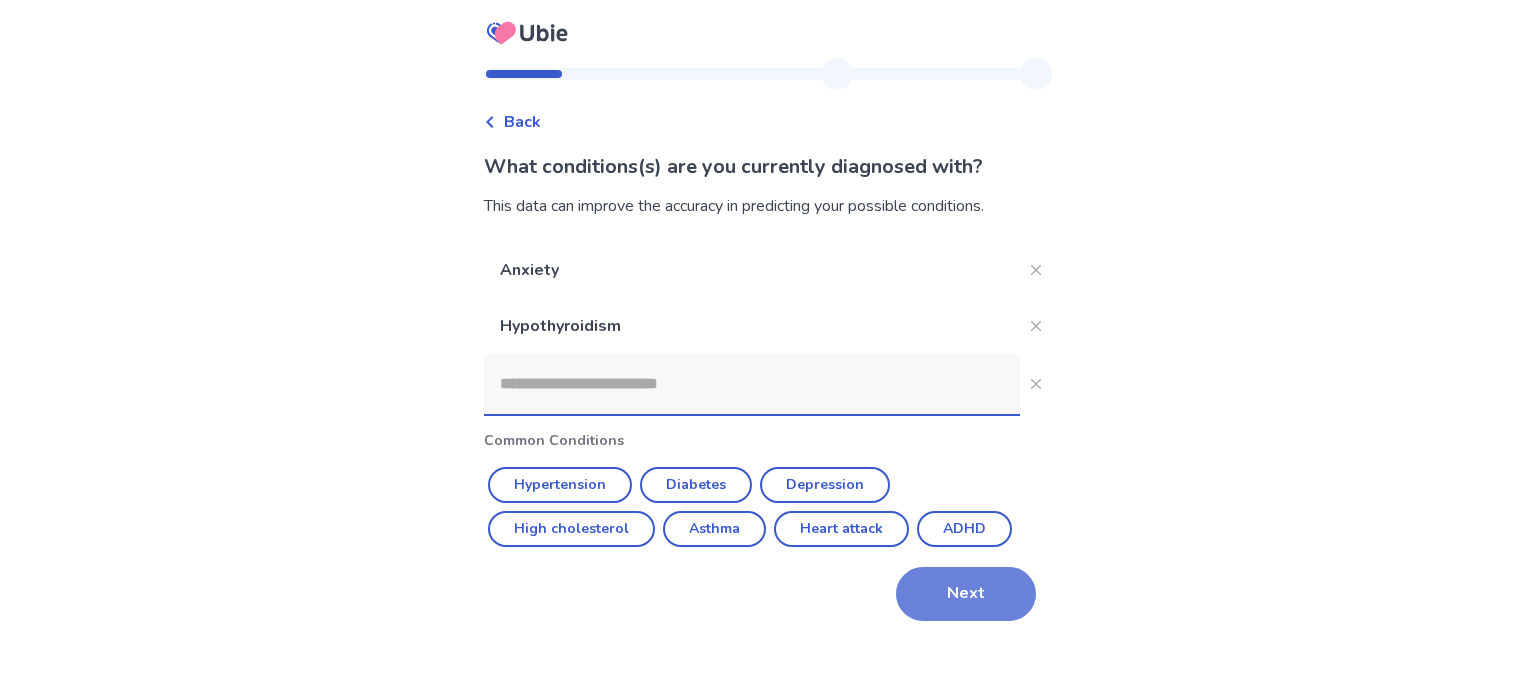 click on "Next" at bounding box center [966, 594] 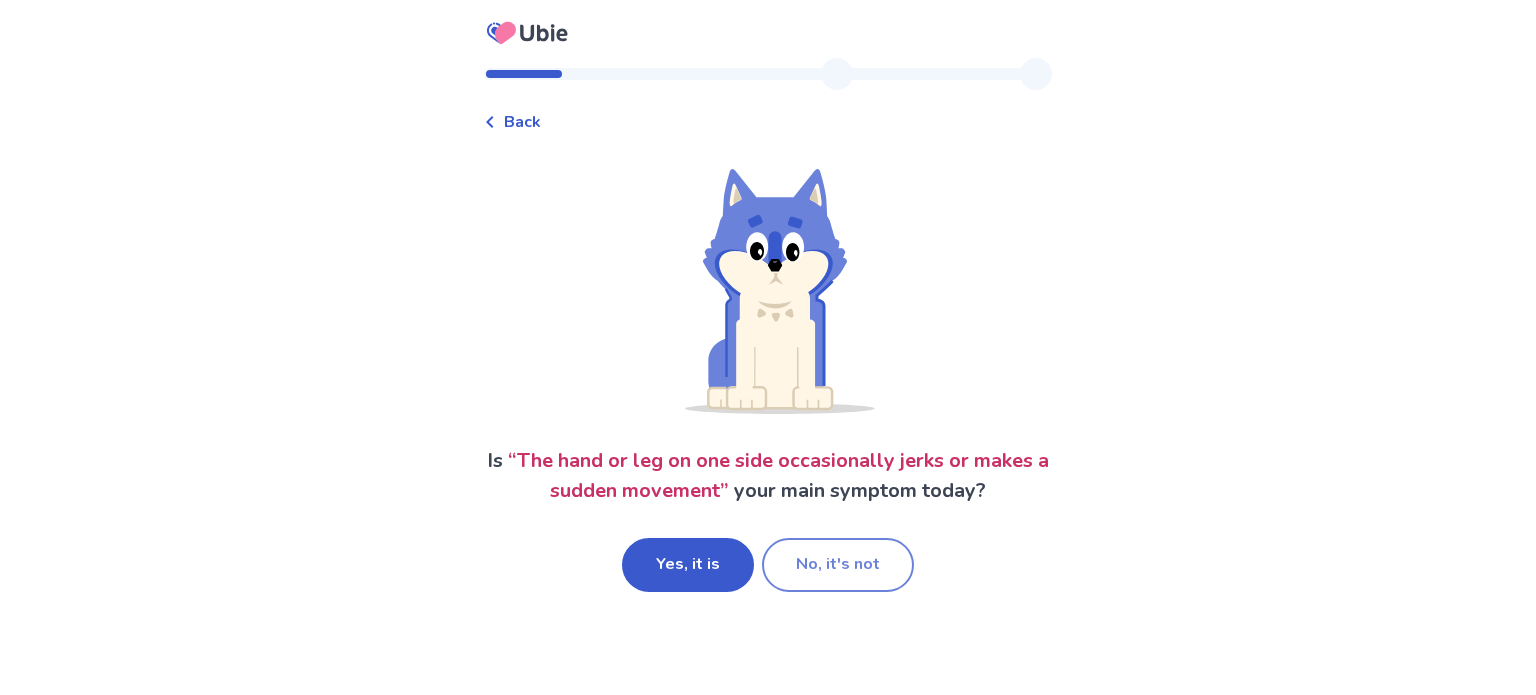 click on "No, it's not" at bounding box center (838, 565) 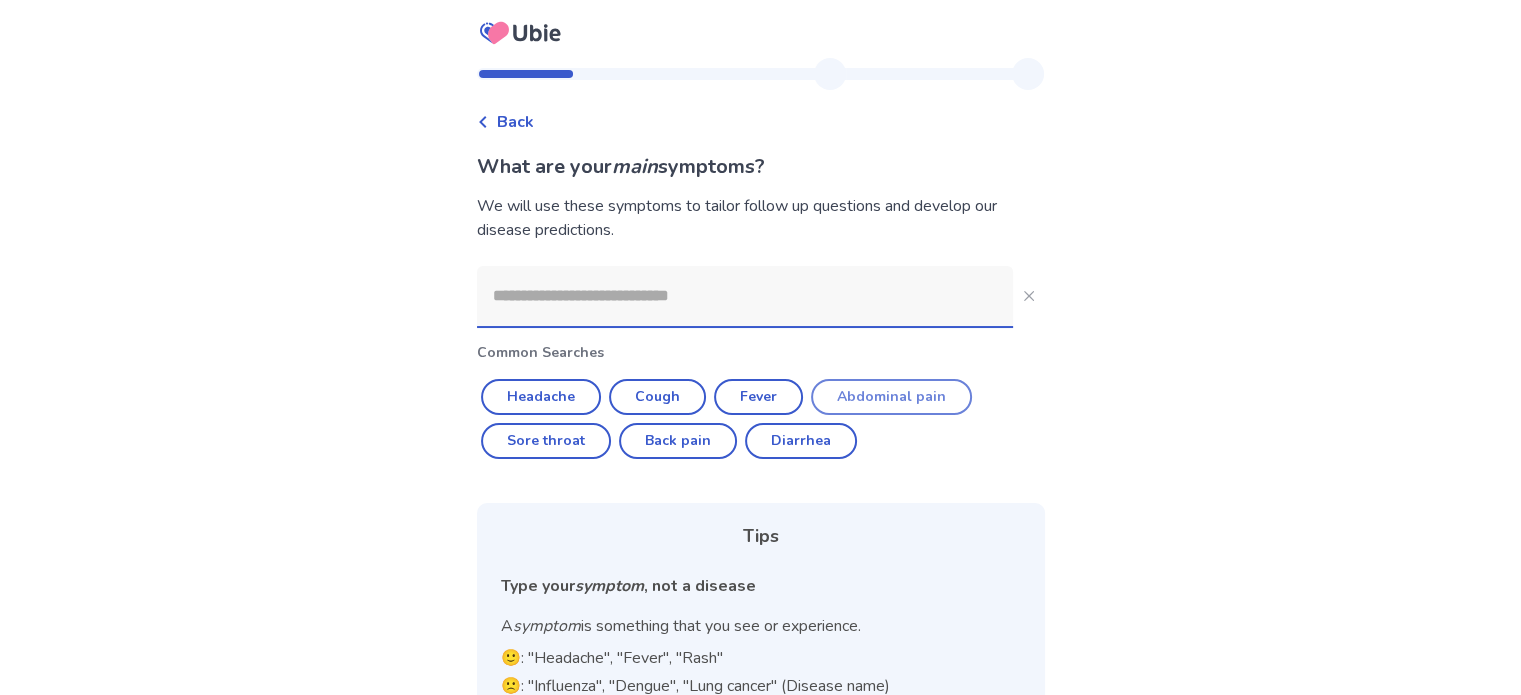 click on "Abdominal pain" 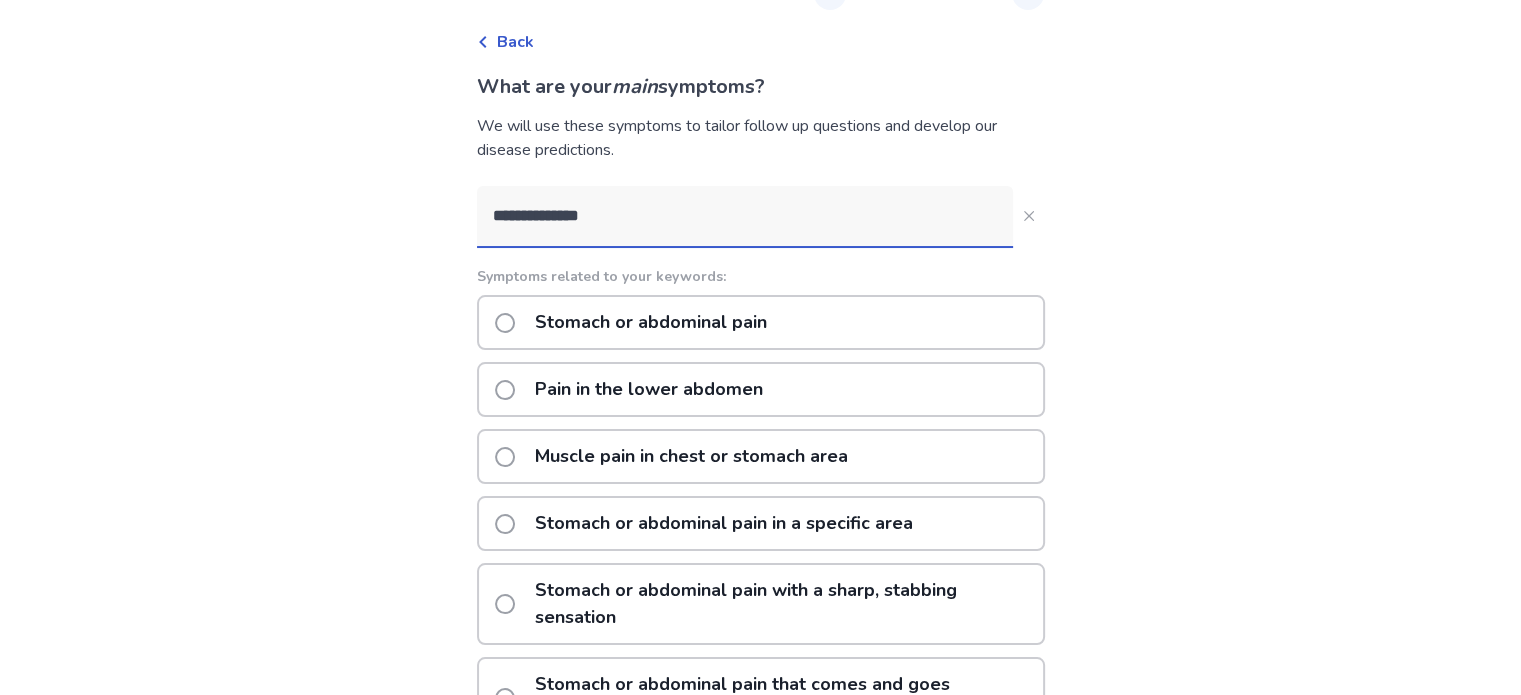 scroll, scrollTop: 200, scrollLeft: 0, axis: vertical 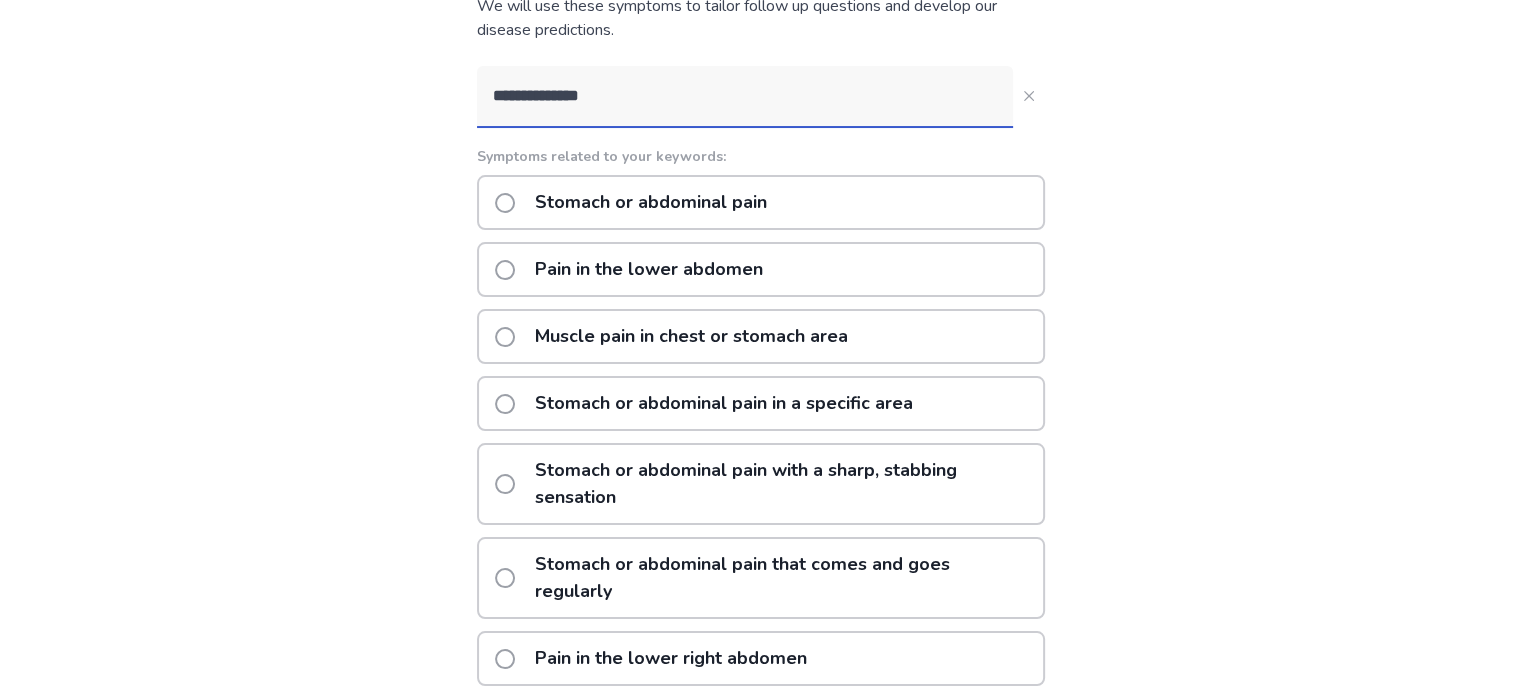 click on "Stomach or abdominal pain that comes and goes regularly" 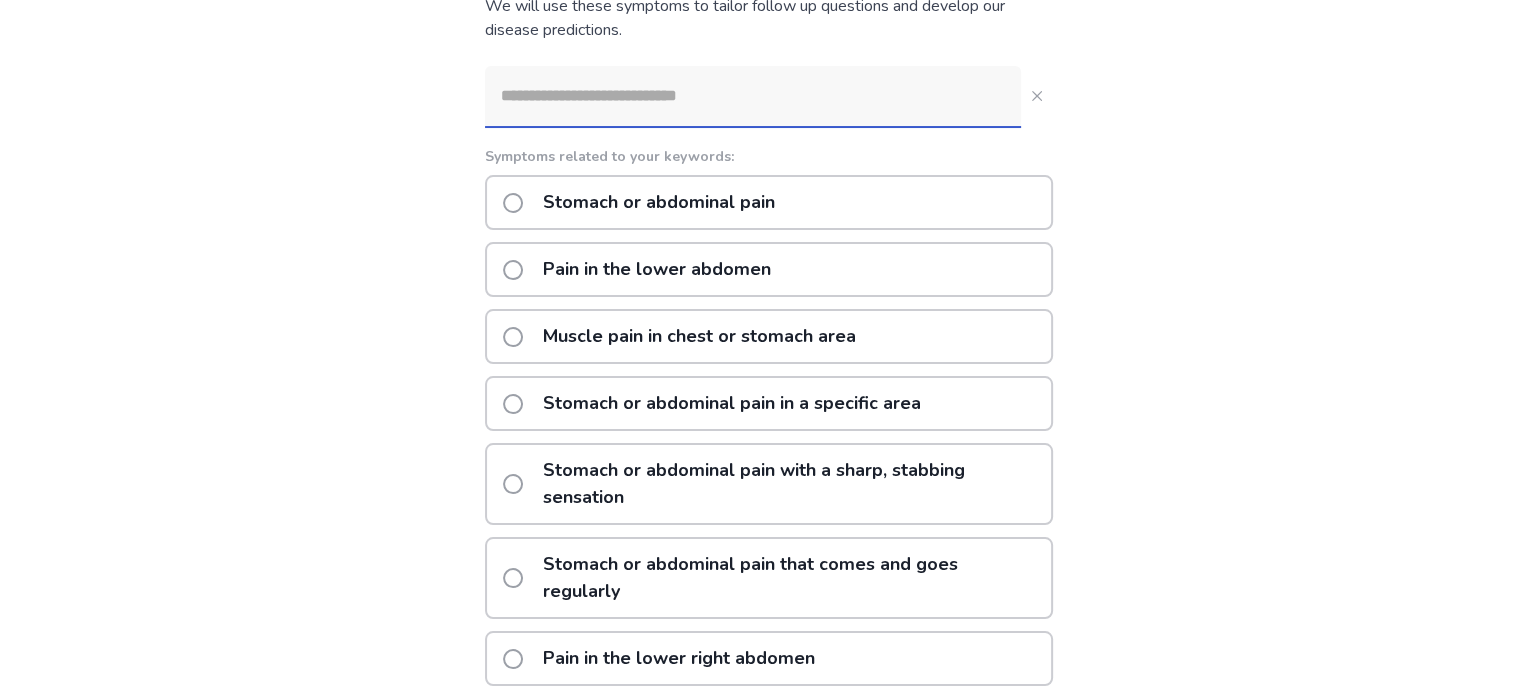scroll, scrollTop: 0, scrollLeft: 0, axis: both 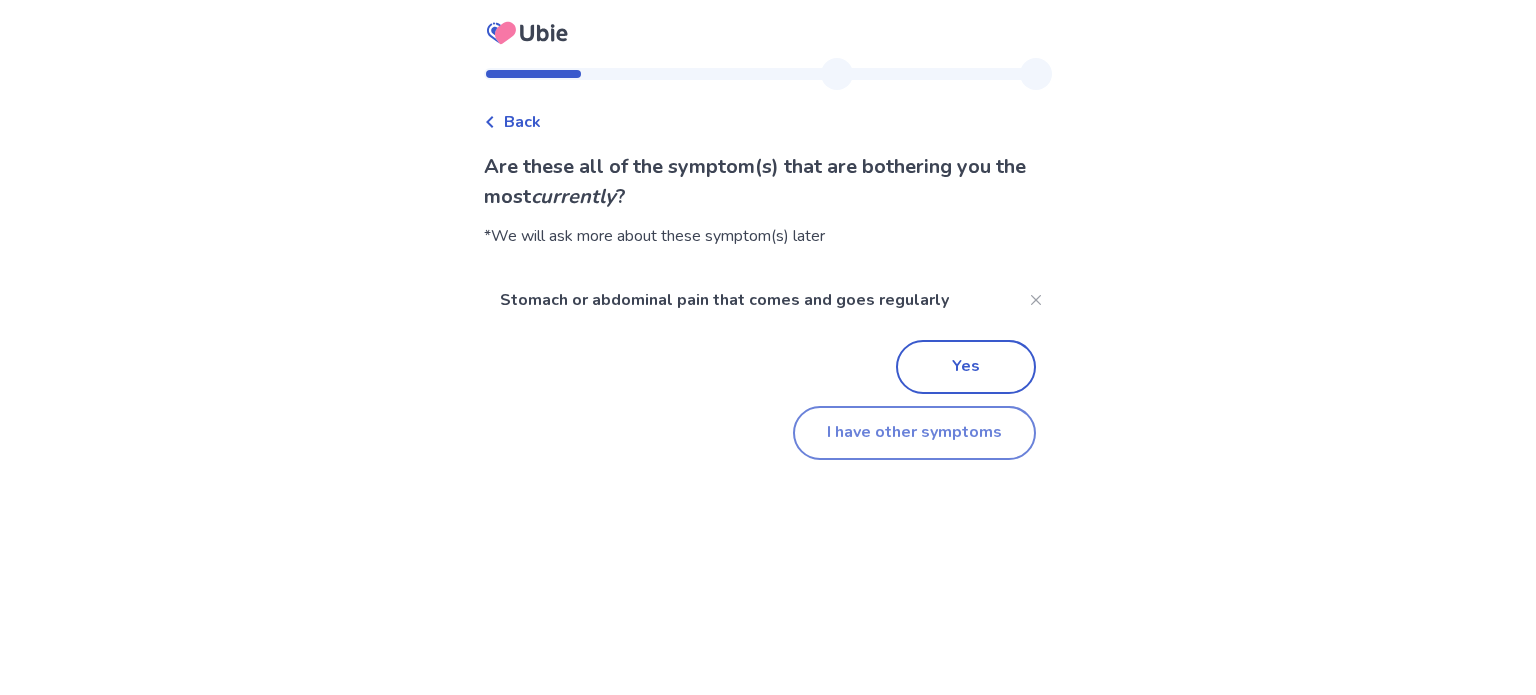 click on "I have other symptoms" 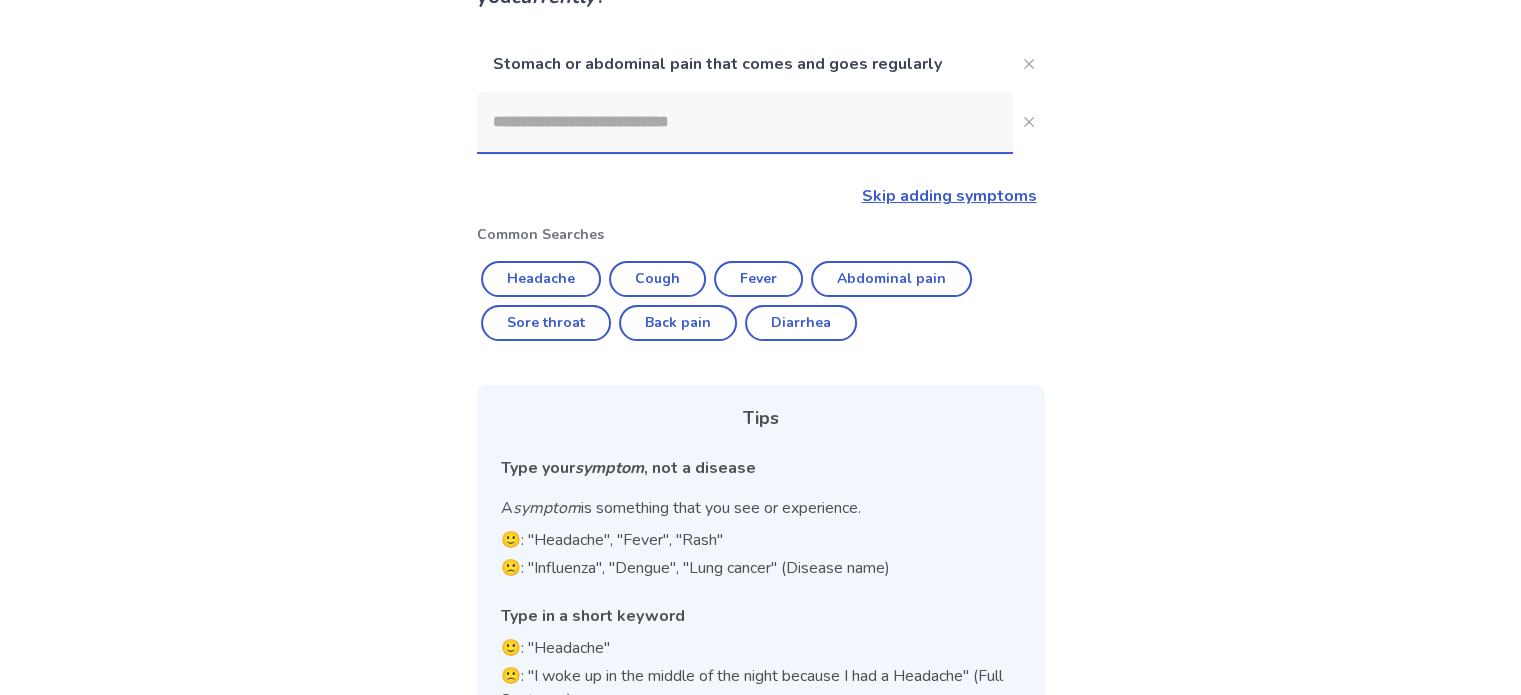 scroll, scrollTop: 260, scrollLeft: 0, axis: vertical 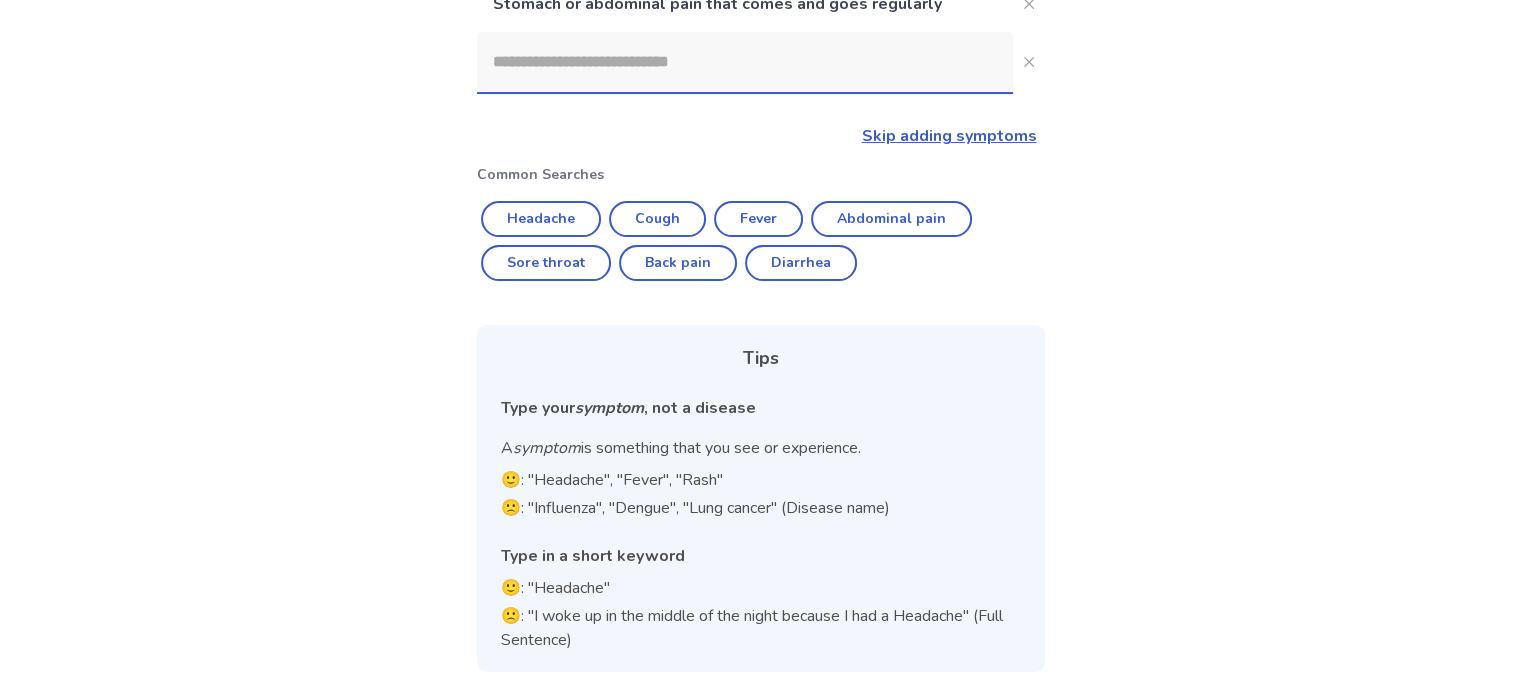 click 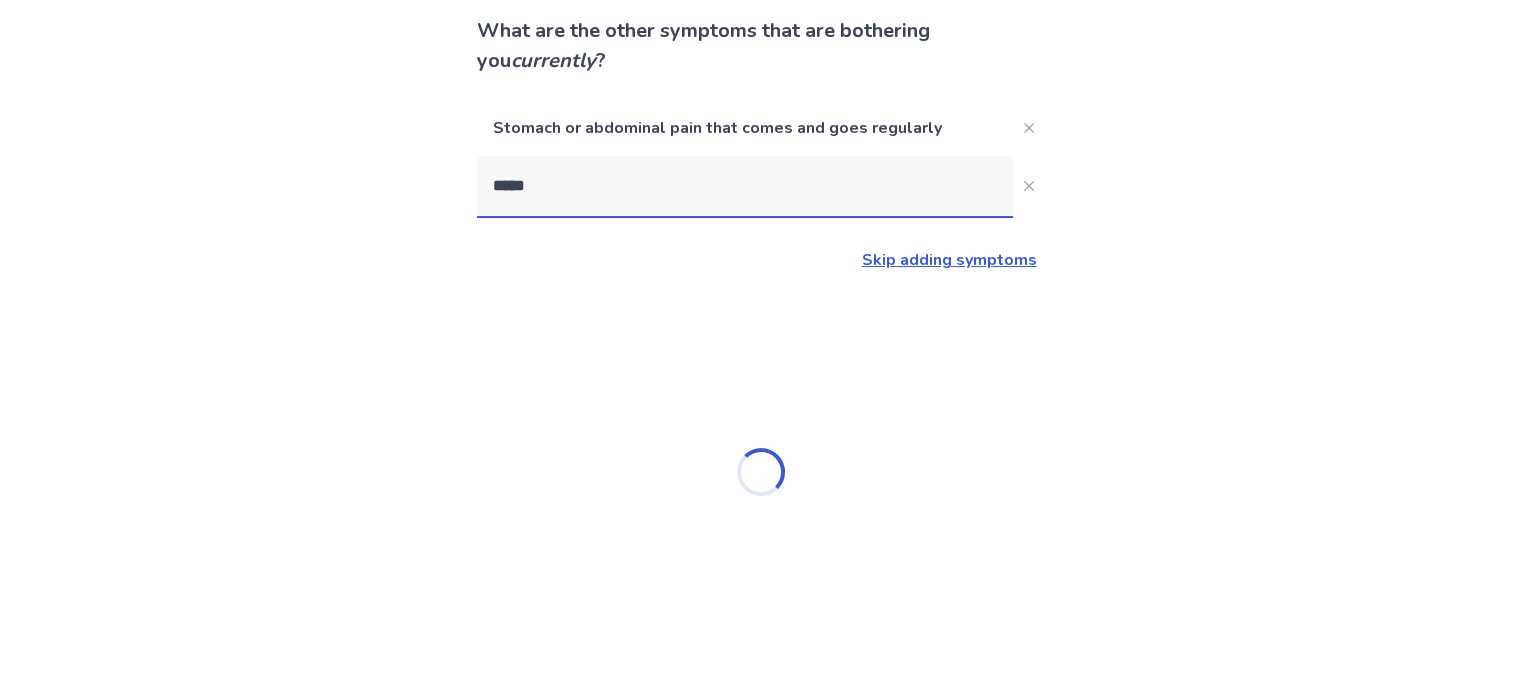 type on "******" 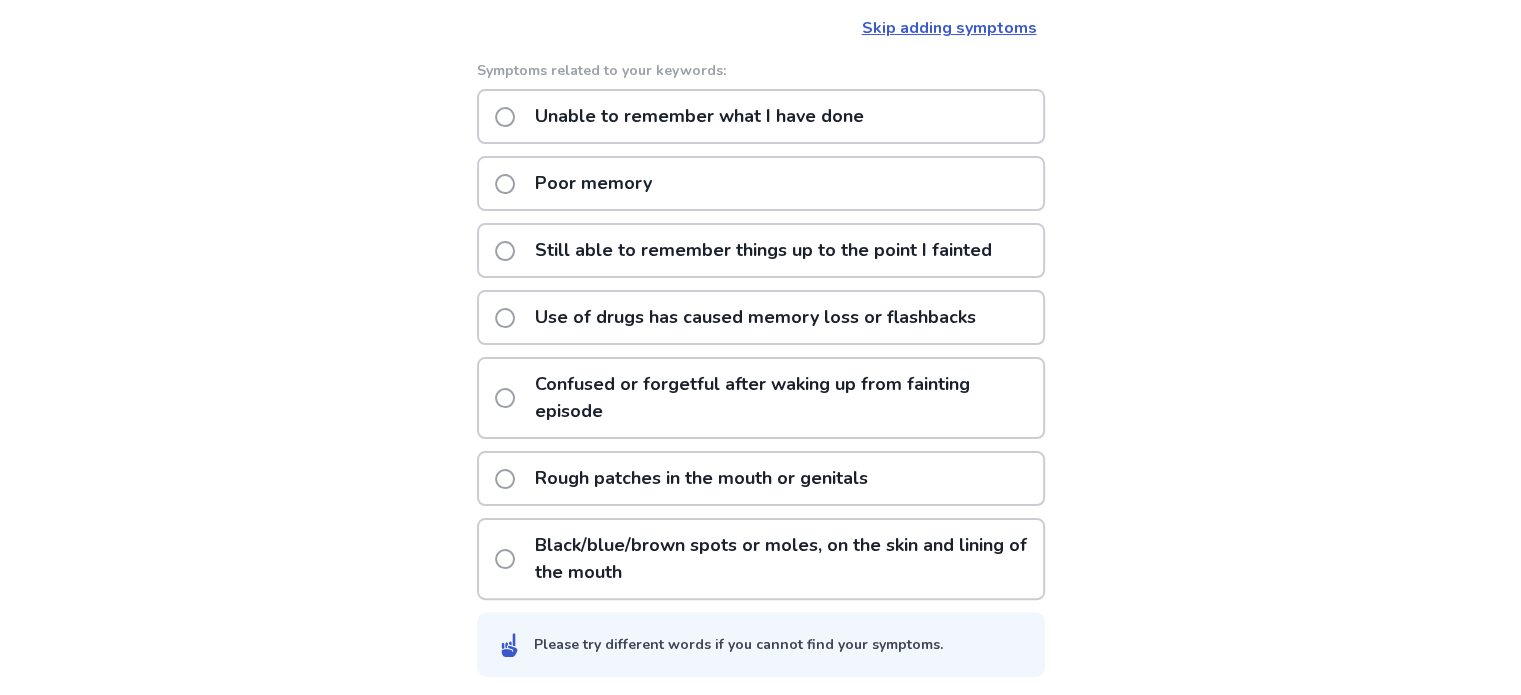 scroll, scrollTop: 168, scrollLeft: 0, axis: vertical 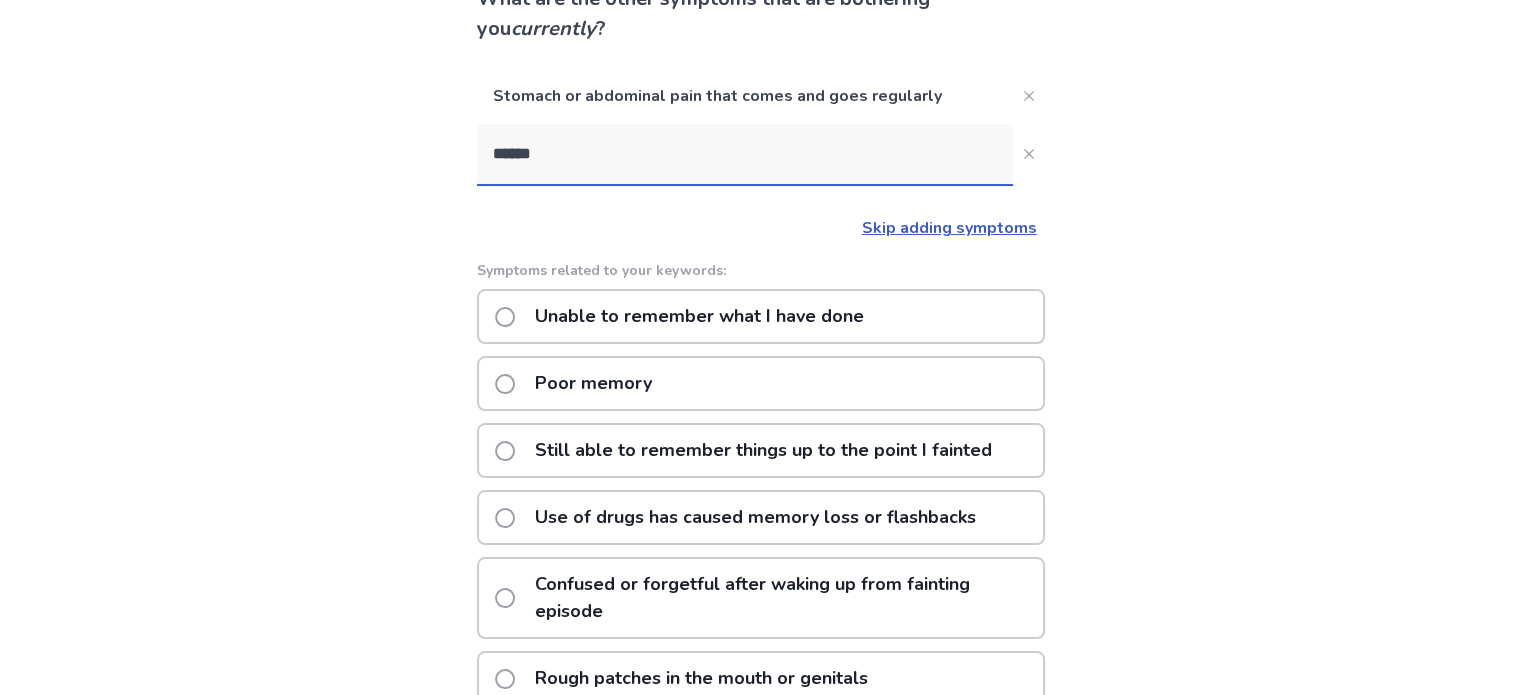 click on "******" 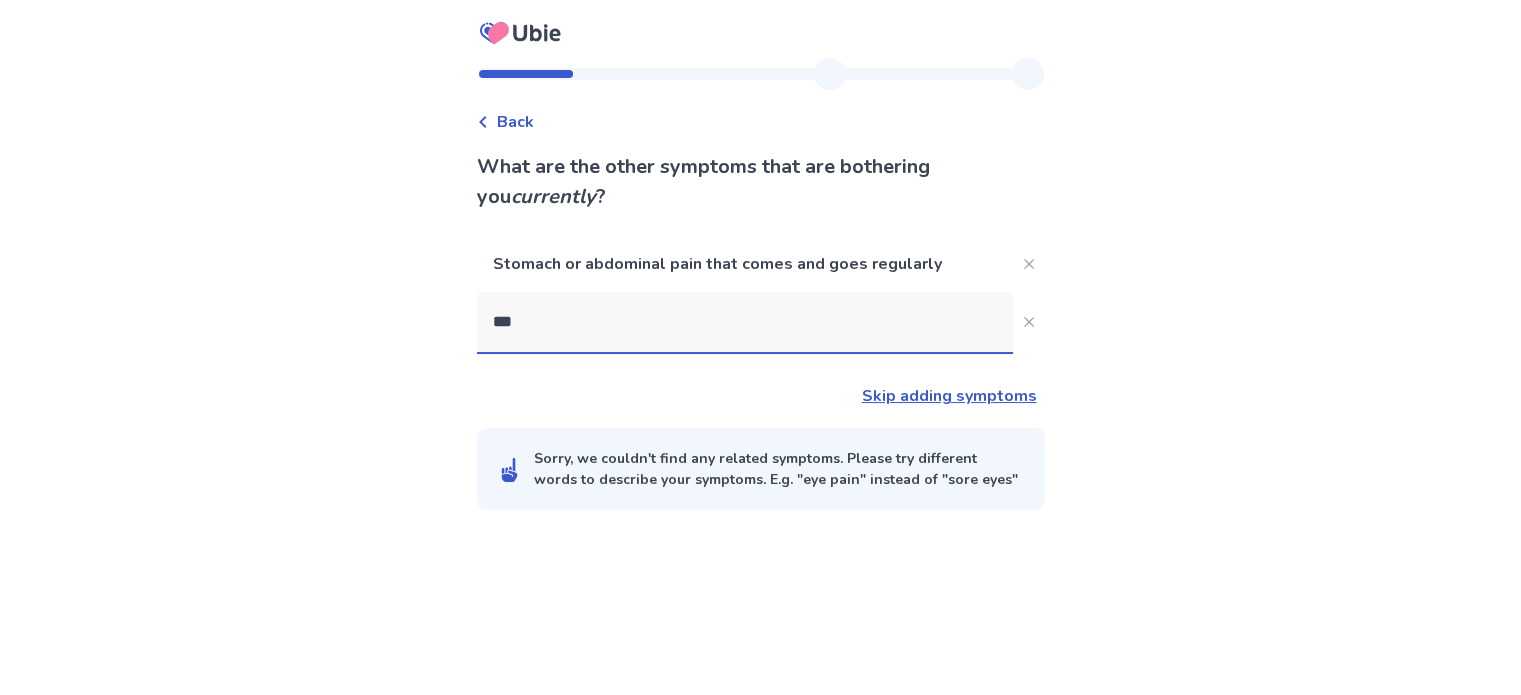 scroll, scrollTop: 0, scrollLeft: 0, axis: both 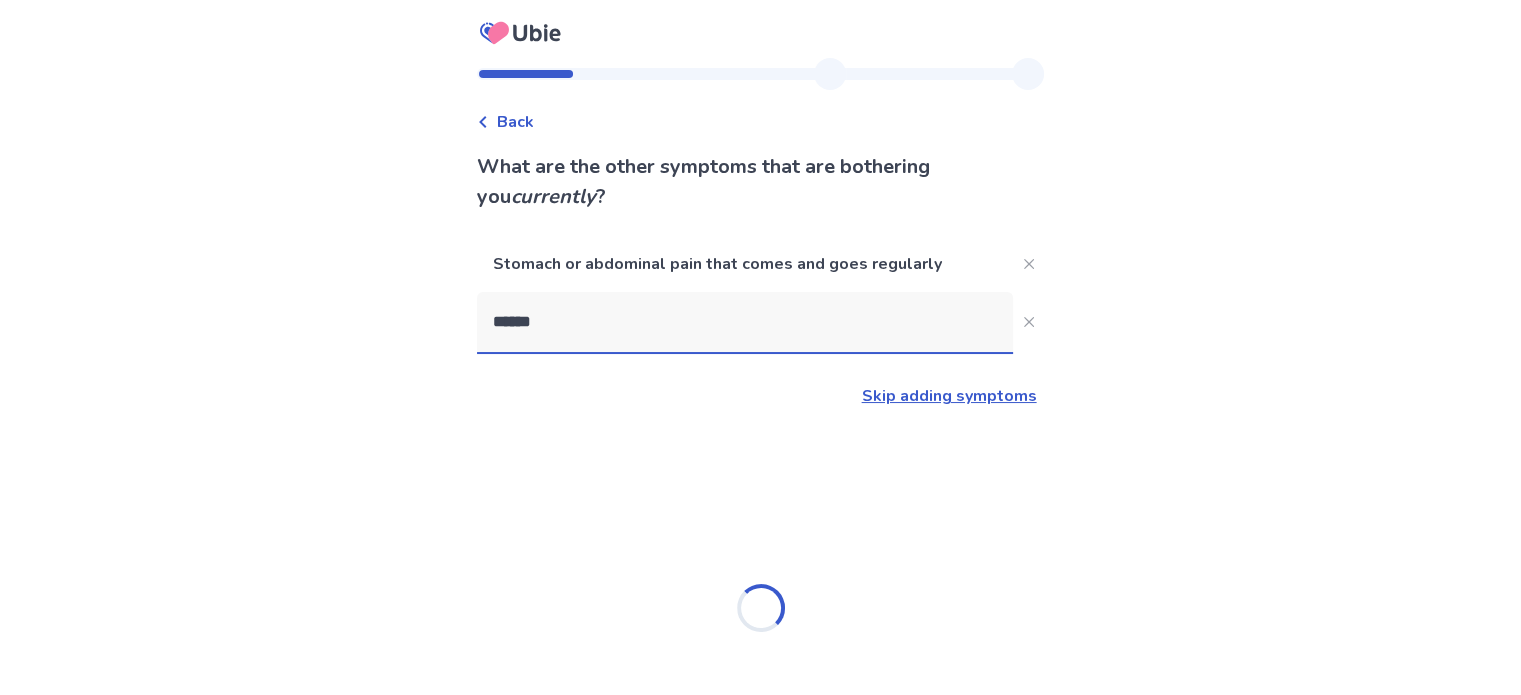 type on "******" 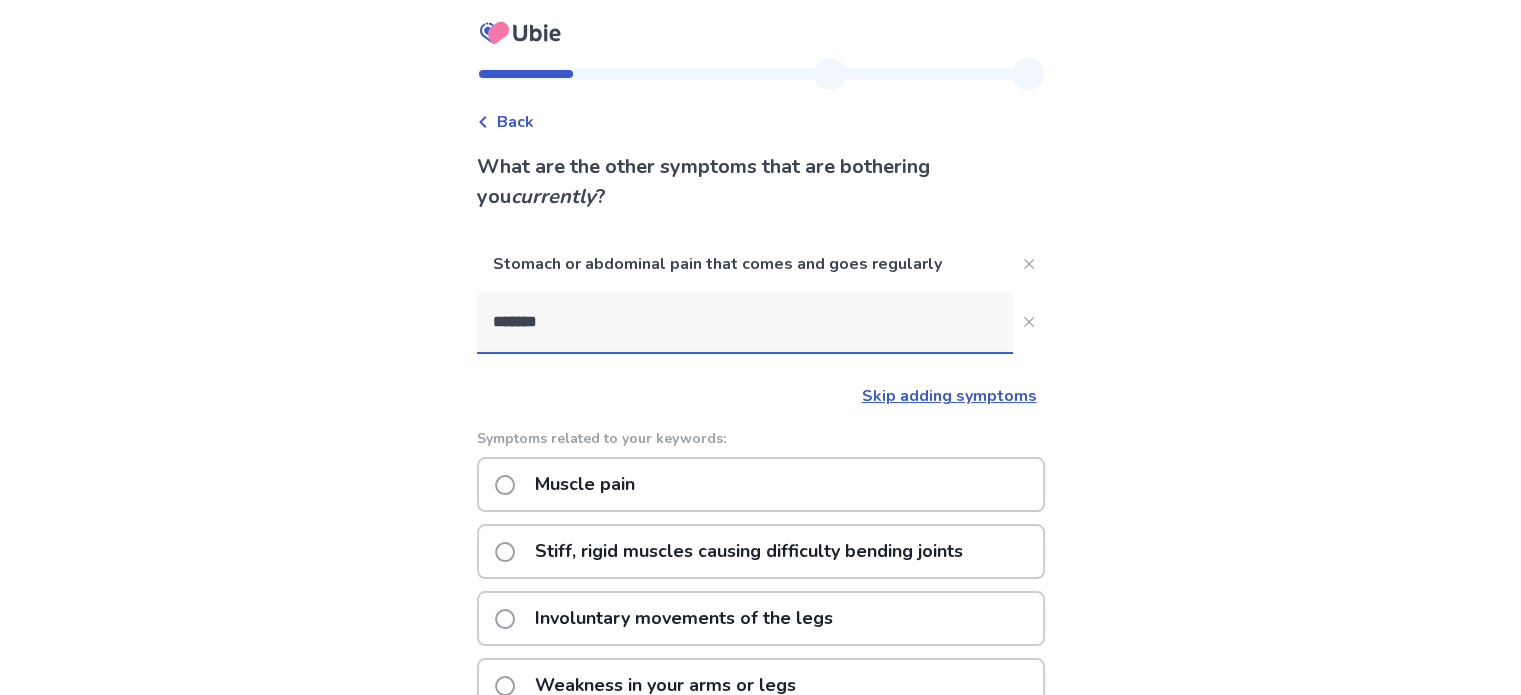 click on "Muscle pain" 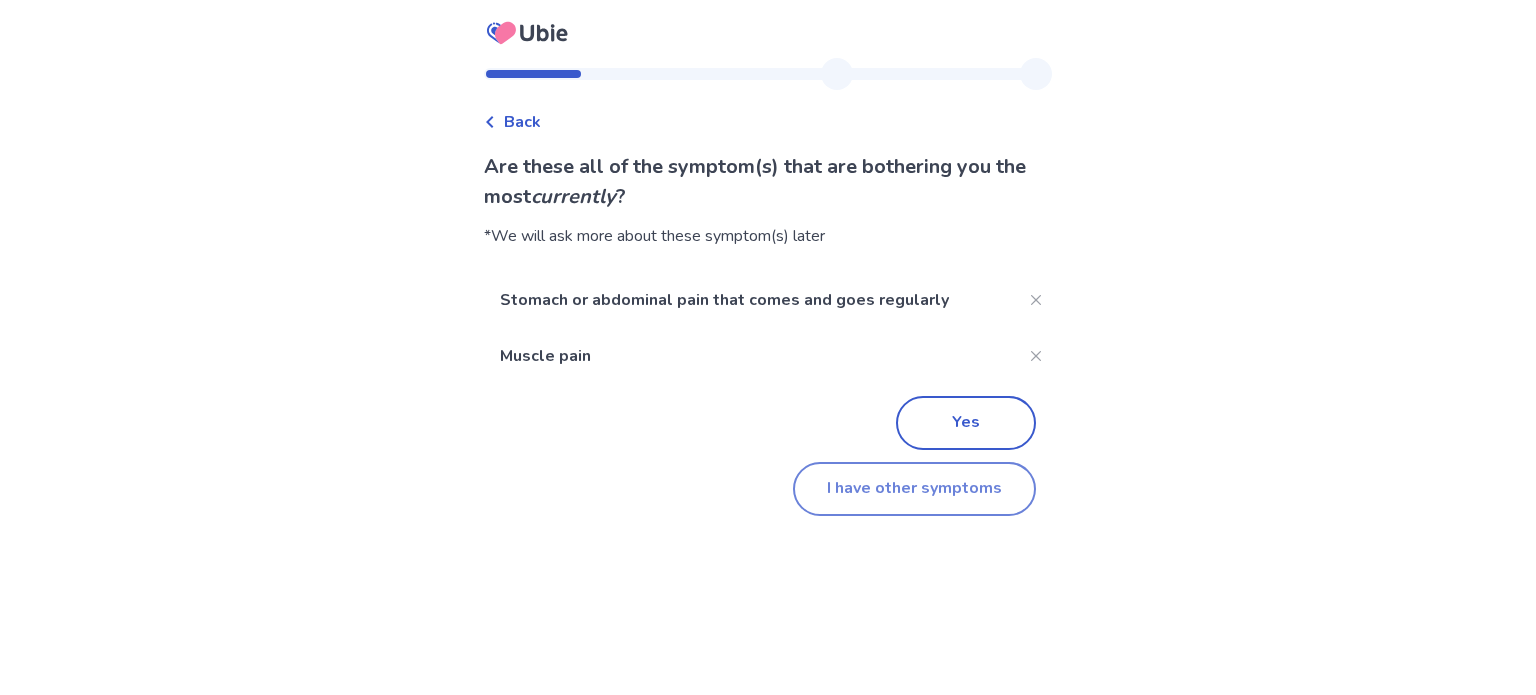 click on "I have other symptoms" 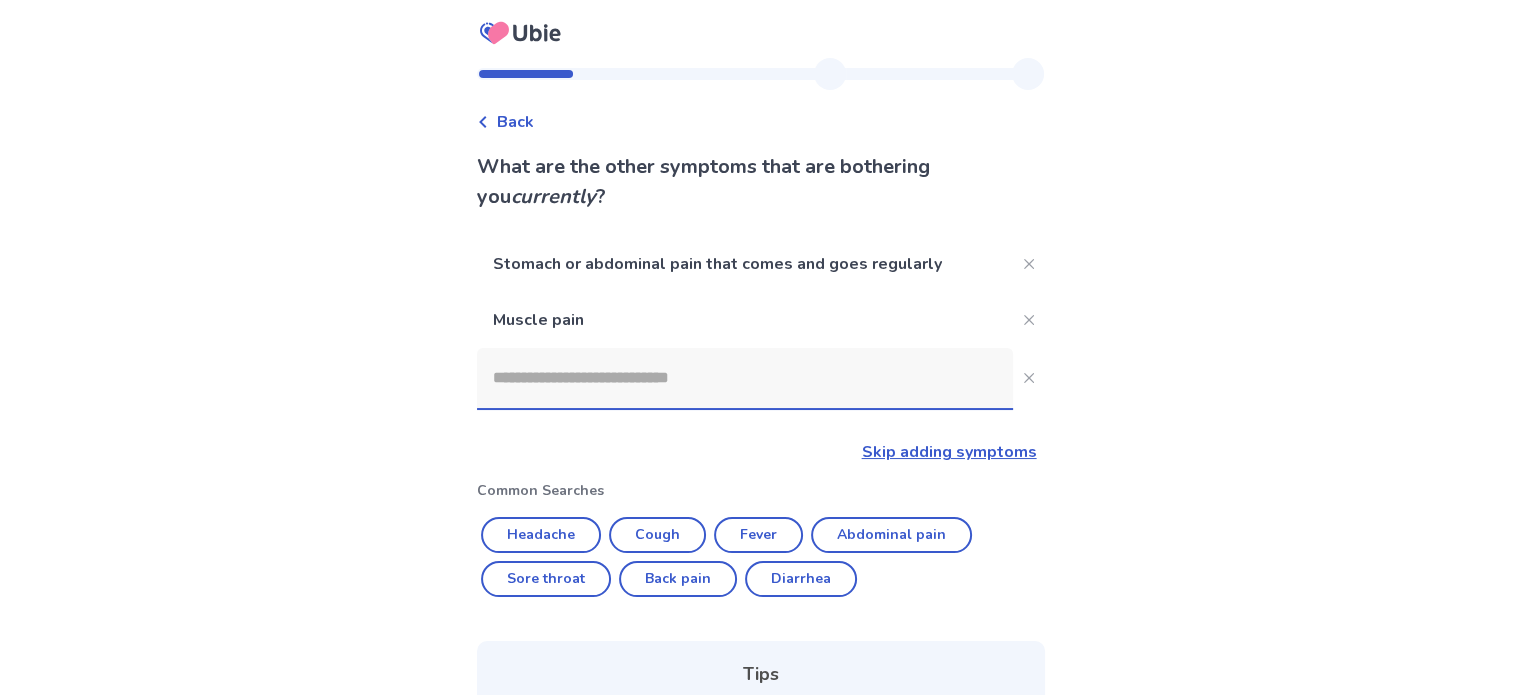 click 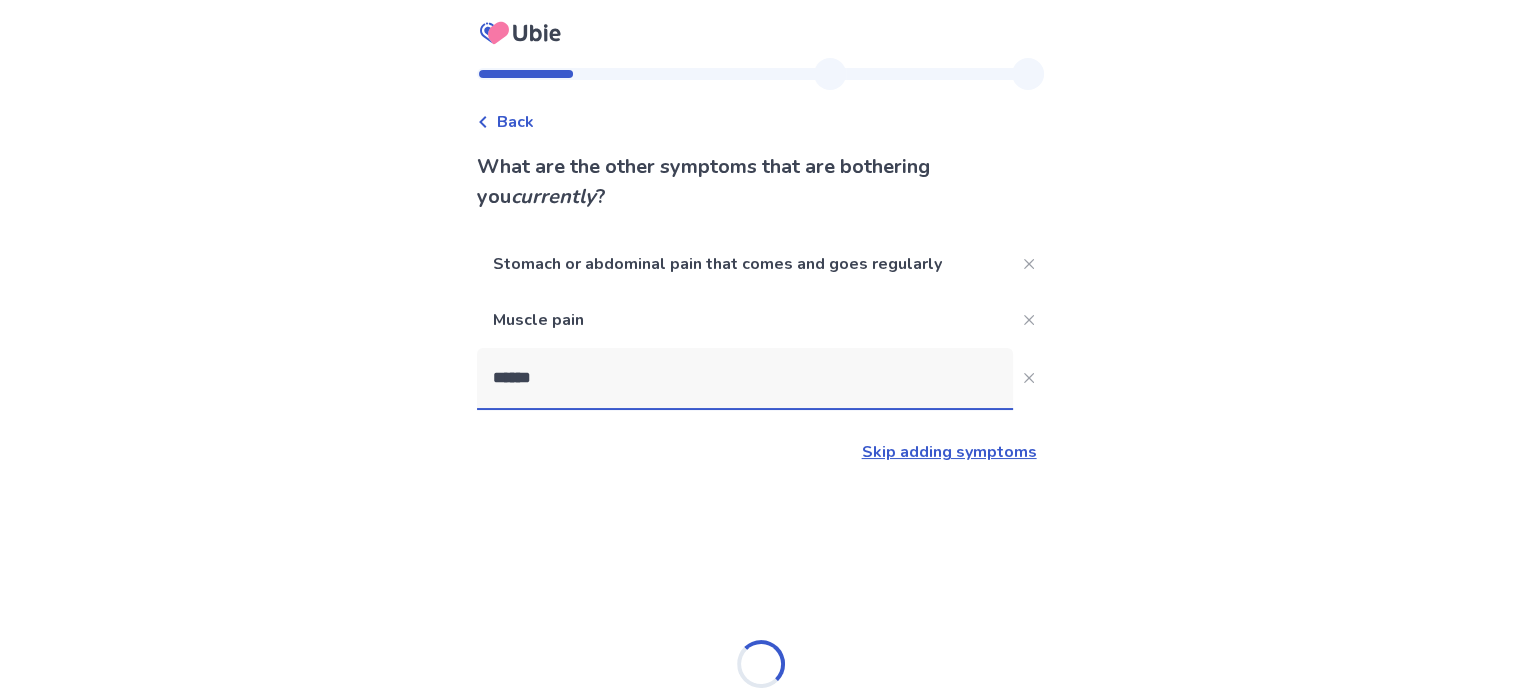 type on "******" 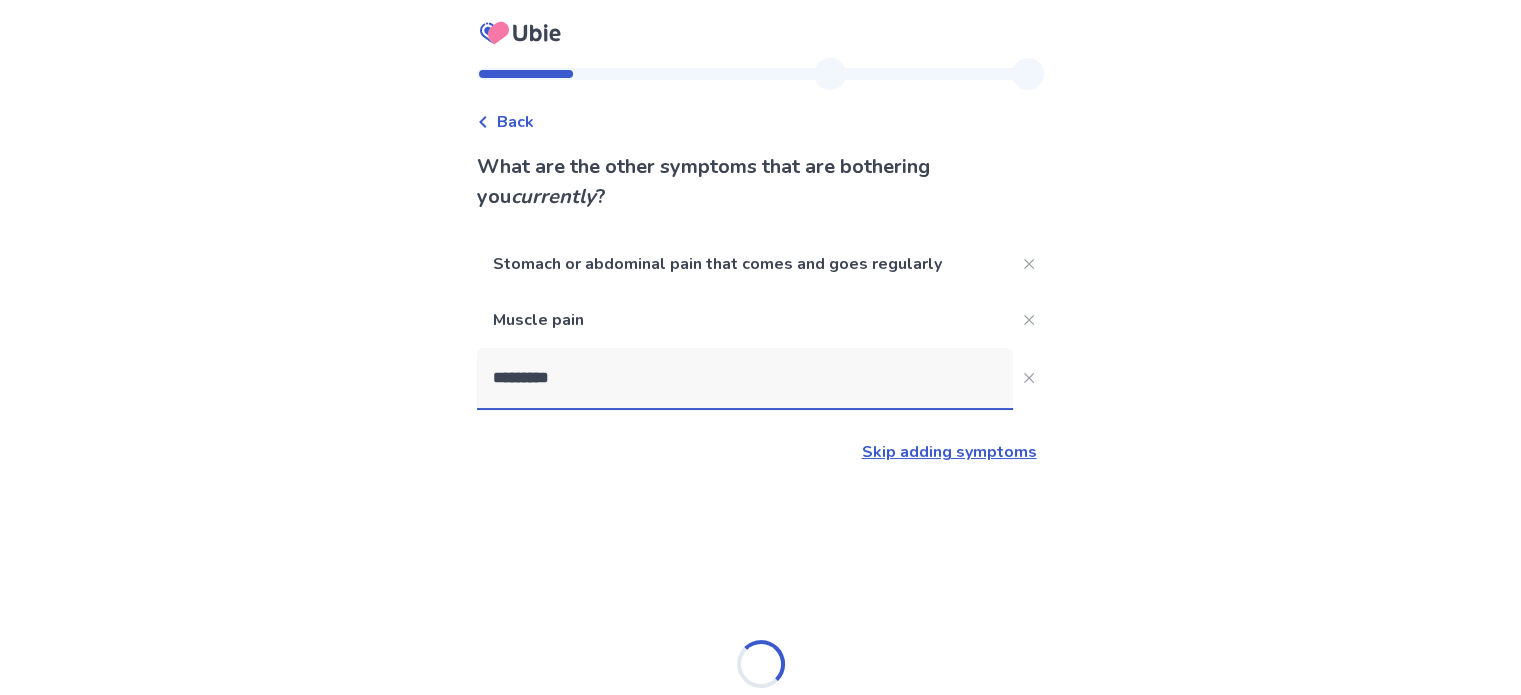 type on "**********" 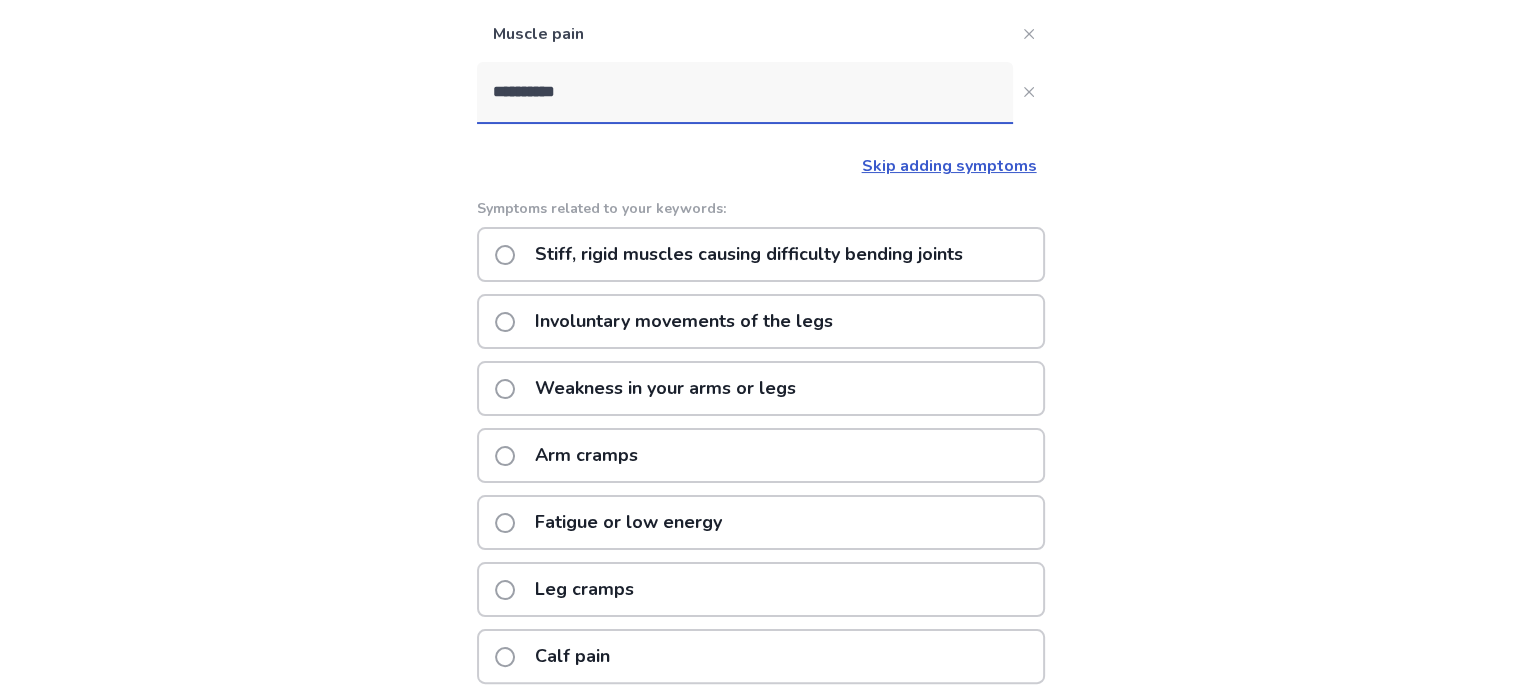 scroll, scrollTop: 300, scrollLeft: 0, axis: vertical 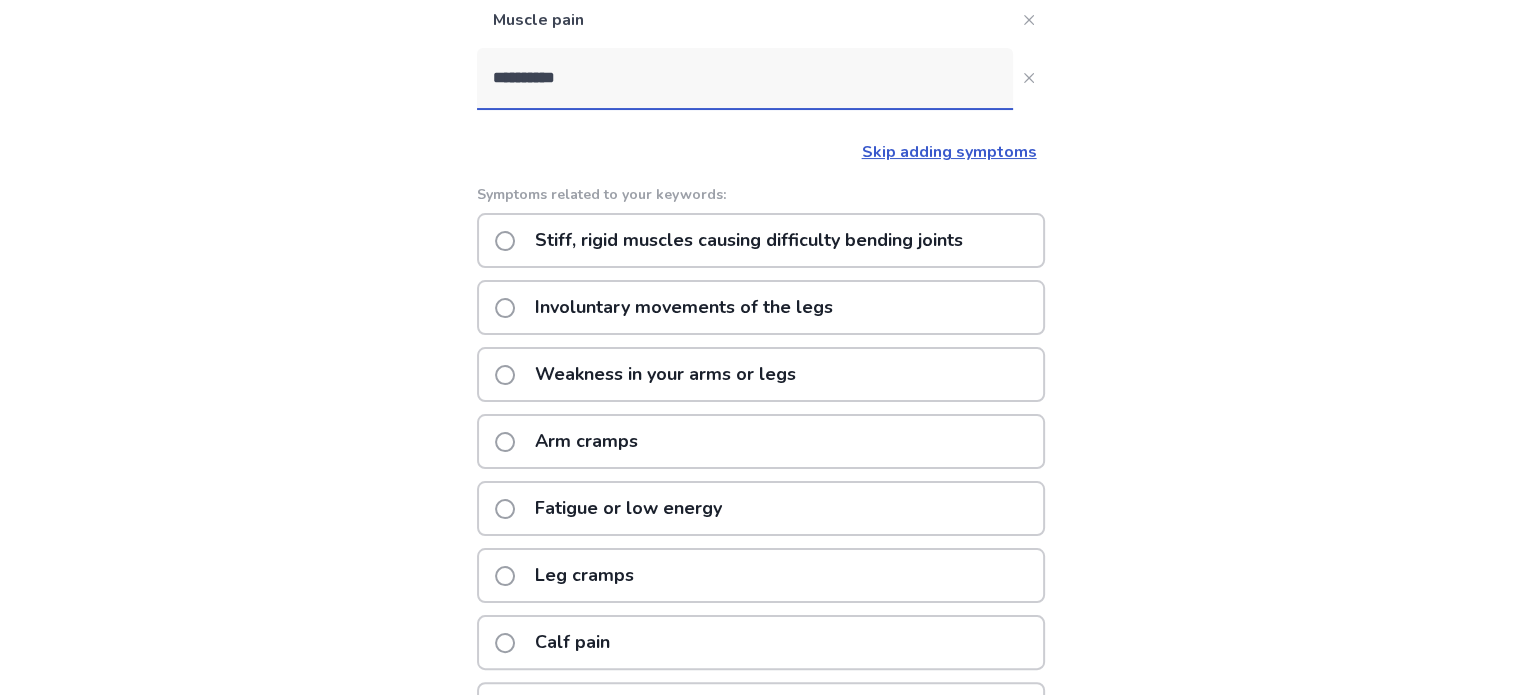 click on "Weakness in your arms or legs" 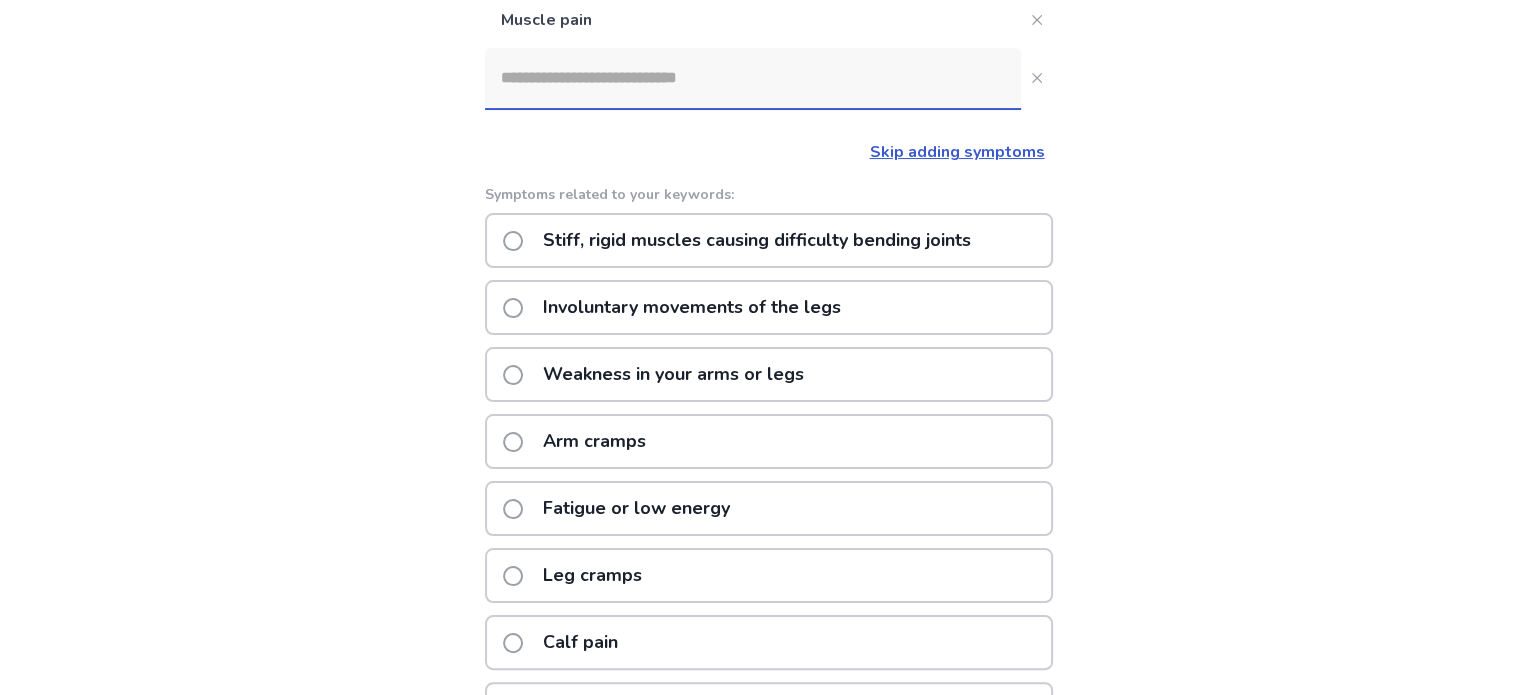 scroll, scrollTop: 0, scrollLeft: 0, axis: both 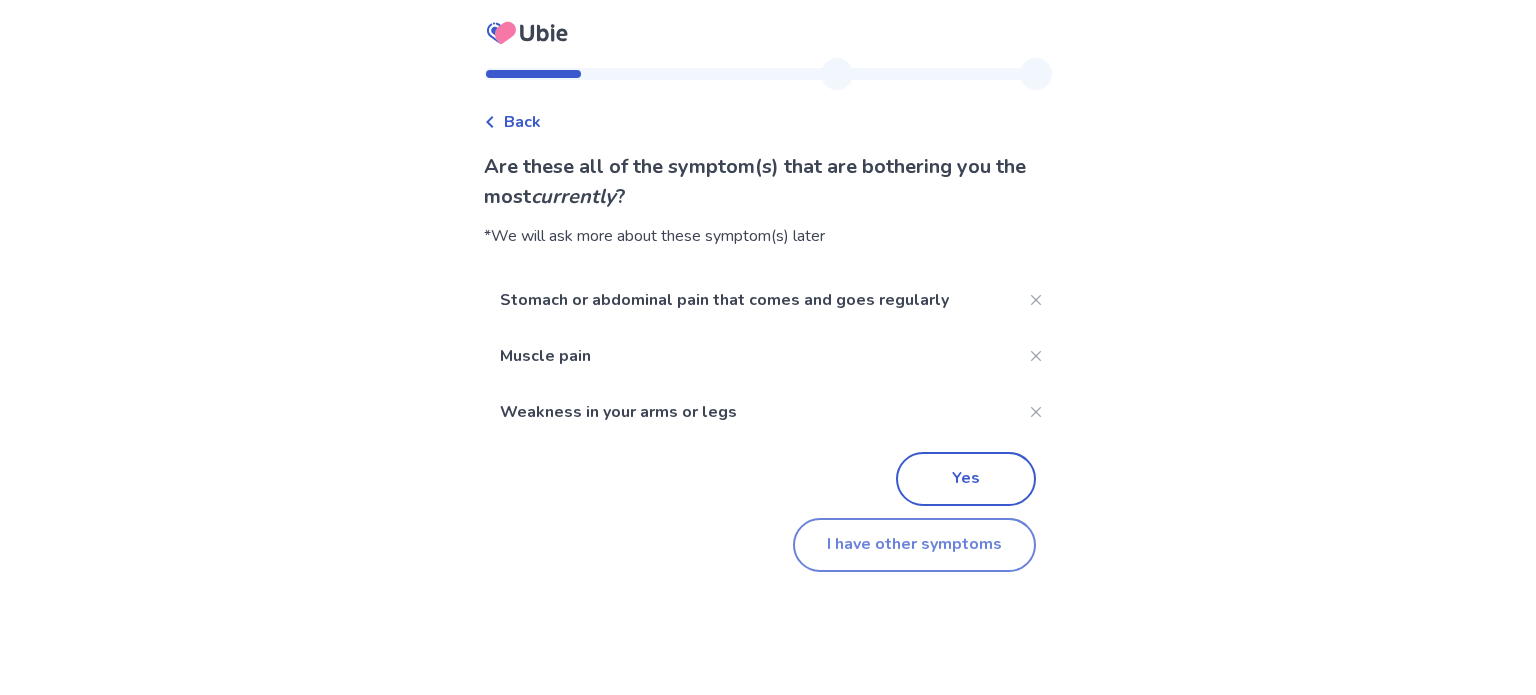 click on "I have other symptoms" 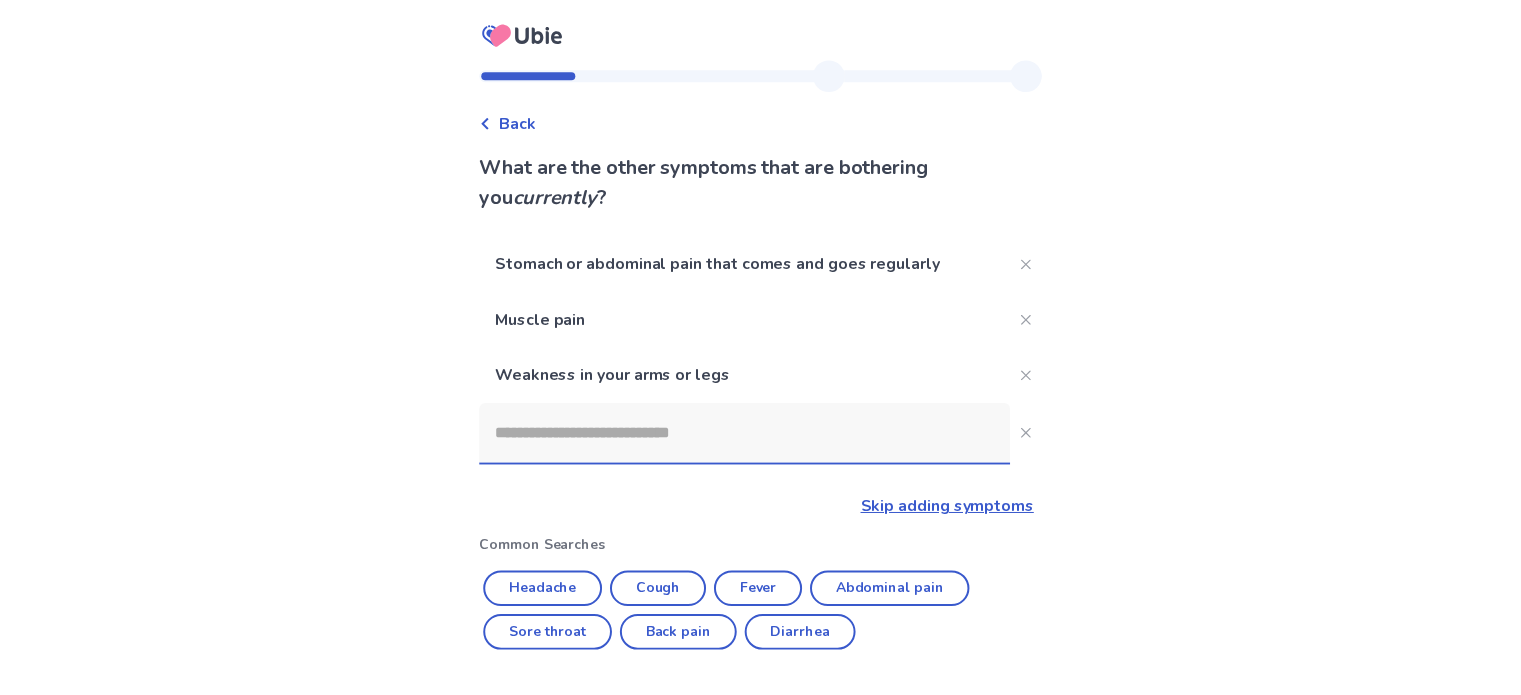 scroll, scrollTop: 300, scrollLeft: 0, axis: vertical 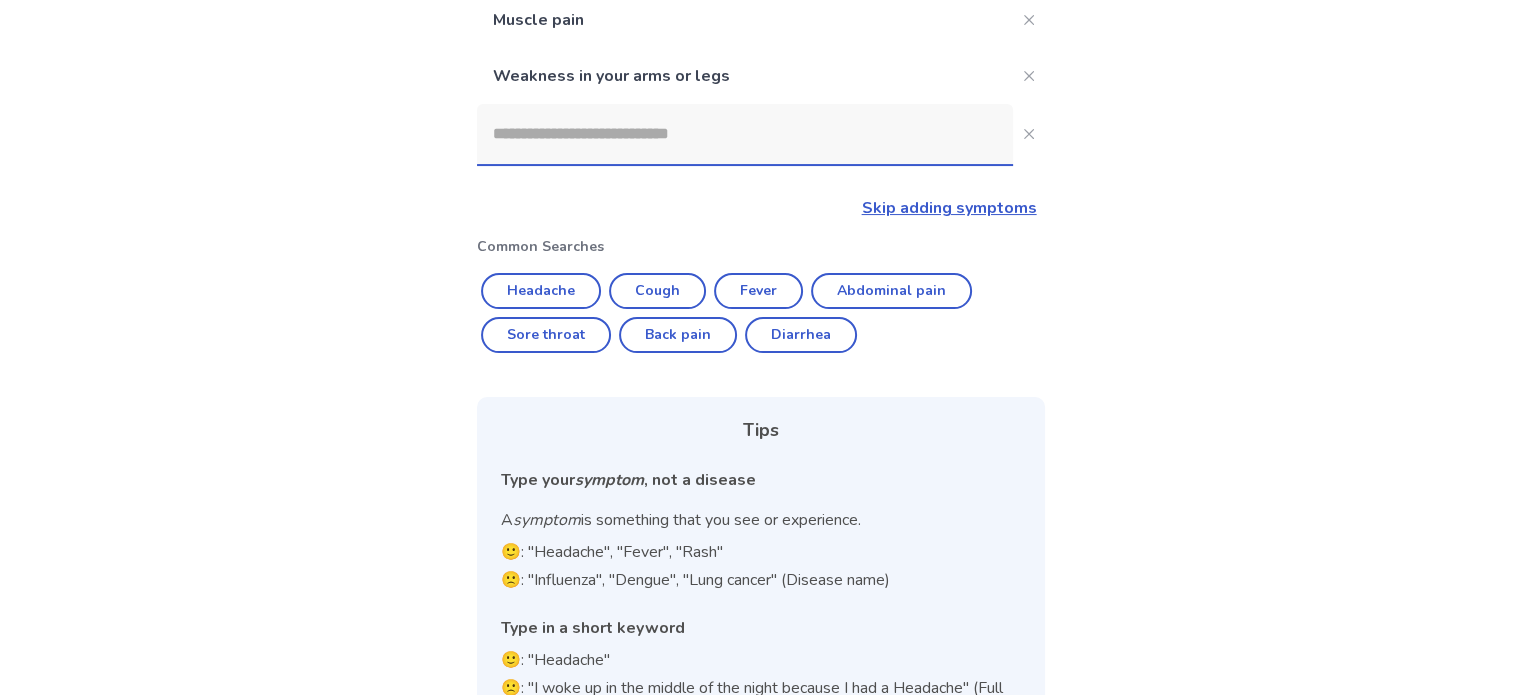 click 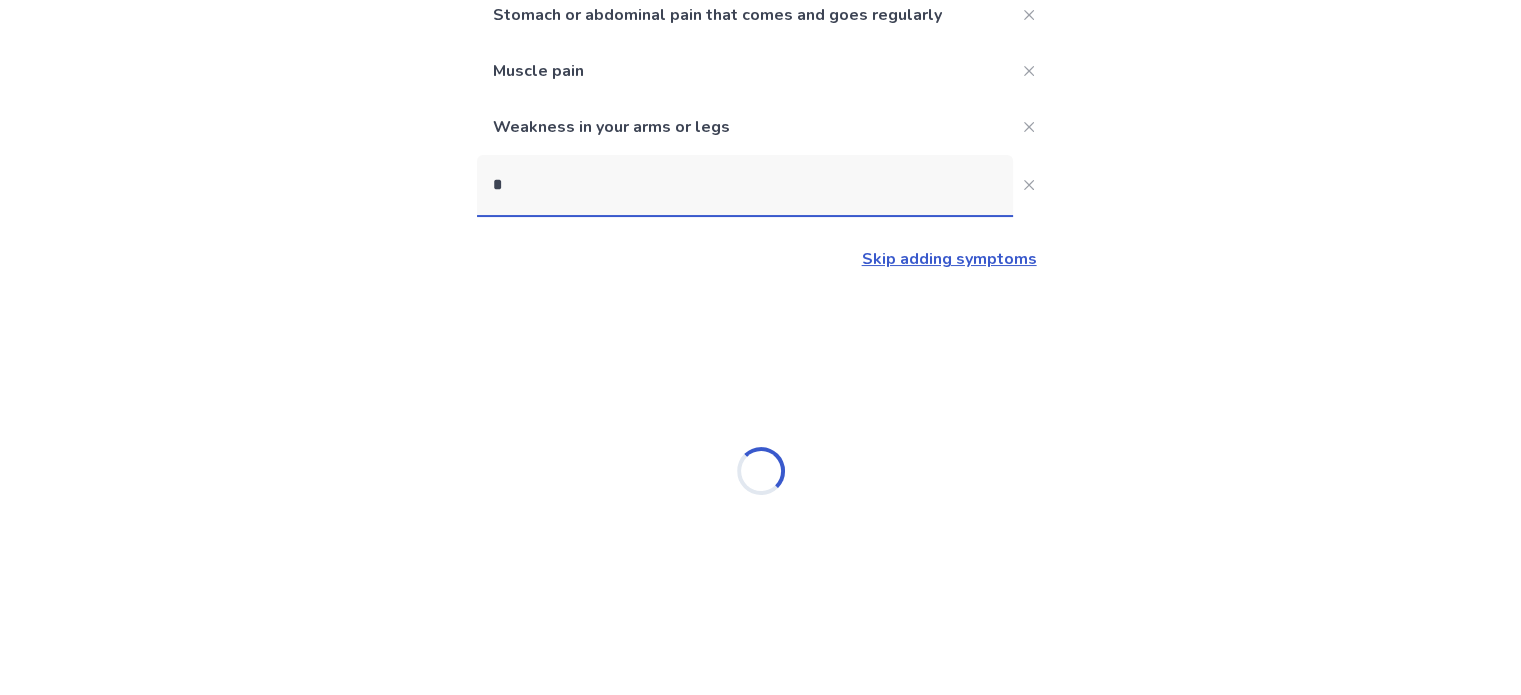 scroll, scrollTop: 248, scrollLeft: 0, axis: vertical 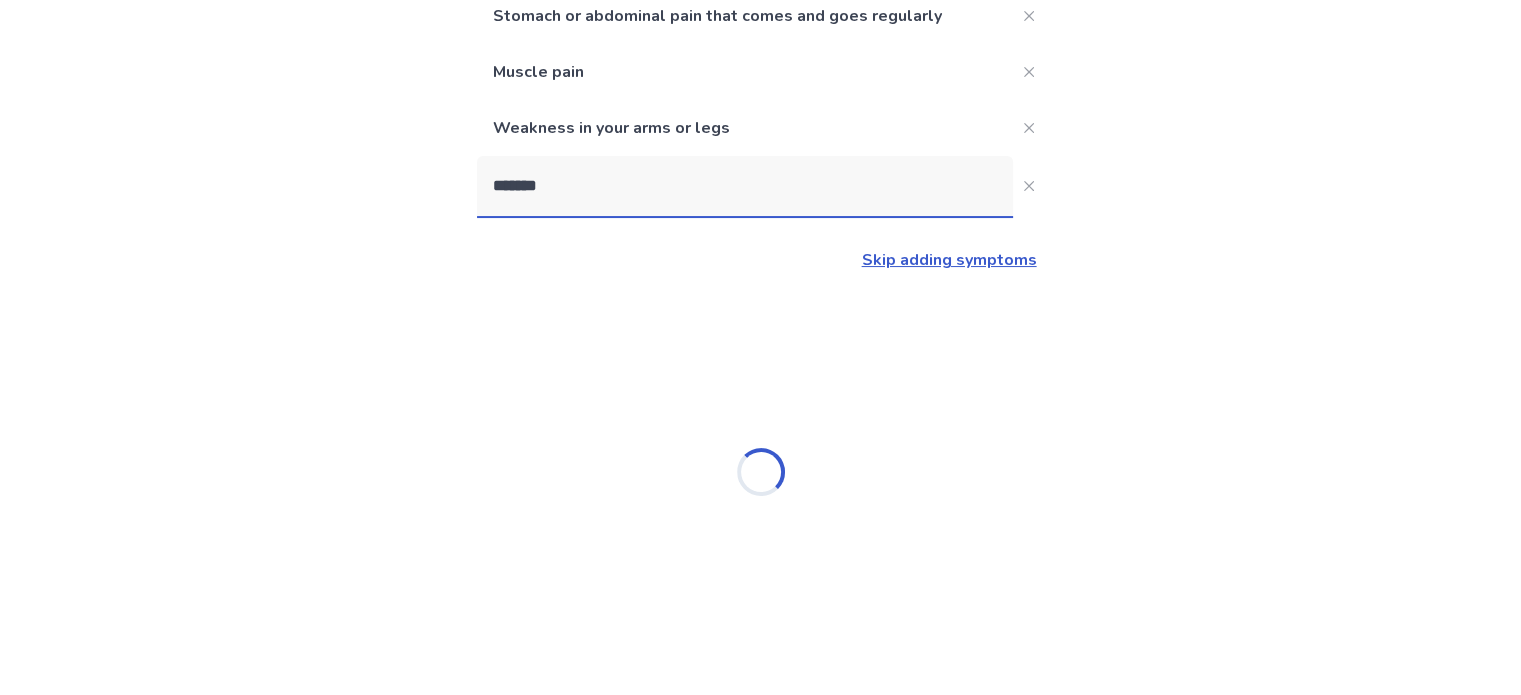 type on "********" 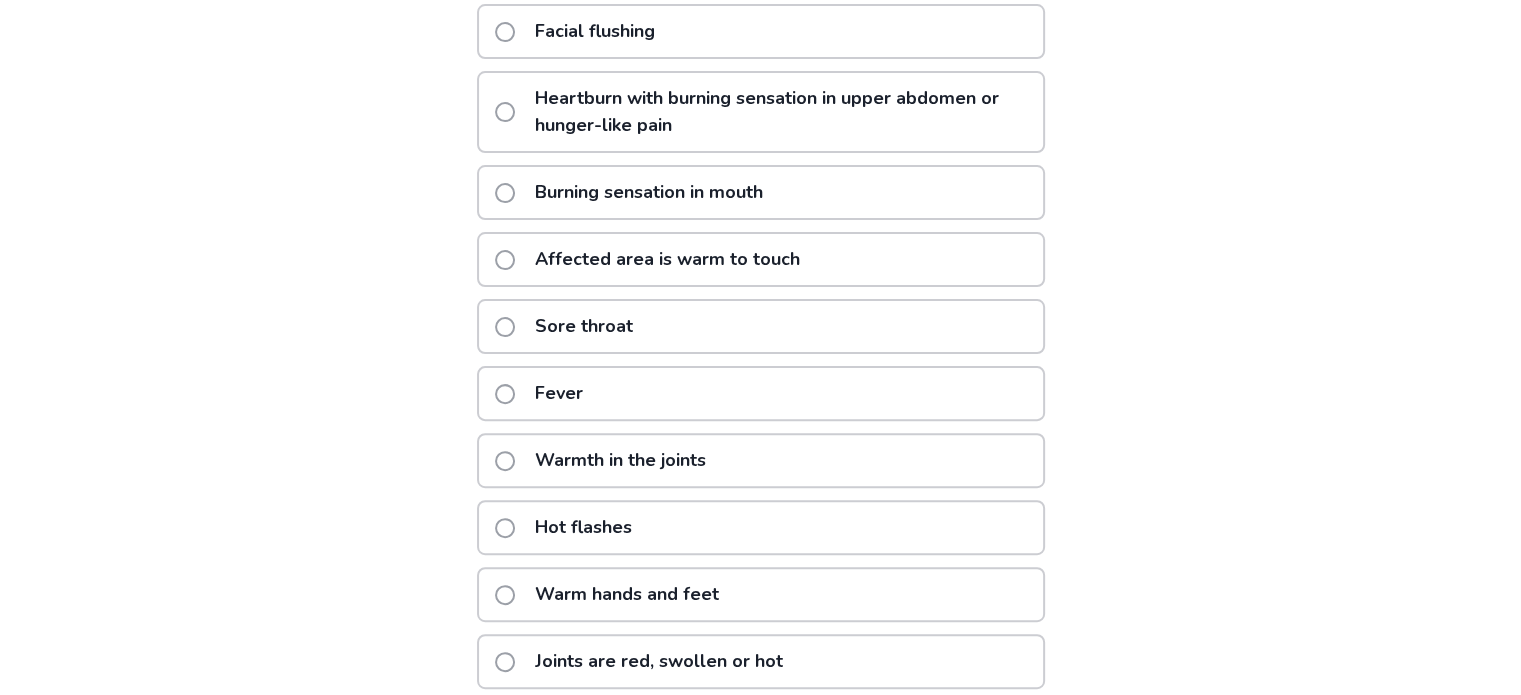 scroll, scrollTop: 600, scrollLeft: 0, axis: vertical 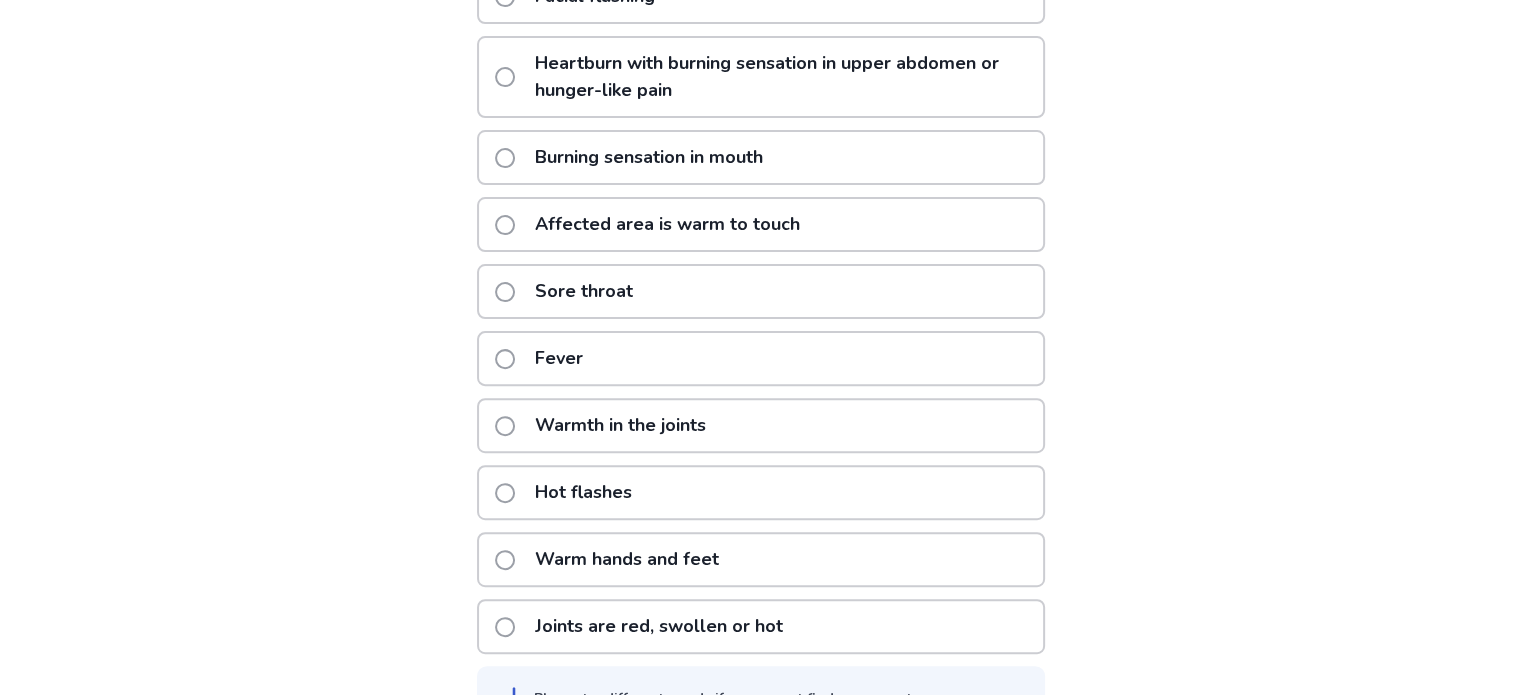 click on "Hot flashes" 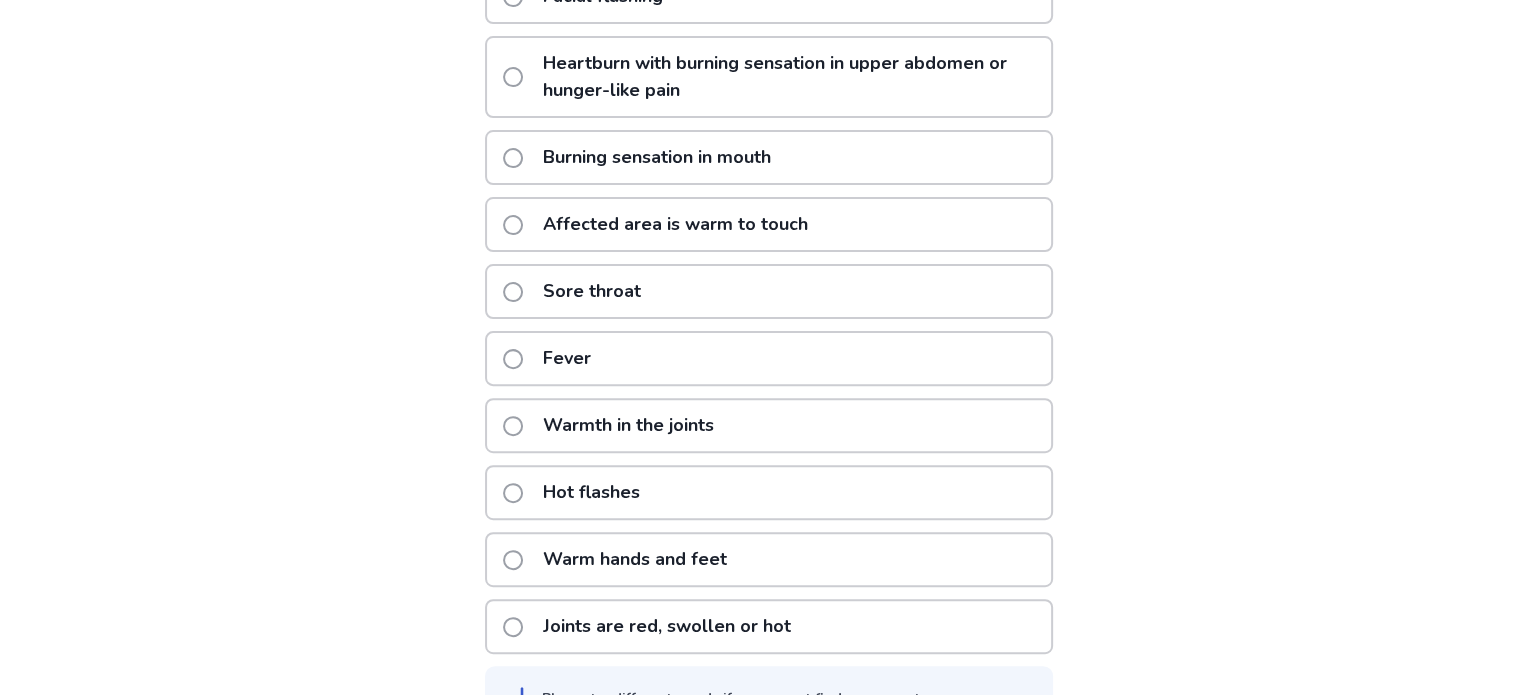 scroll, scrollTop: 0, scrollLeft: 0, axis: both 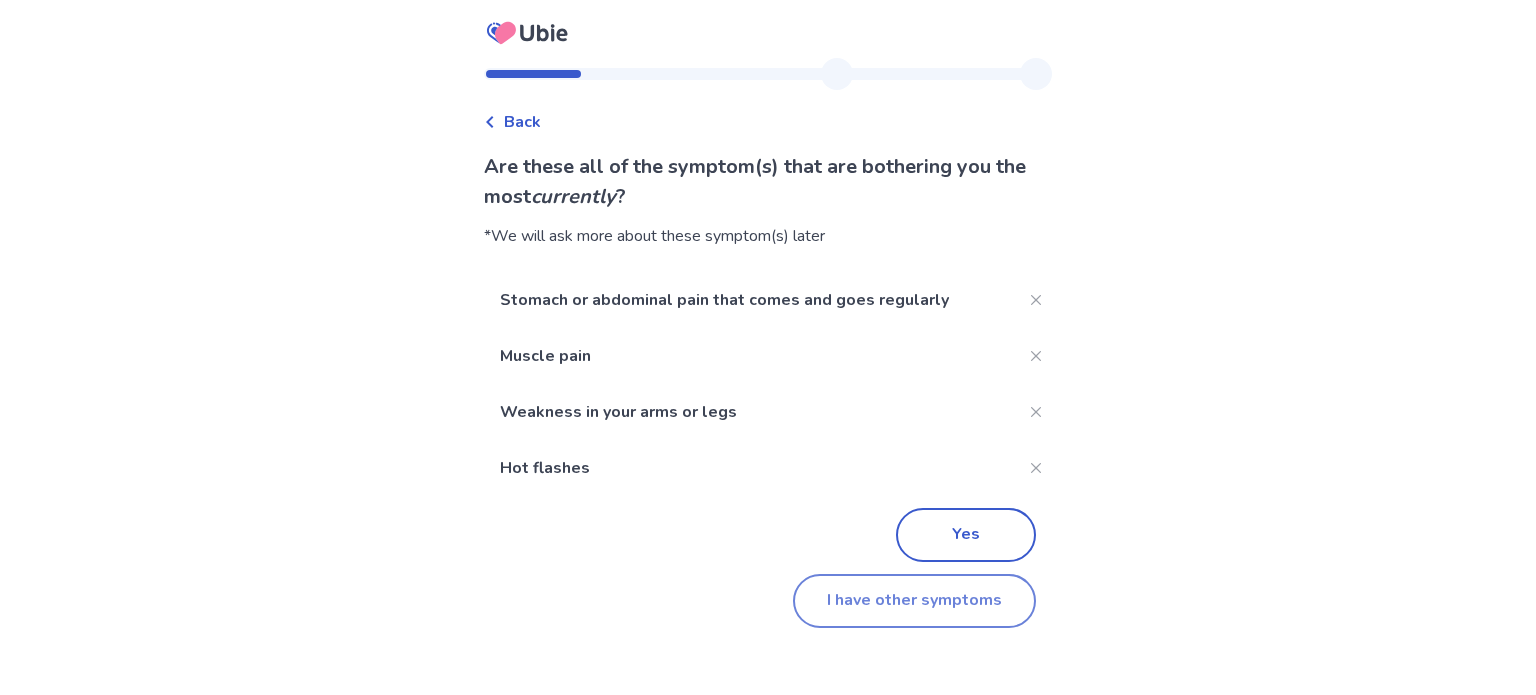 click on "I have other symptoms" 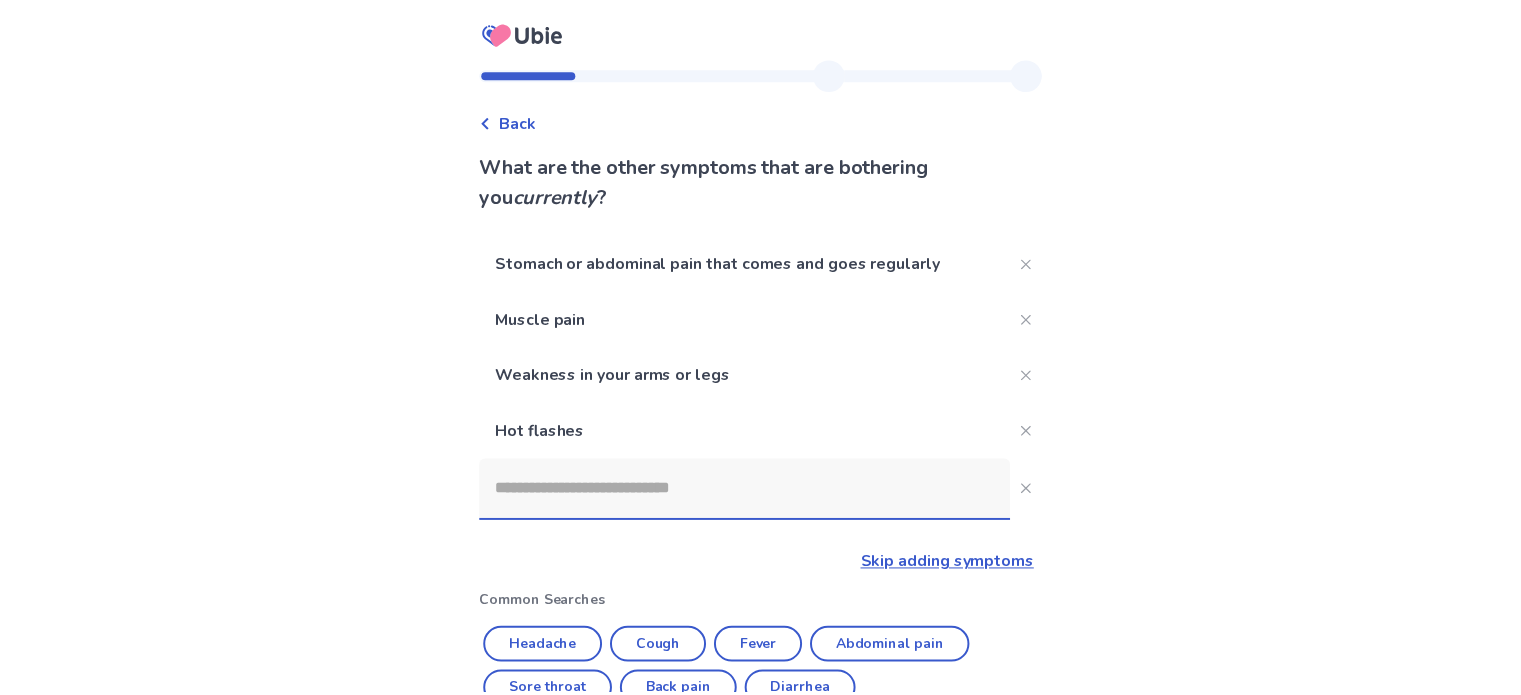 scroll, scrollTop: 428, scrollLeft: 0, axis: vertical 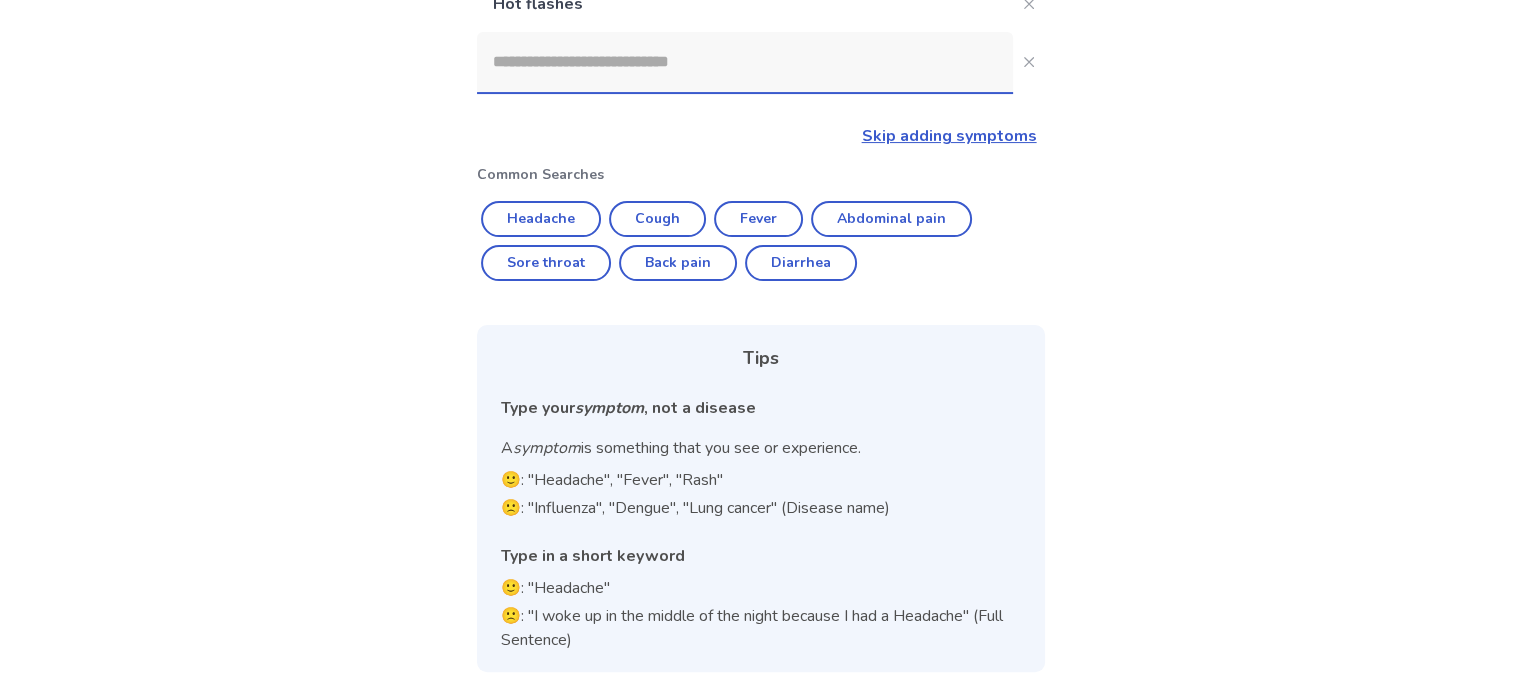 click 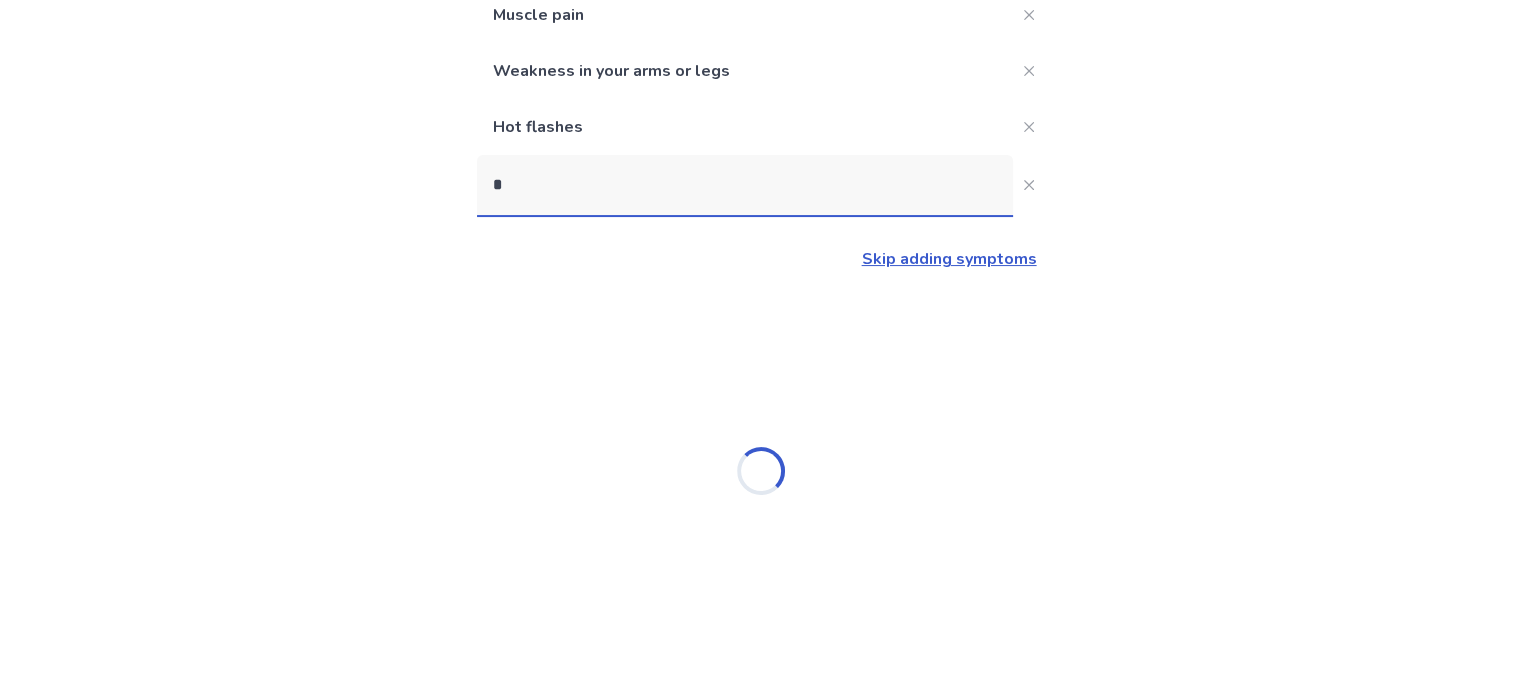 scroll, scrollTop: 304, scrollLeft: 0, axis: vertical 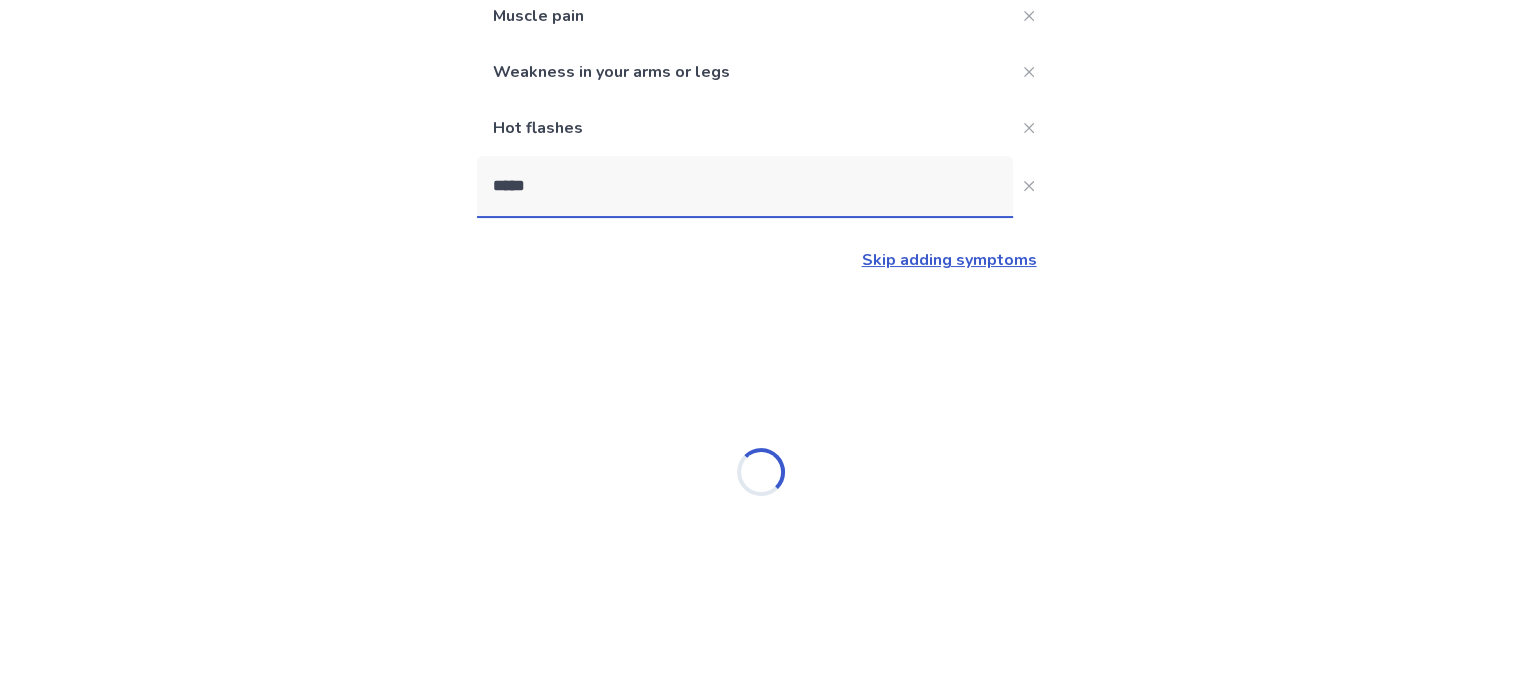 type on "******" 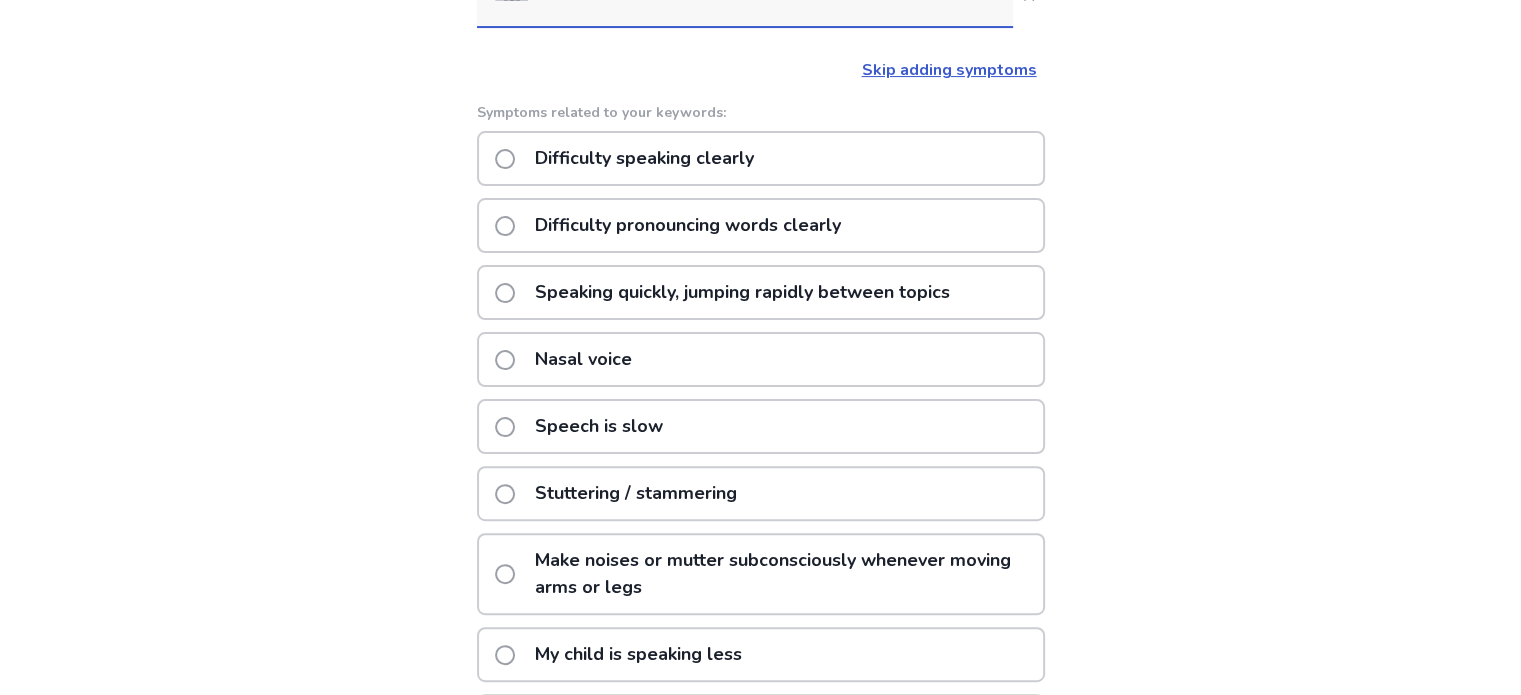 scroll, scrollTop: 528, scrollLeft: 0, axis: vertical 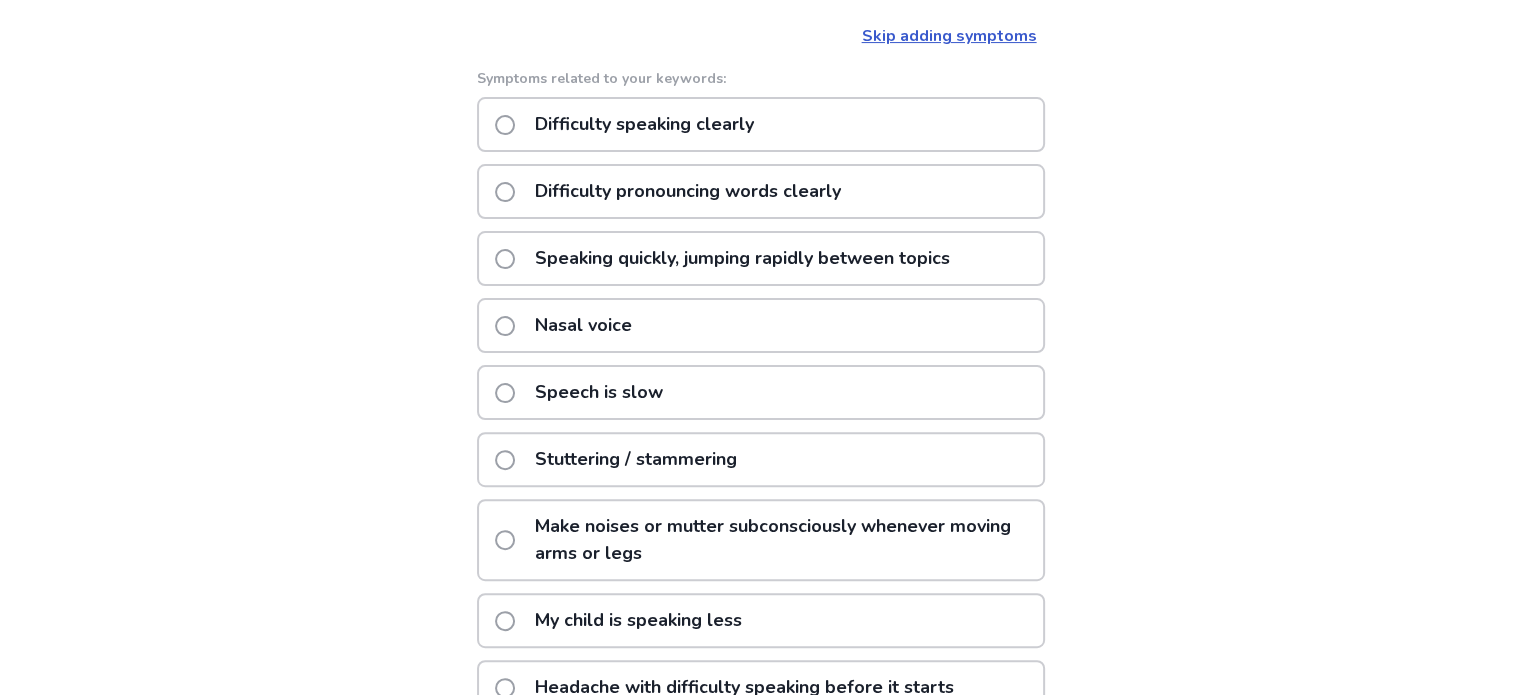 click on "Stuttering / stammering" 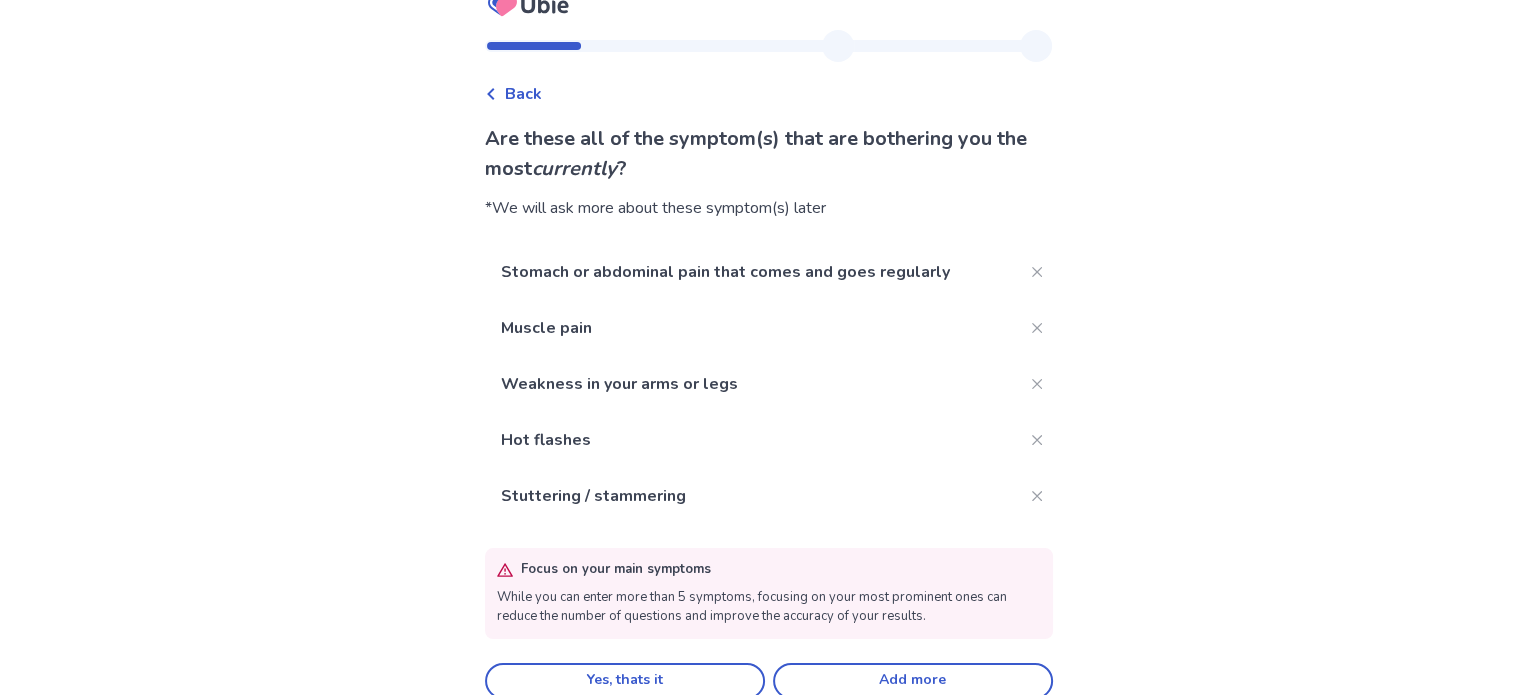 scroll, scrollTop: 55, scrollLeft: 0, axis: vertical 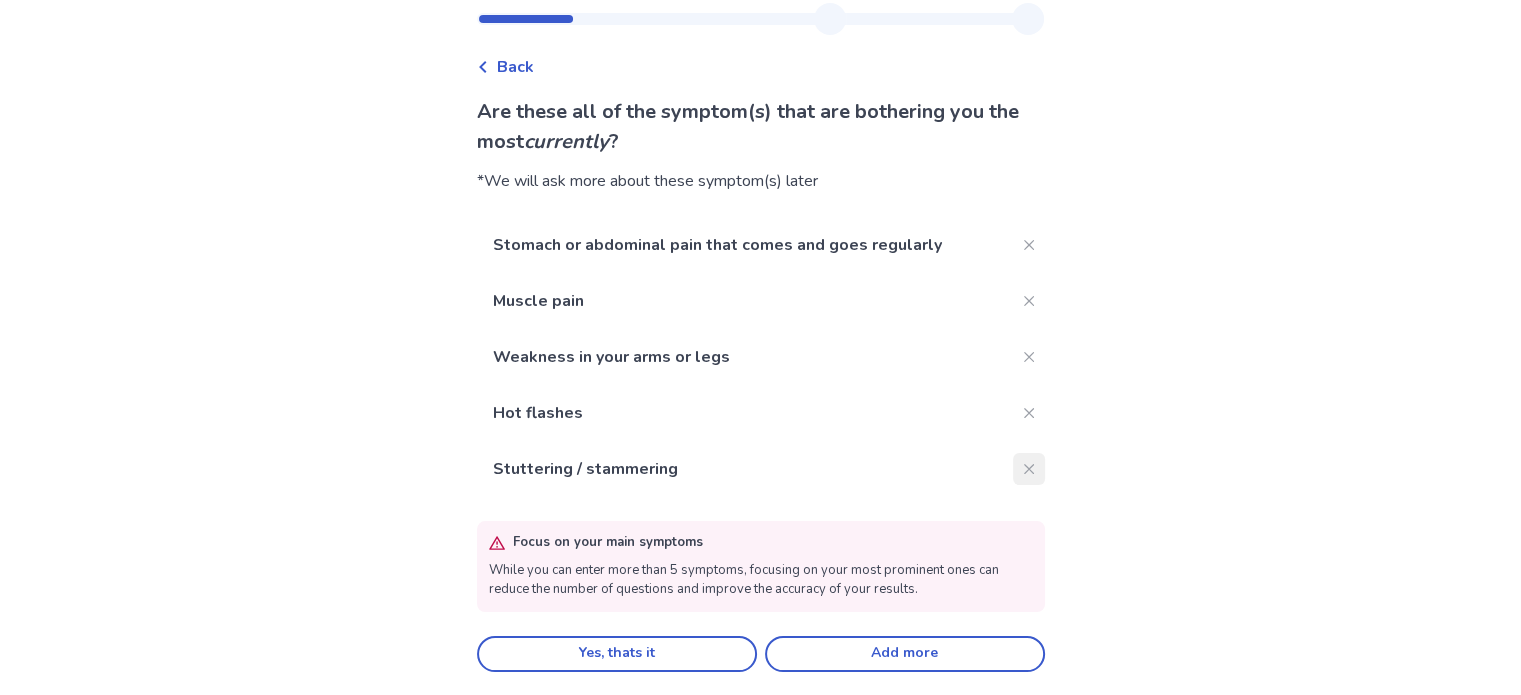 click 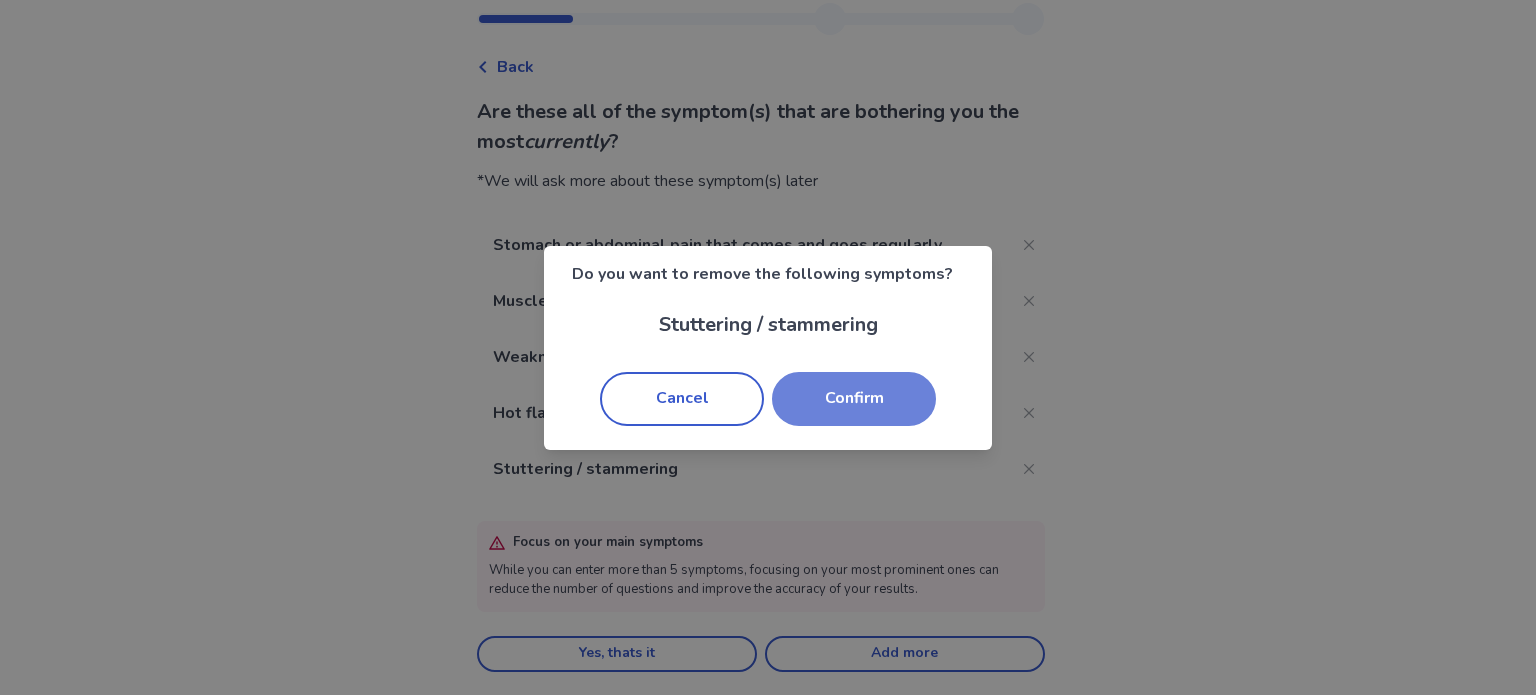 click on "Confirm" at bounding box center (854, 399) 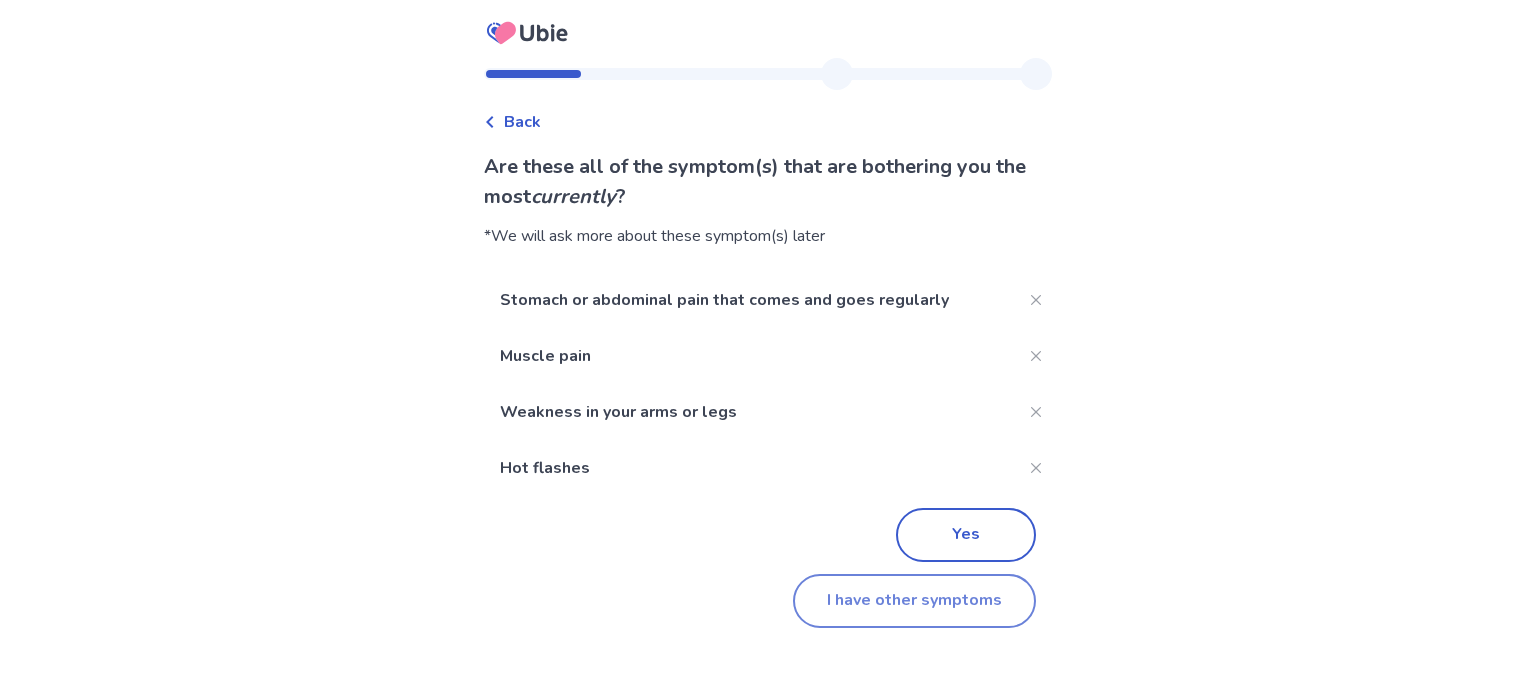 click on "I have other symptoms" 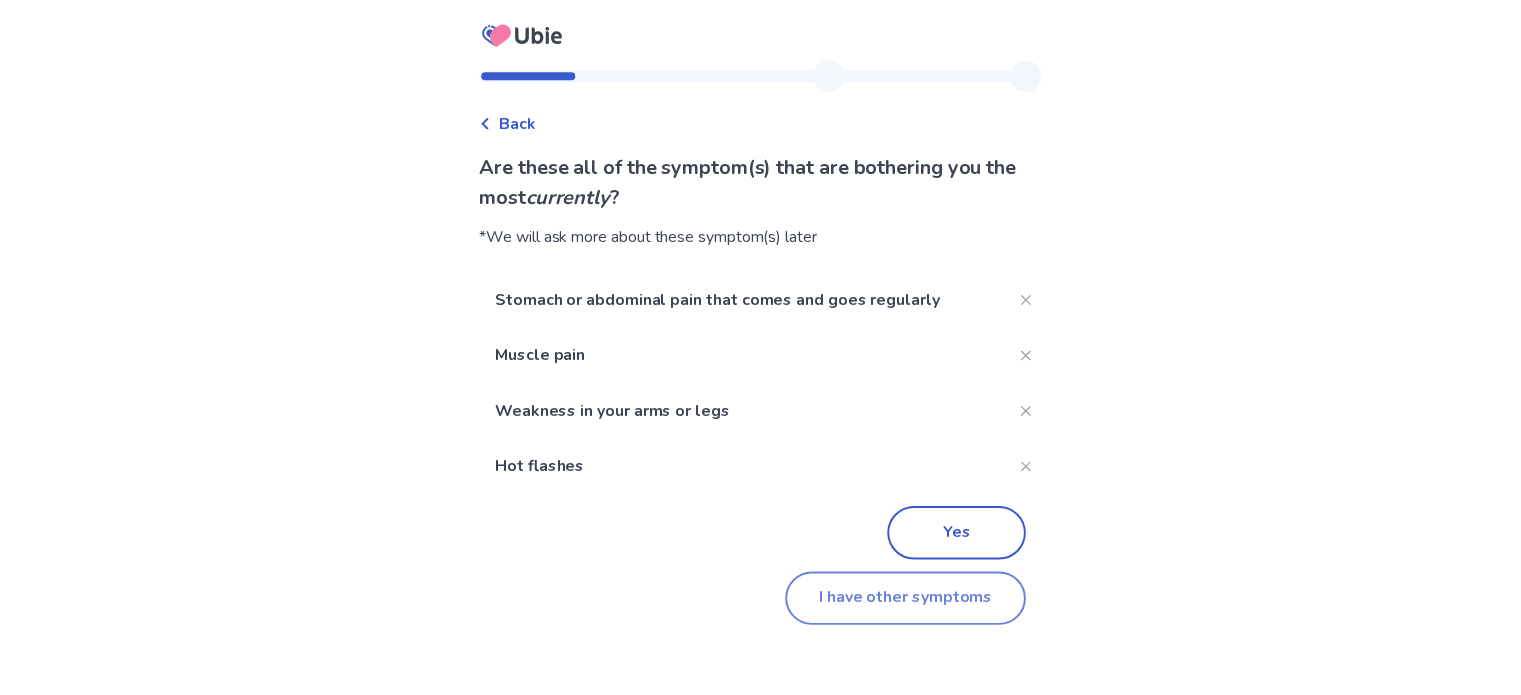 scroll, scrollTop: 428, scrollLeft: 0, axis: vertical 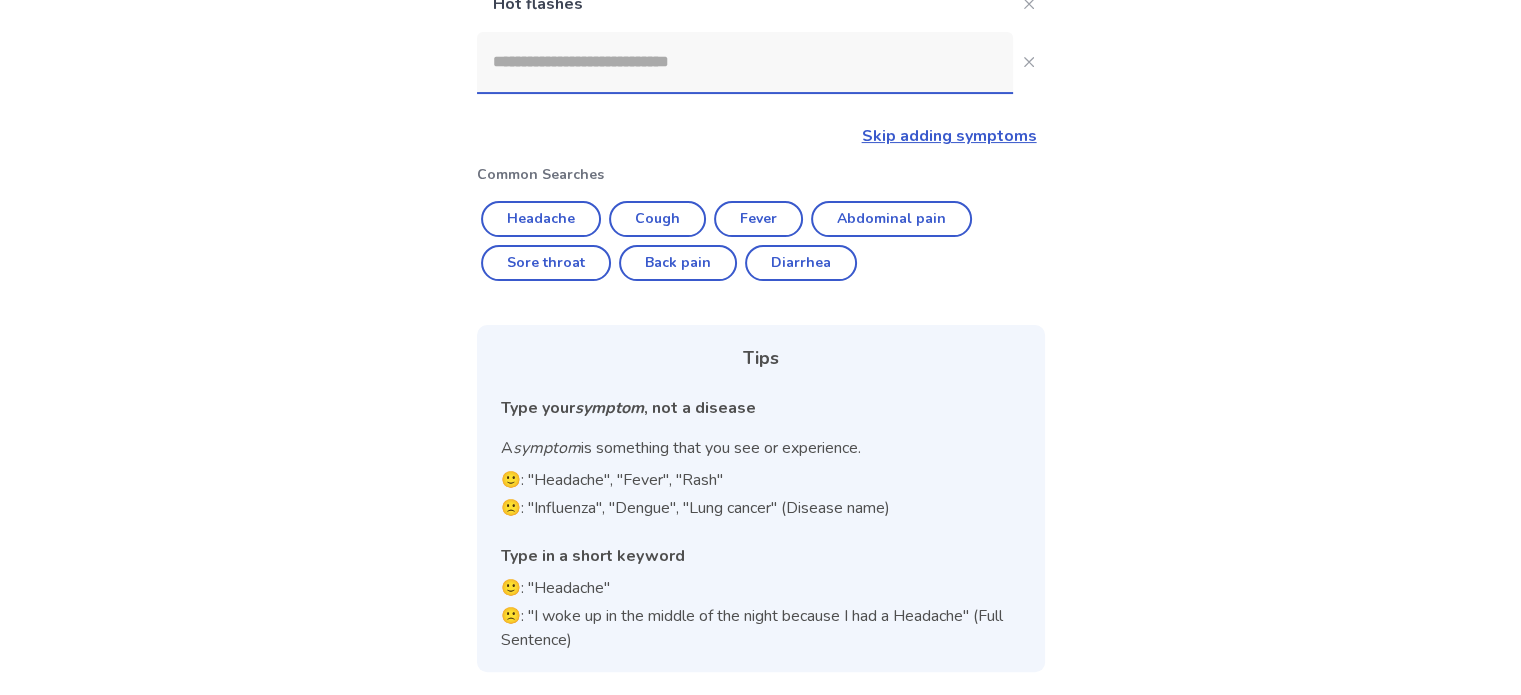 click 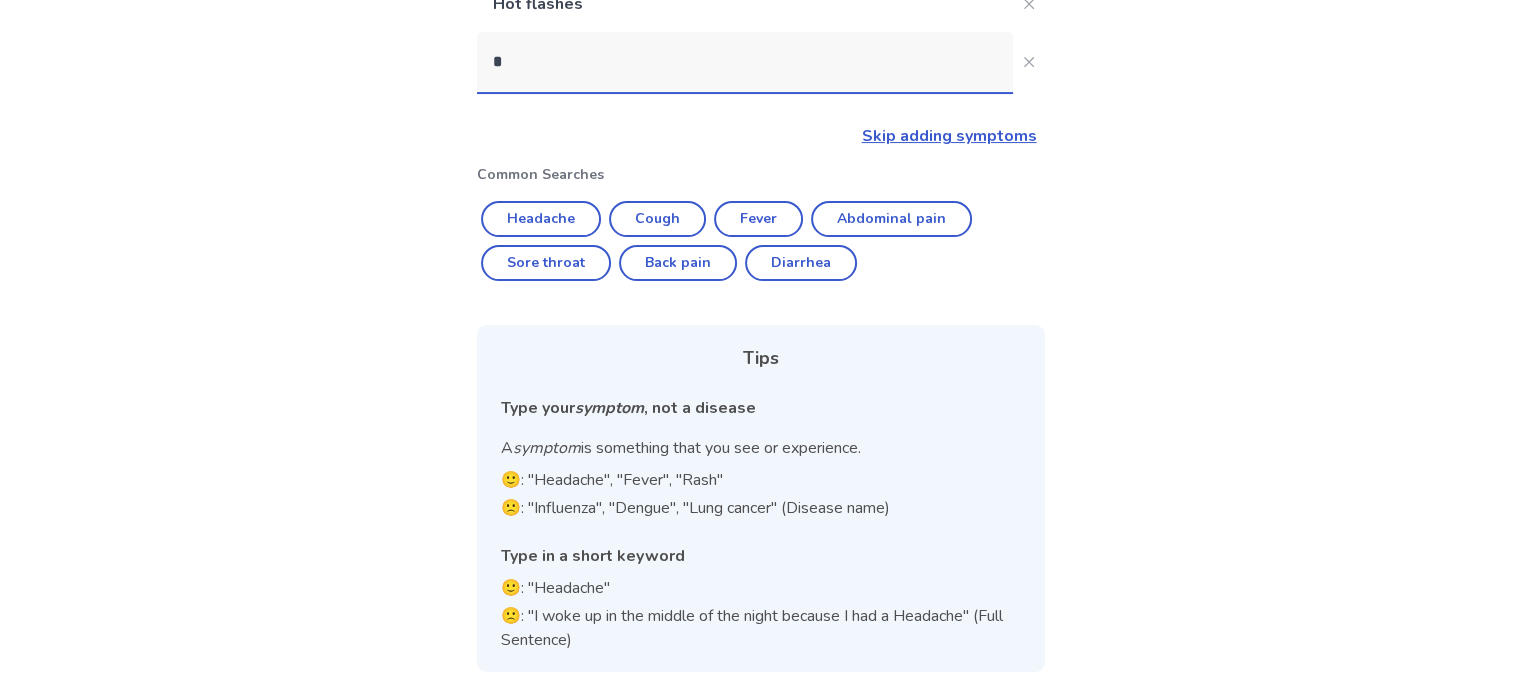 scroll, scrollTop: 304, scrollLeft: 0, axis: vertical 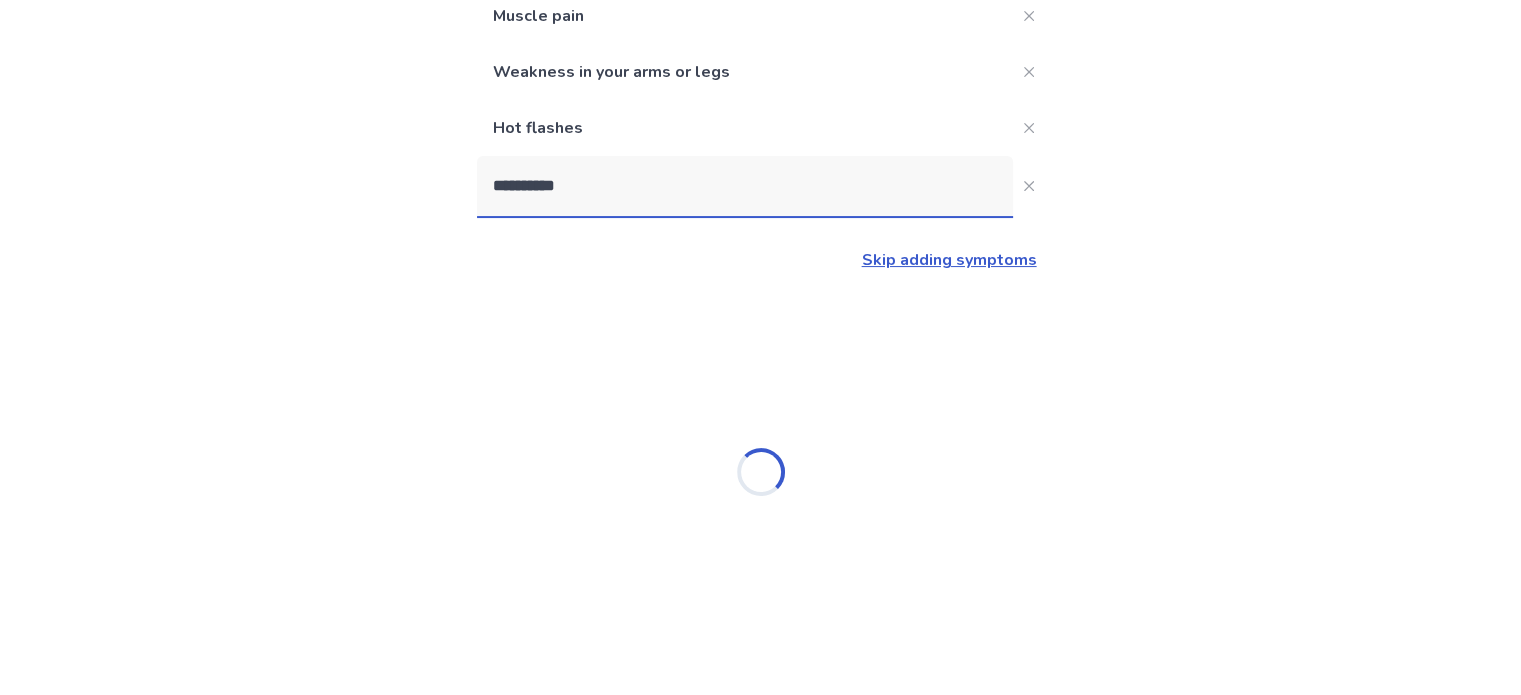 type on "**********" 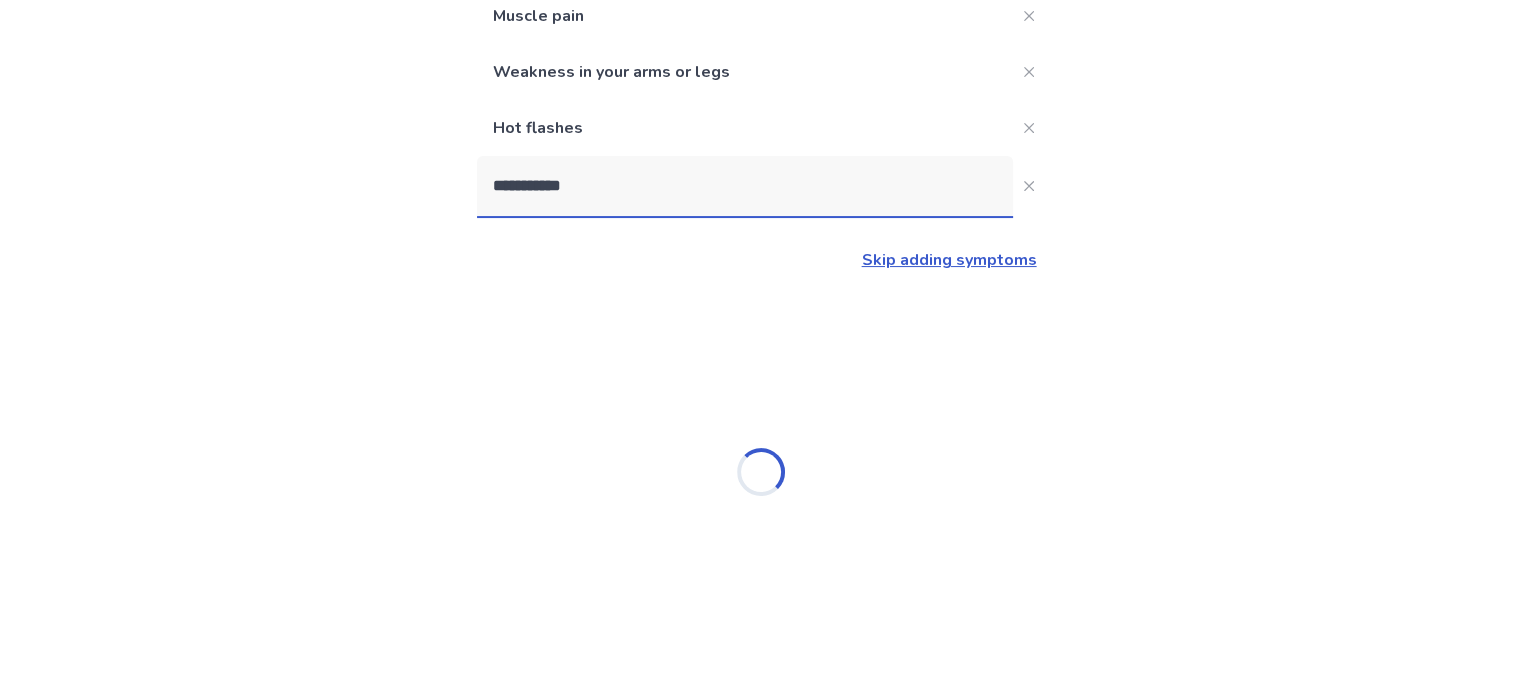 scroll, scrollTop: 428, scrollLeft: 0, axis: vertical 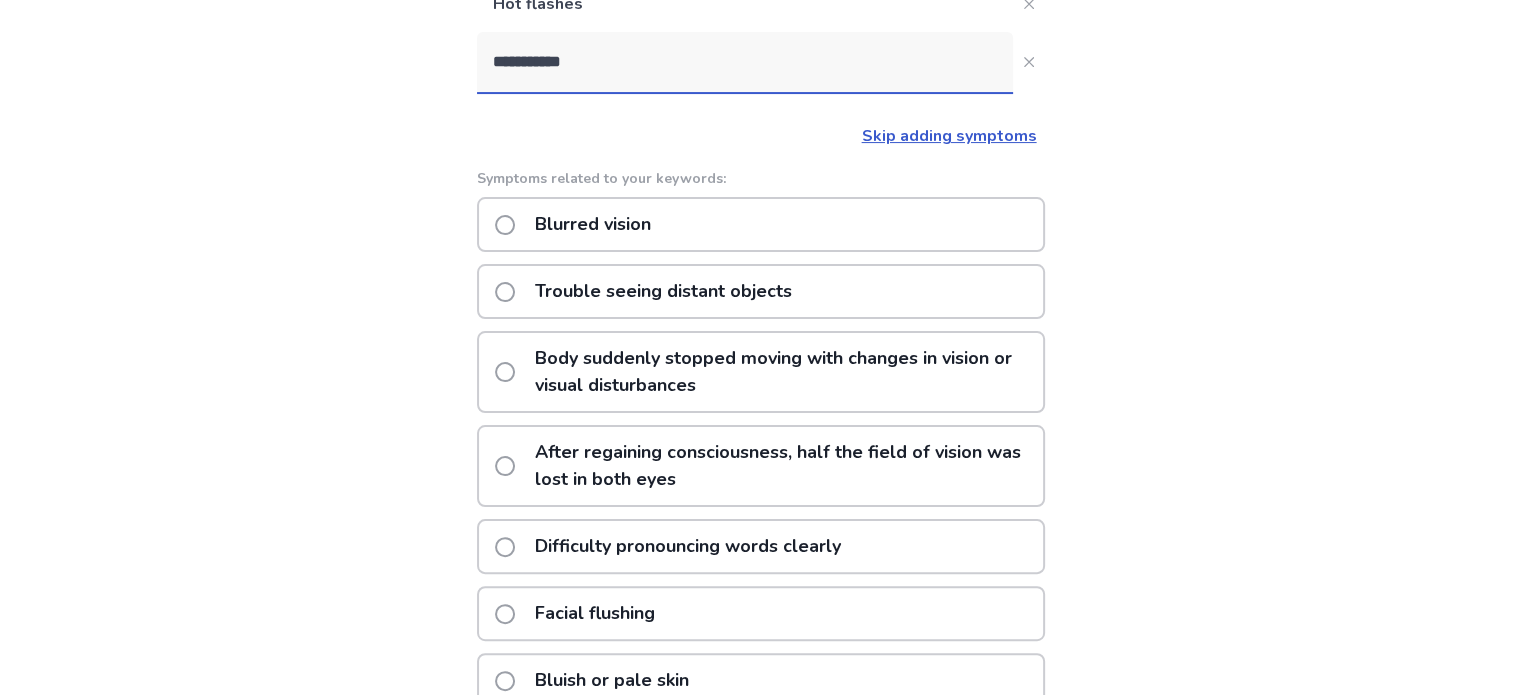 click on "Blurred vision" 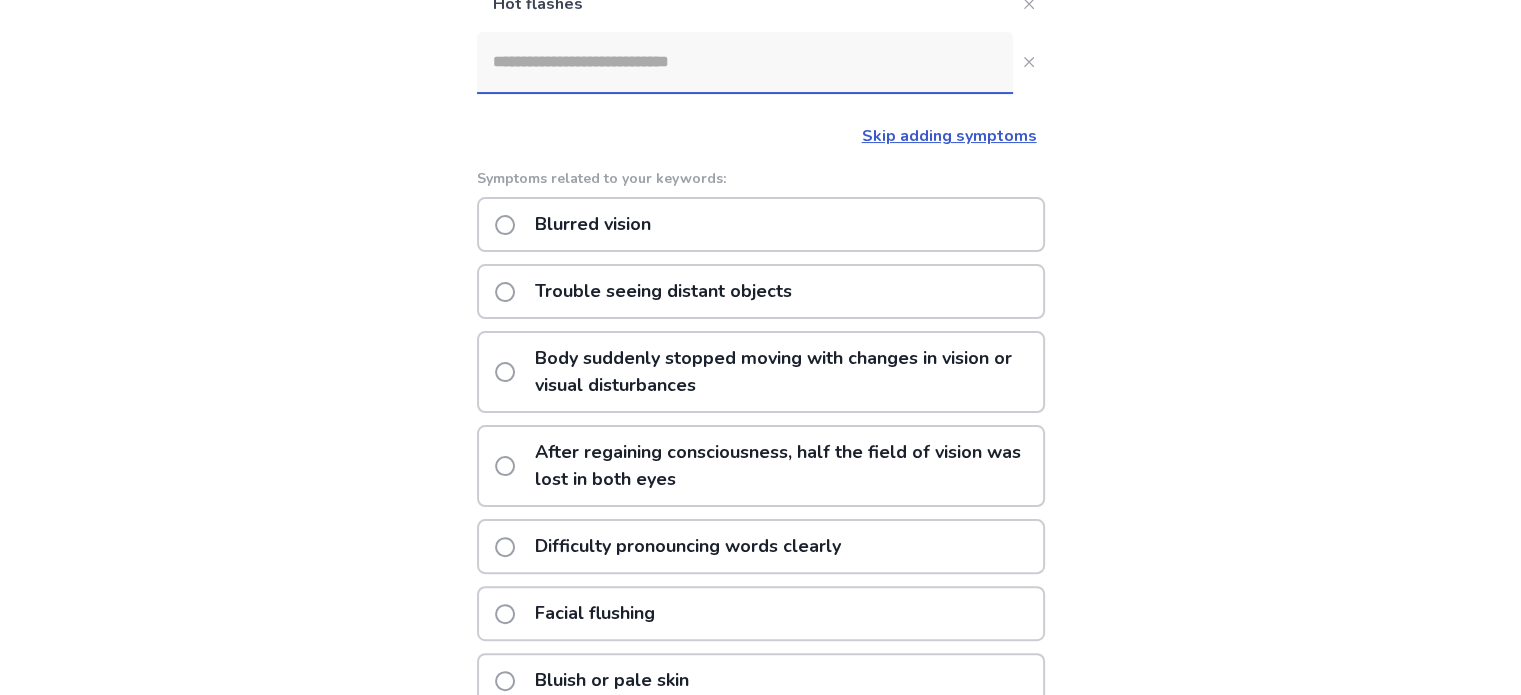 scroll, scrollTop: 0, scrollLeft: 0, axis: both 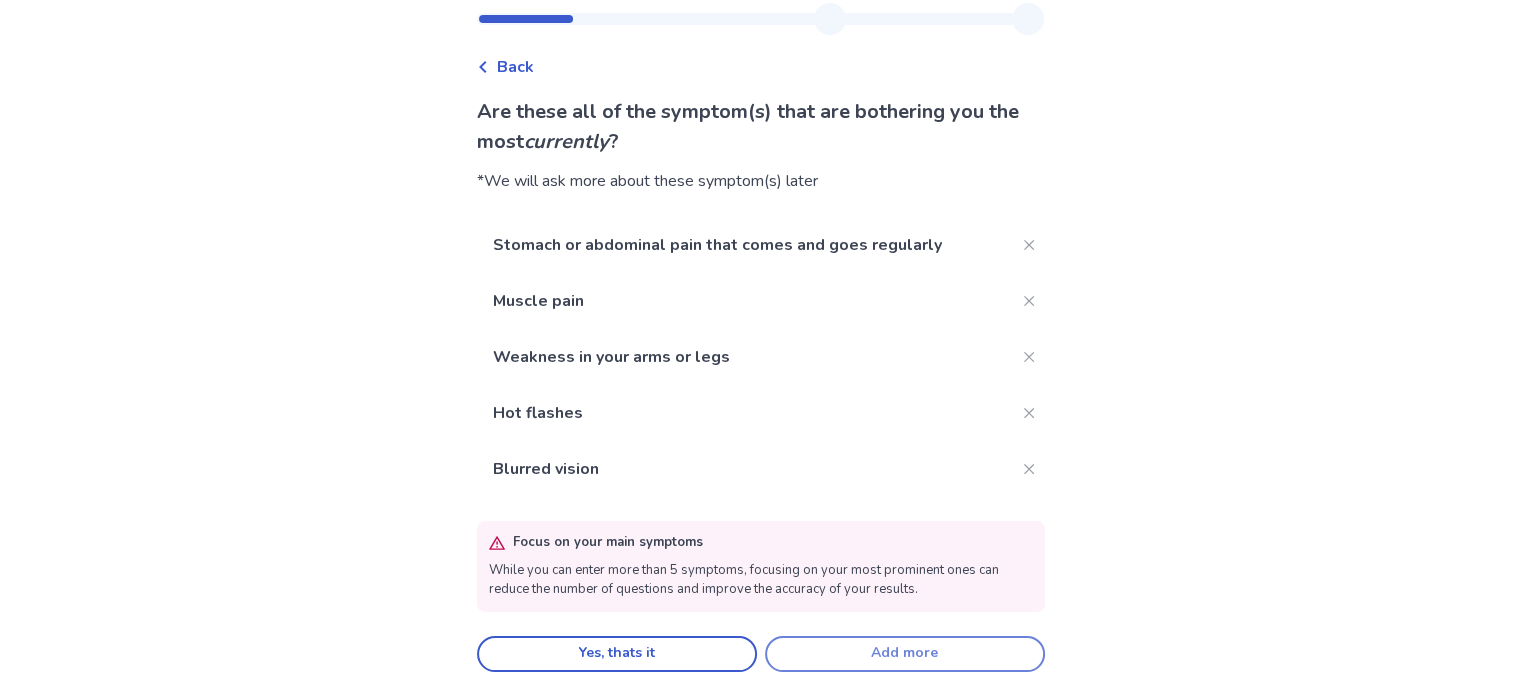 click on "Add more" 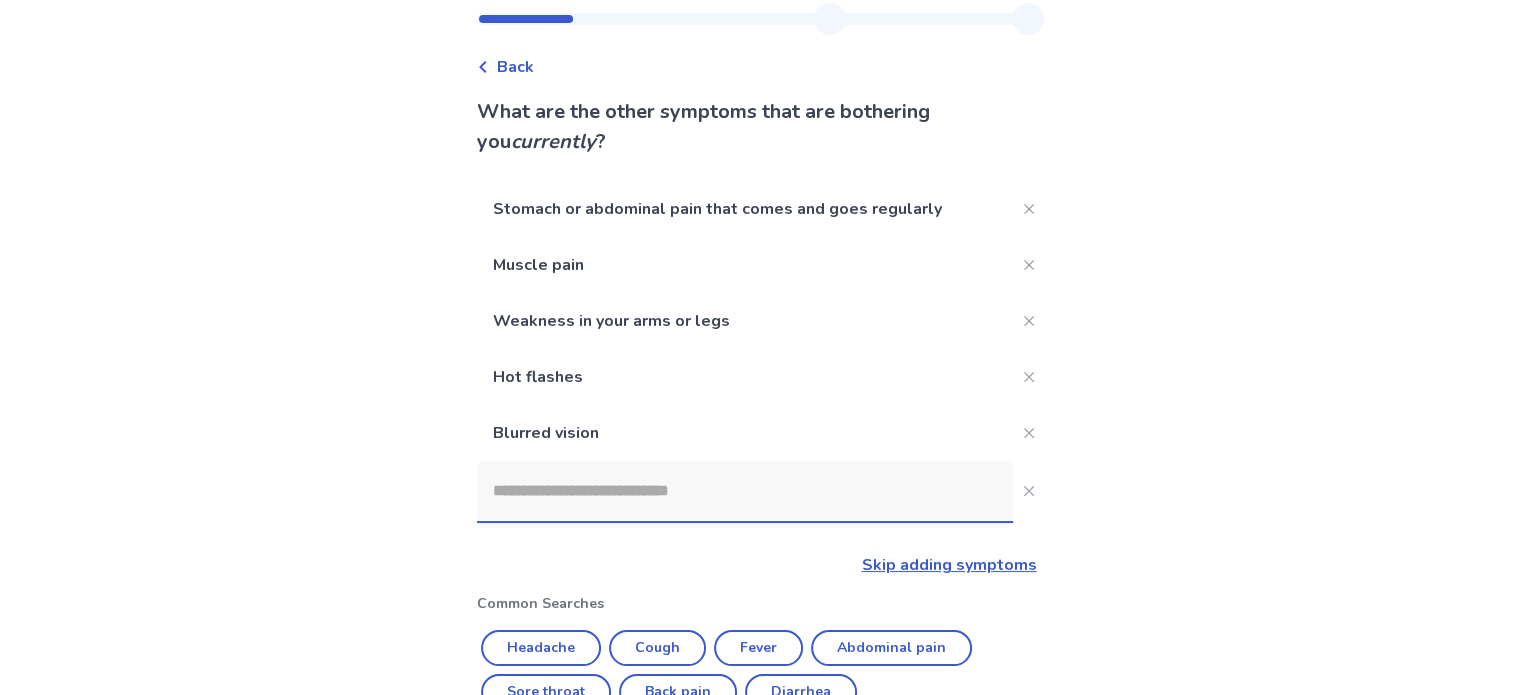 scroll, scrollTop: 428, scrollLeft: 0, axis: vertical 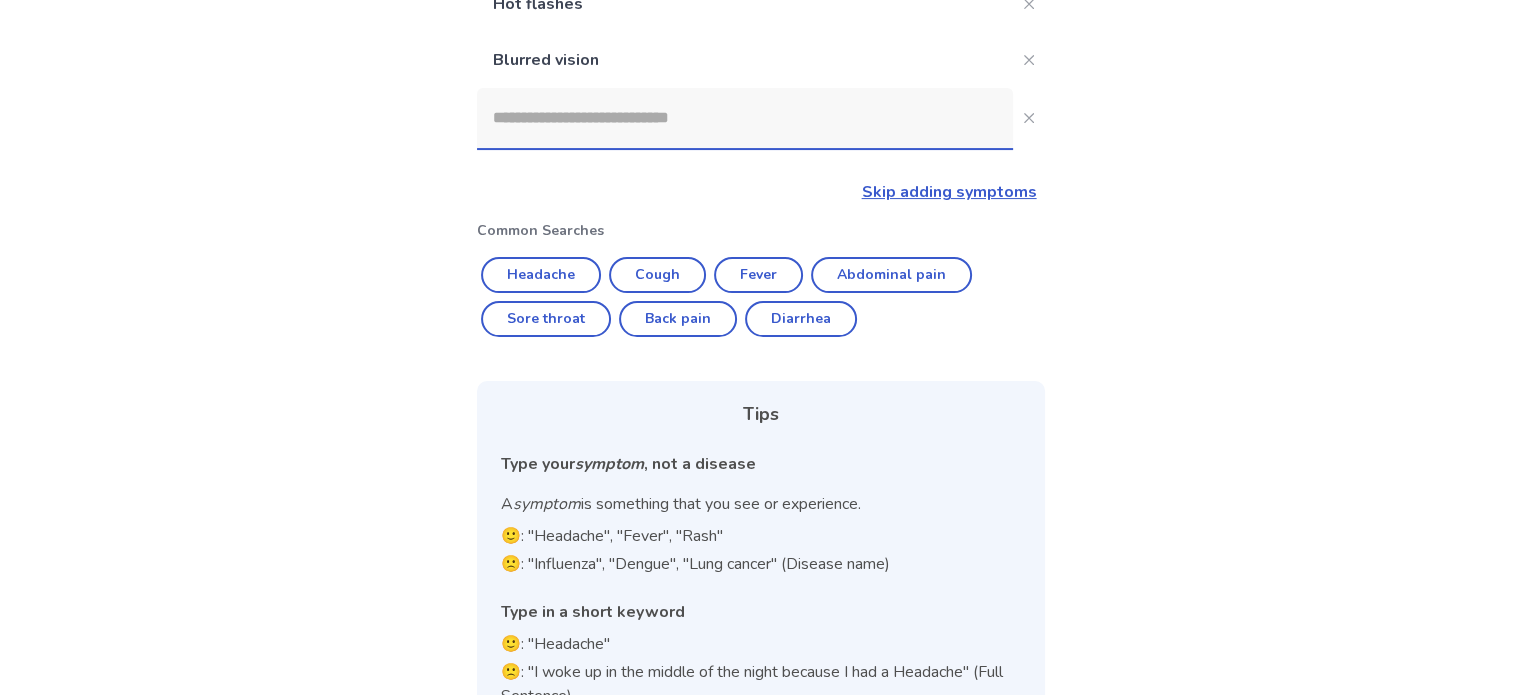 click 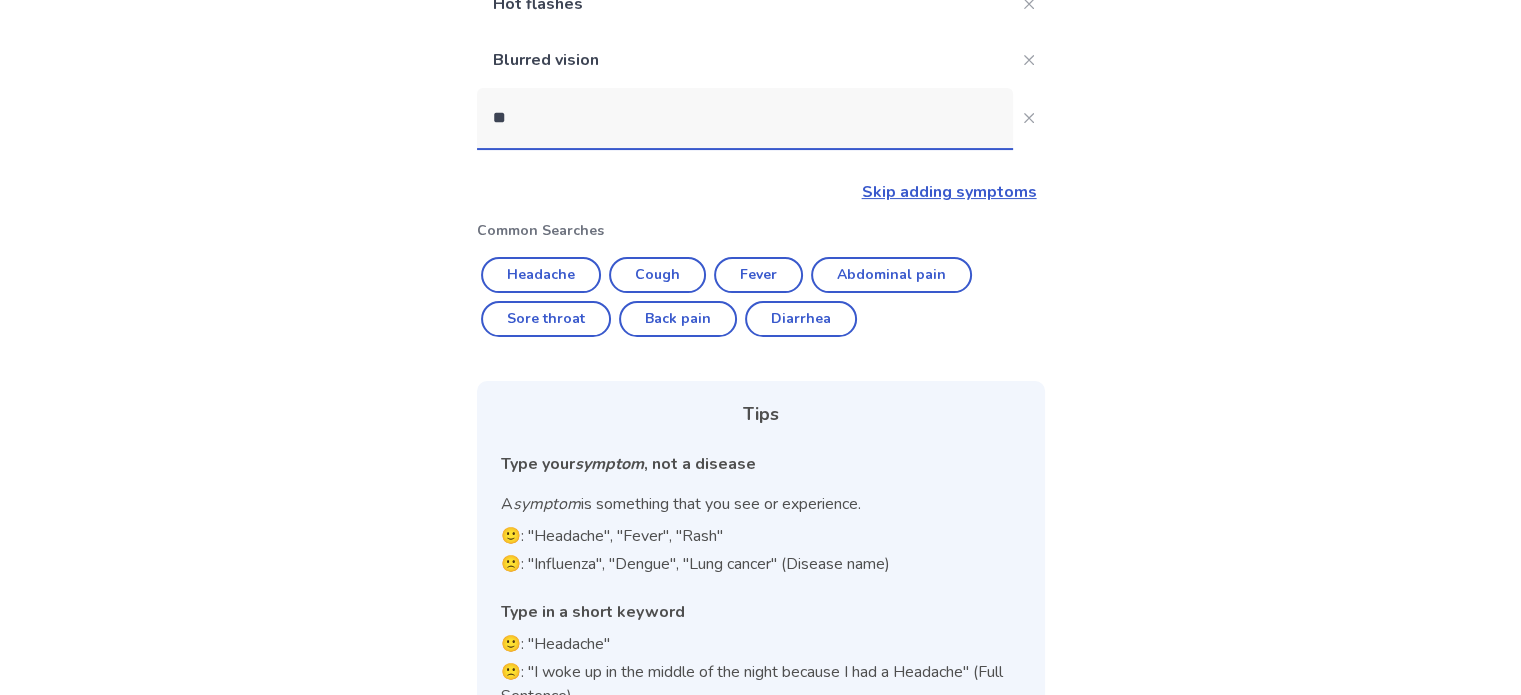 scroll, scrollTop: 360, scrollLeft: 0, axis: vertical 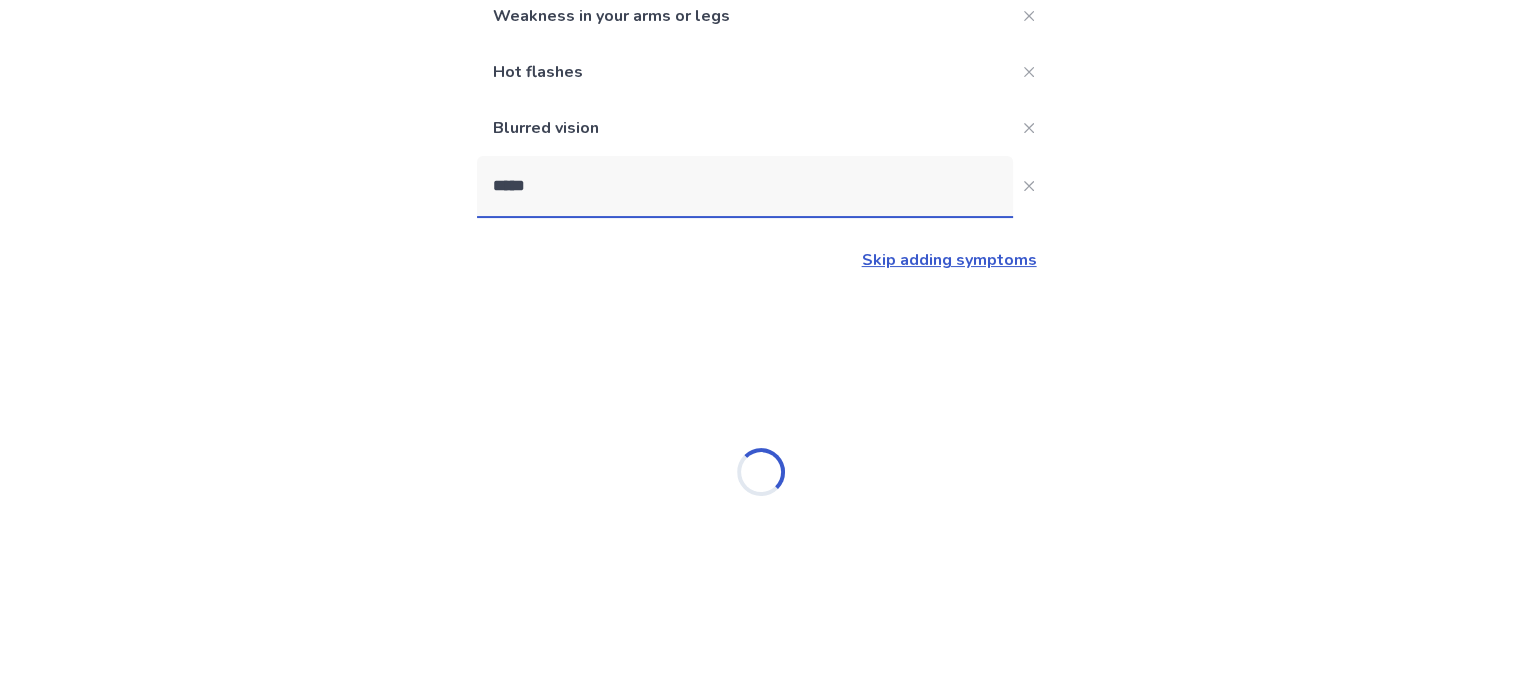 type on "******" 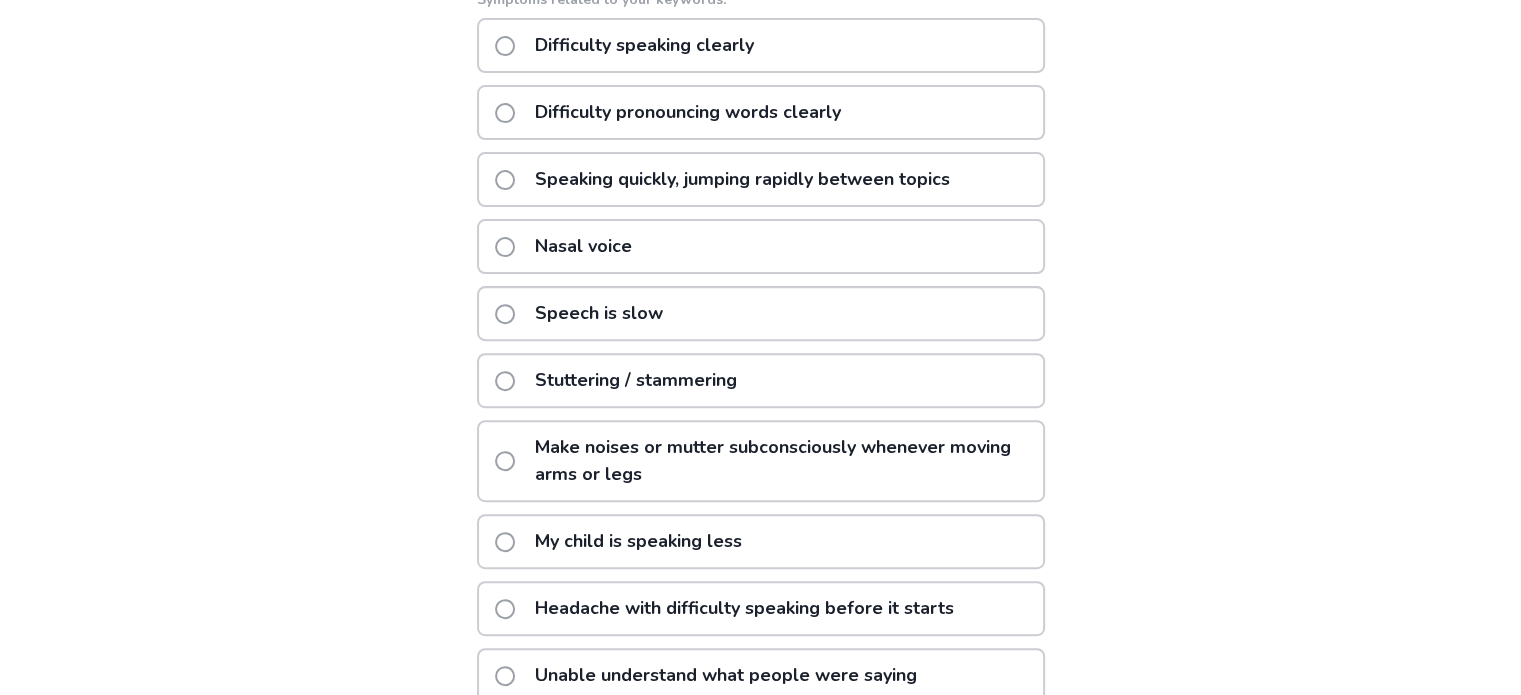 scroll, scrollTop: 628, scrollLeft: 0, axis: vertical 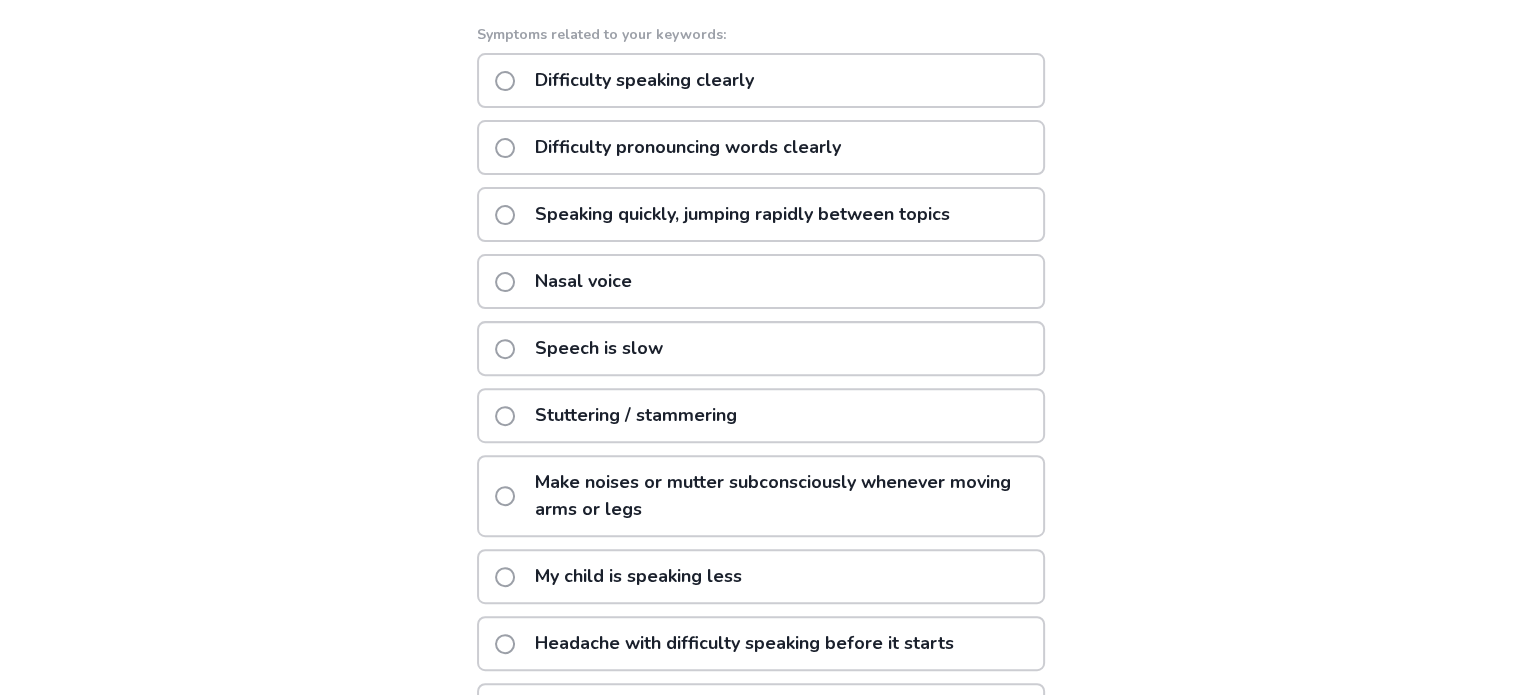 click on "Stuttering / stammering" 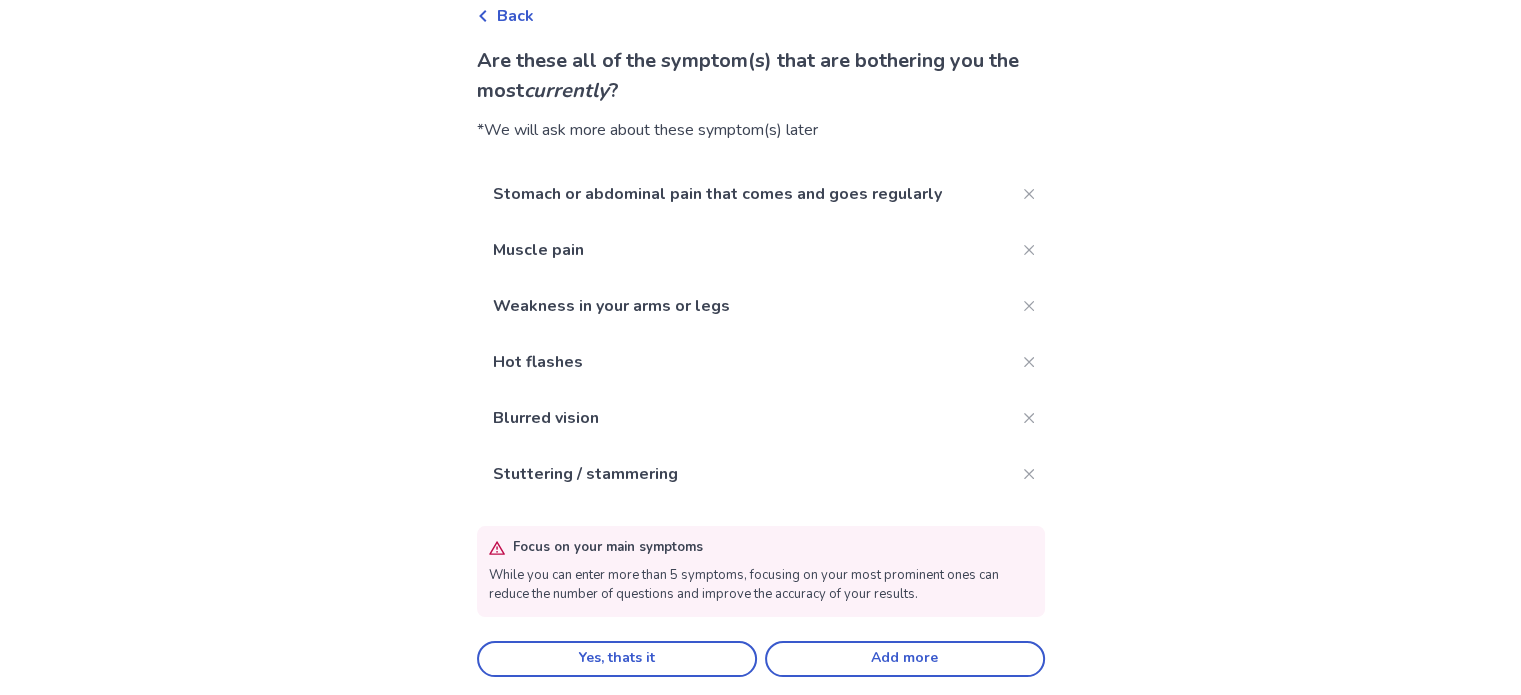 scroll, scrollTop: 111, scrollLeft: 0, axis: vertical 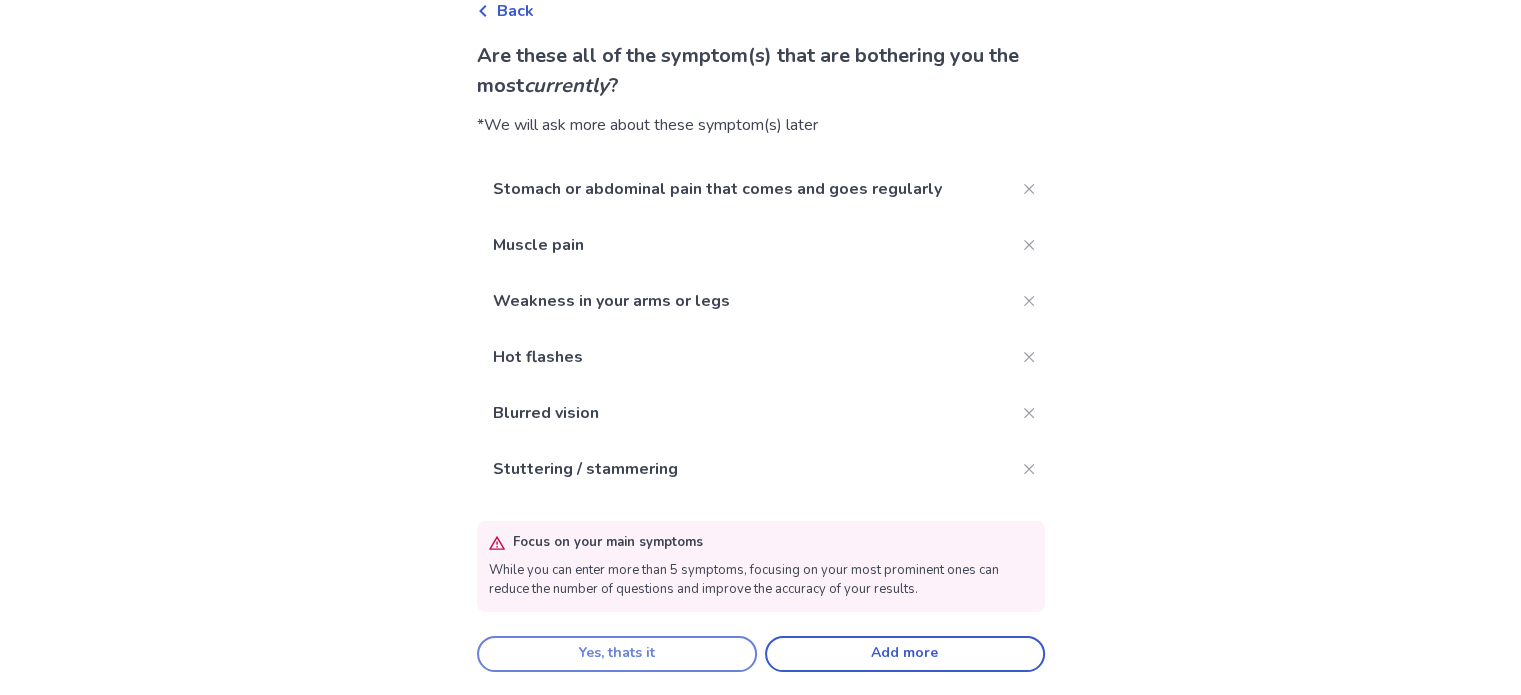 click on "Yes, thats it" 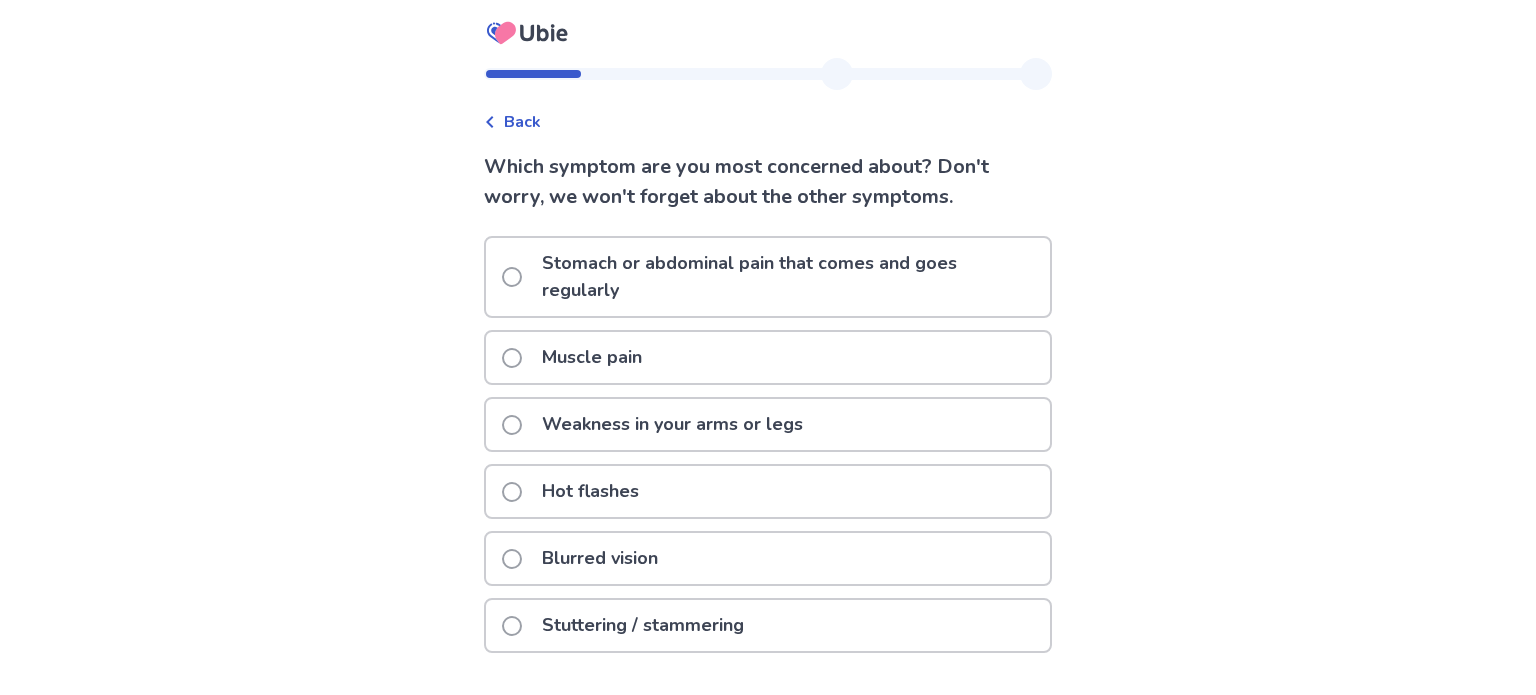 click on "Stomach or abdominal pain that comes and goes regularly" 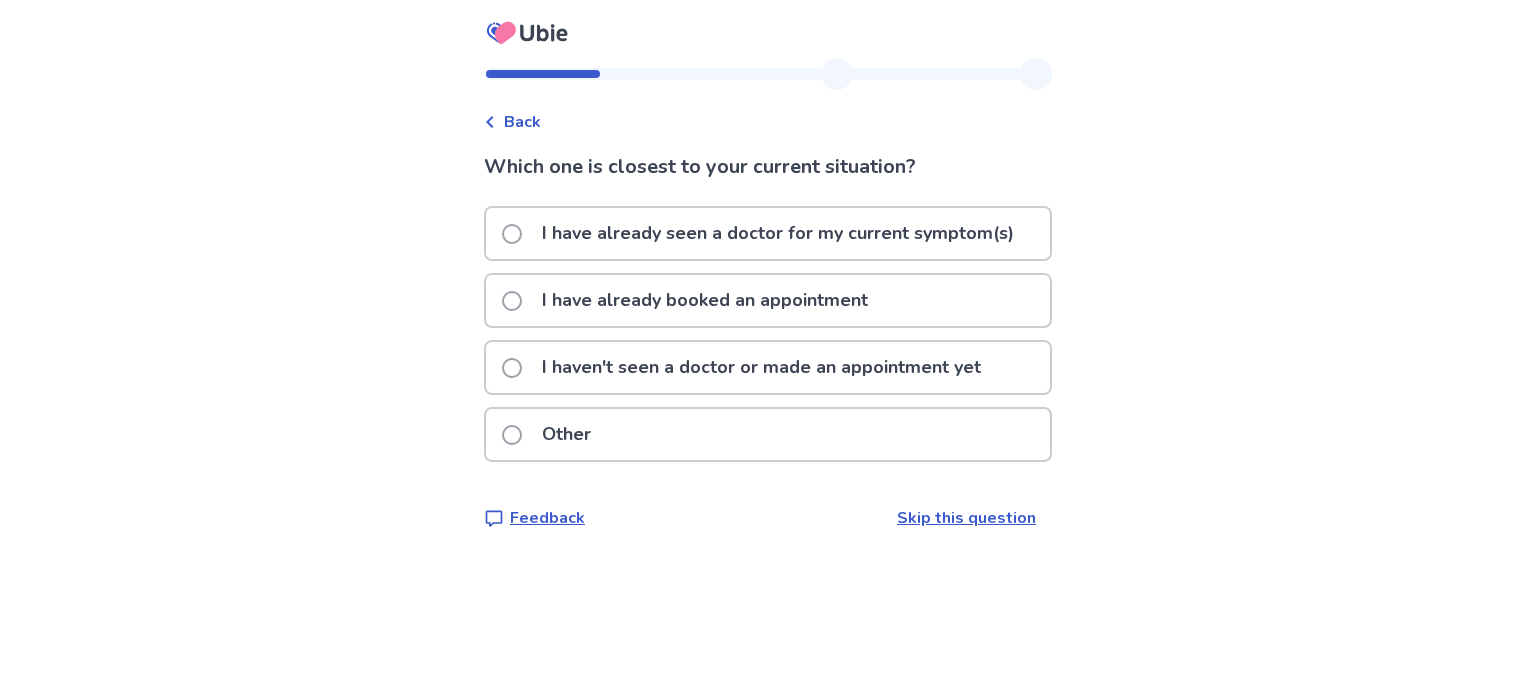 click on "I have already seen a doctor for my current symptom(s)" at bounding box center [778, 233] 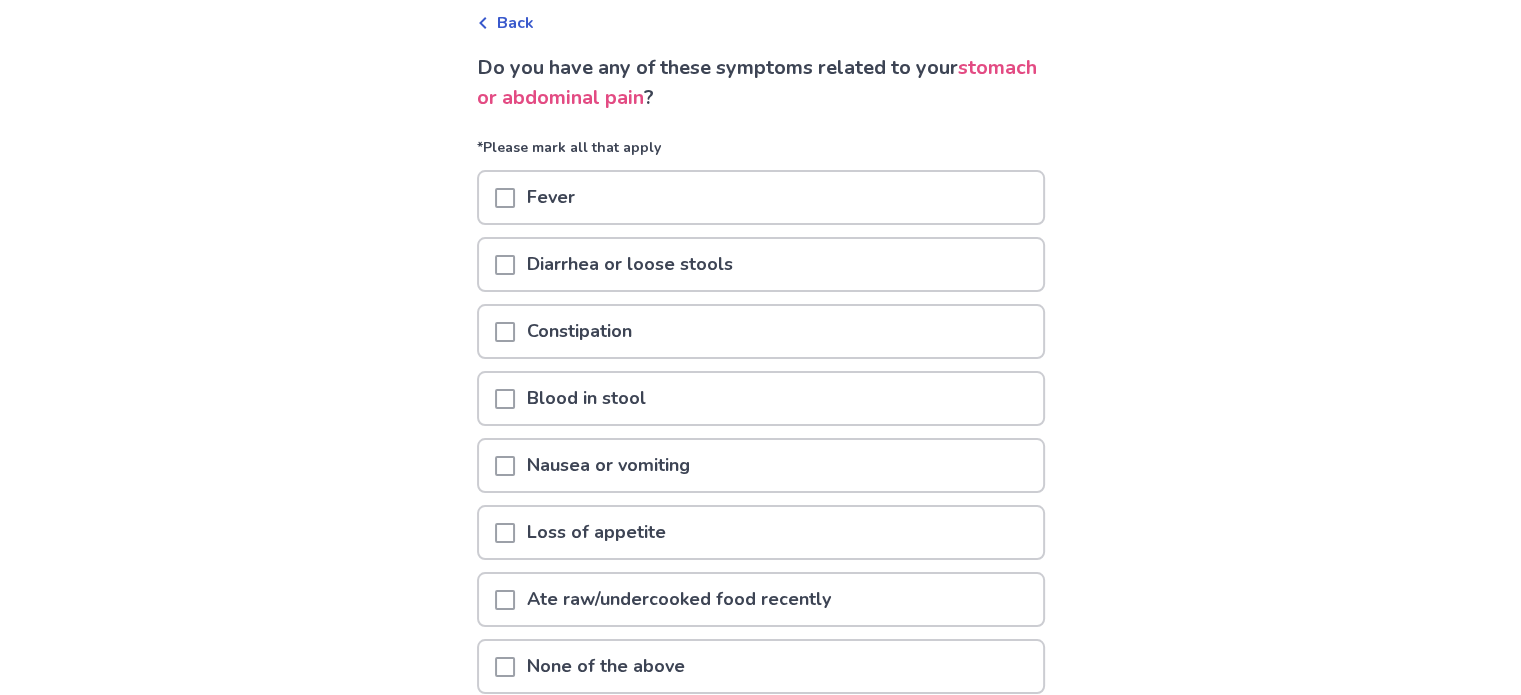scroll, scrollTop: 200, scrollLeft: 0, axis: vertical 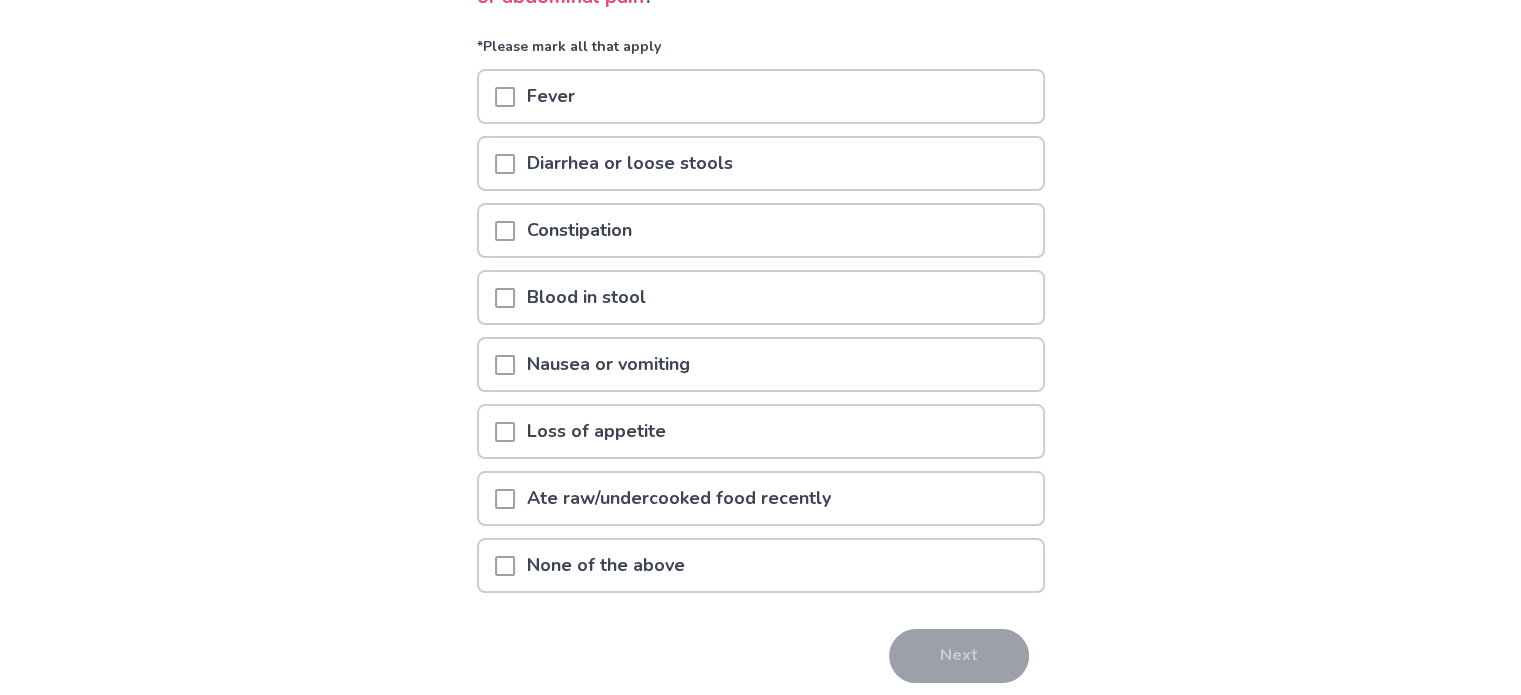 click on "Loss of appetite" at bounding box center [596, 431] 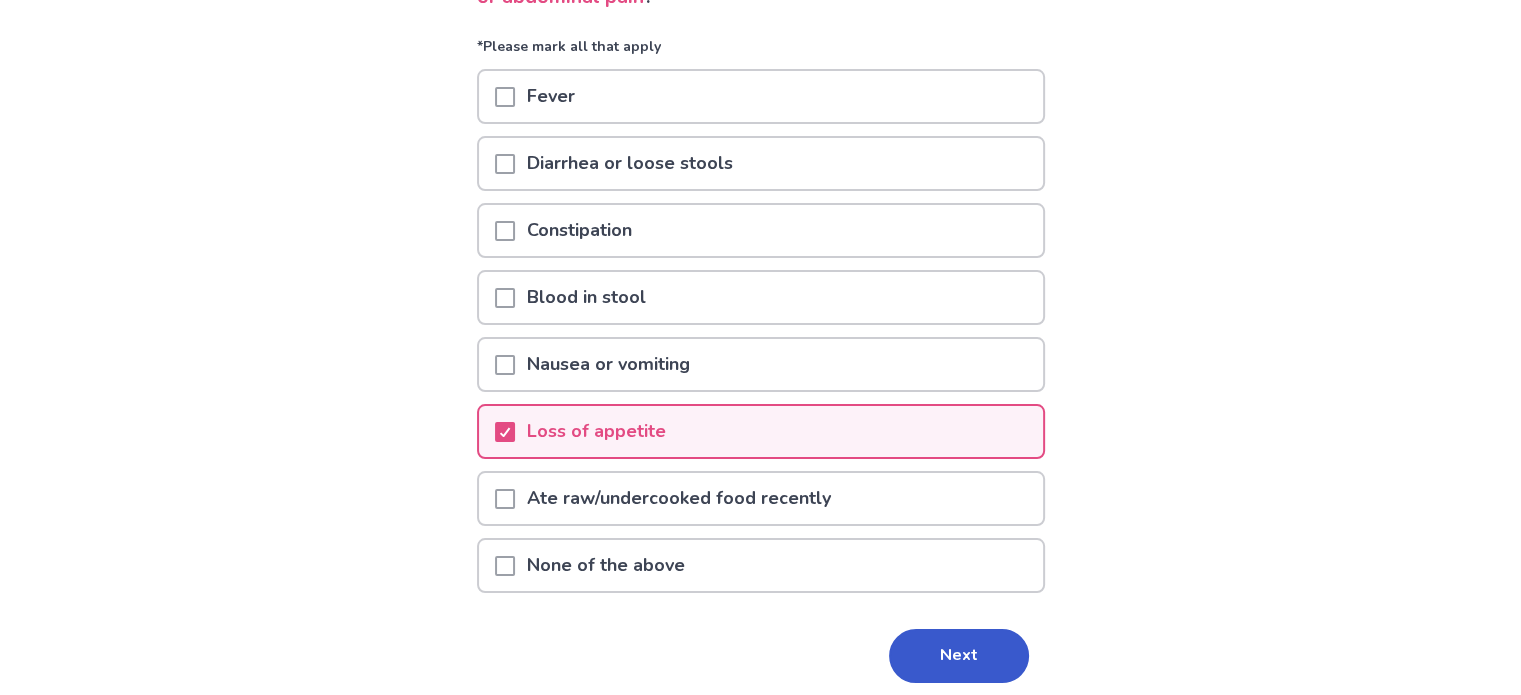 click at bounding box center [505, 231] 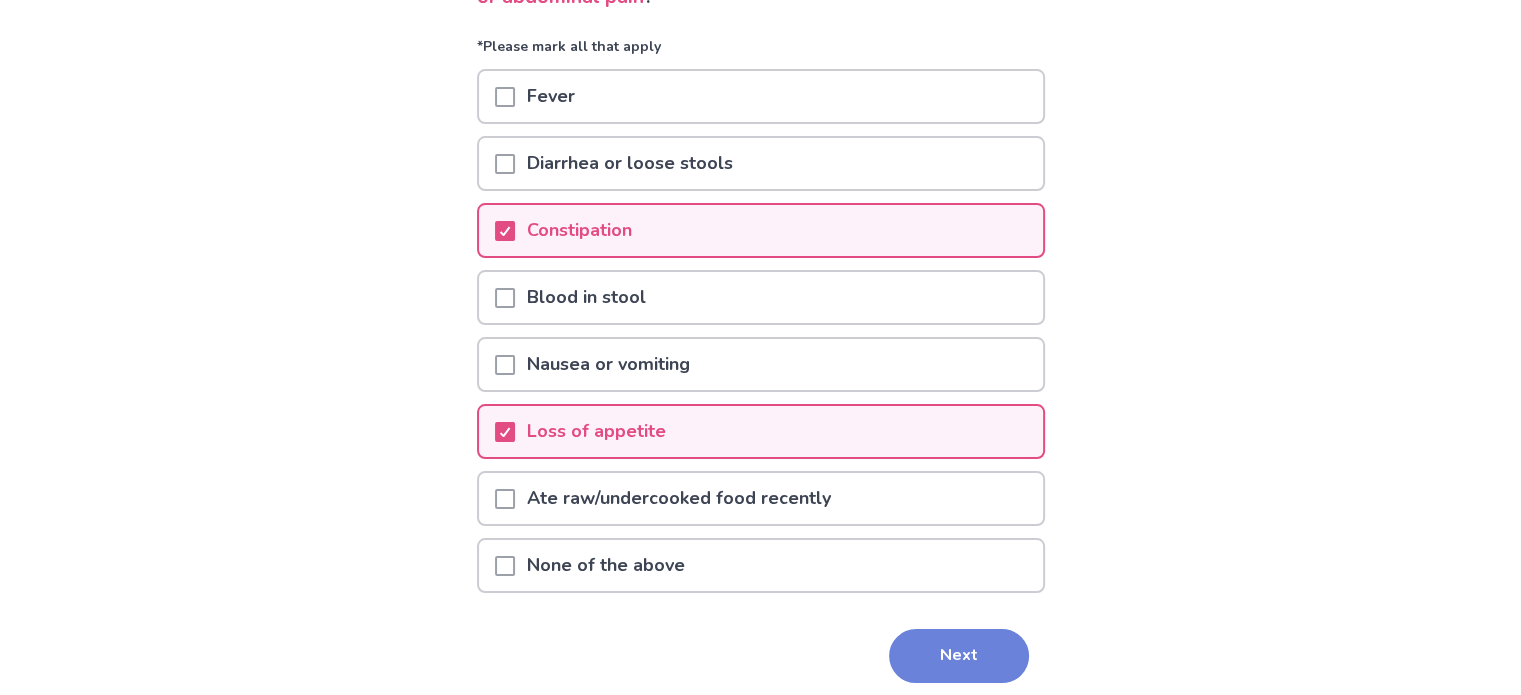 click on "Next" at bounding box center (959, 656) 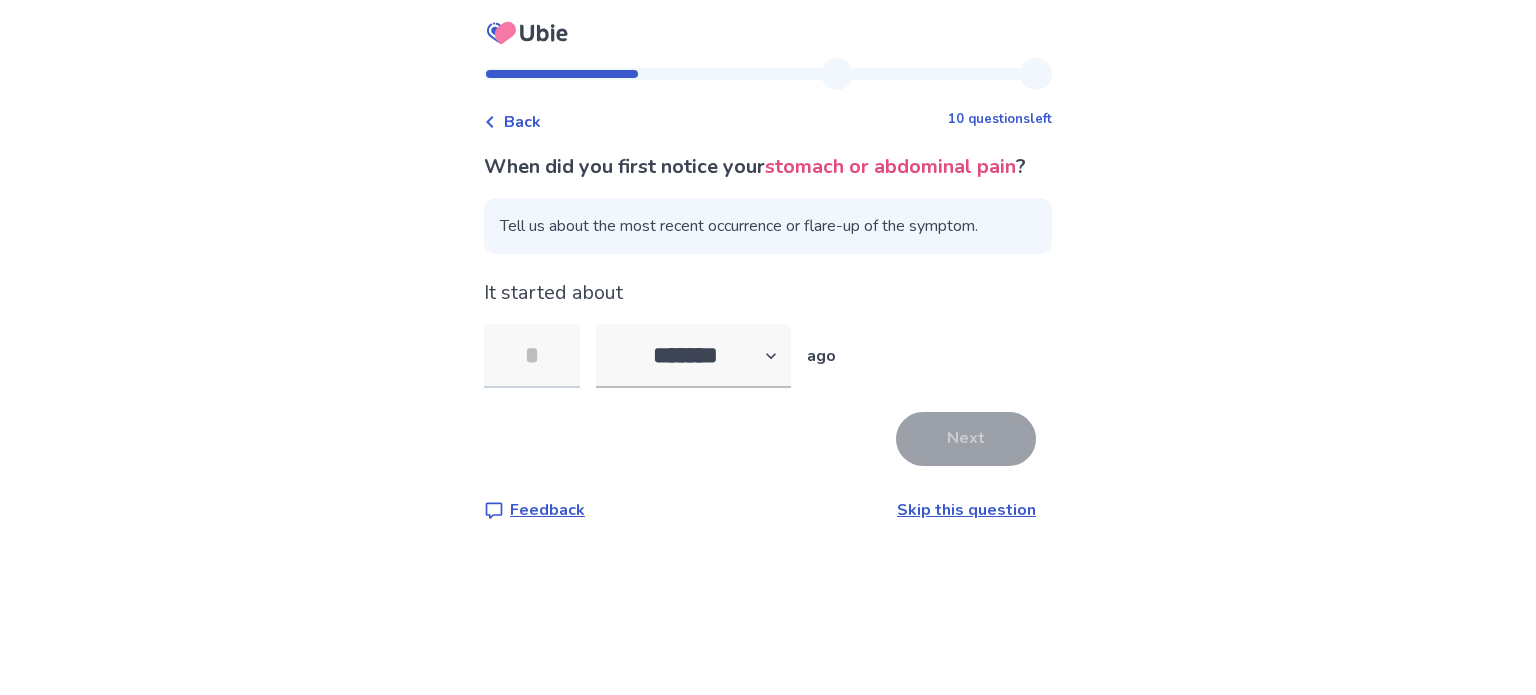 click at bounding box center (532, 356) 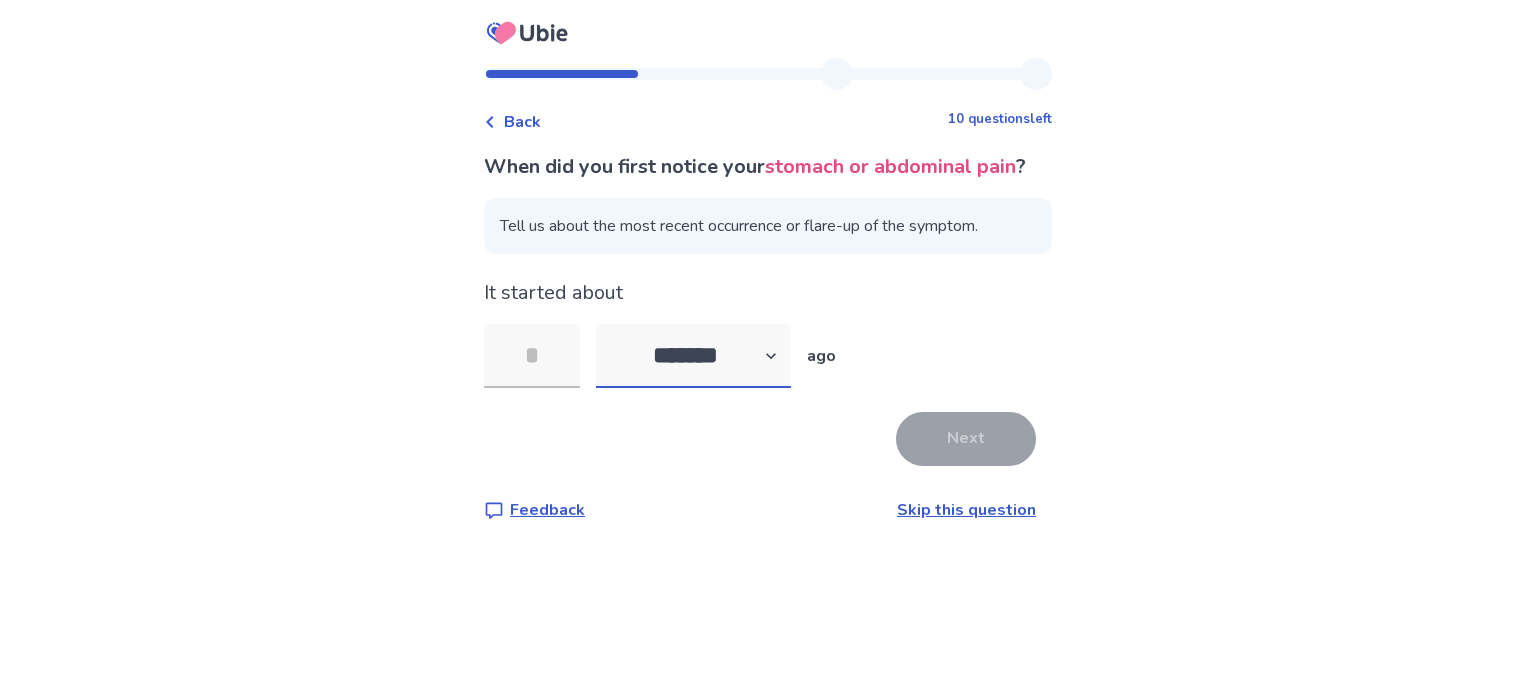 click on "******* ****** ******* ******** *******" at bounding box center [693, 356] 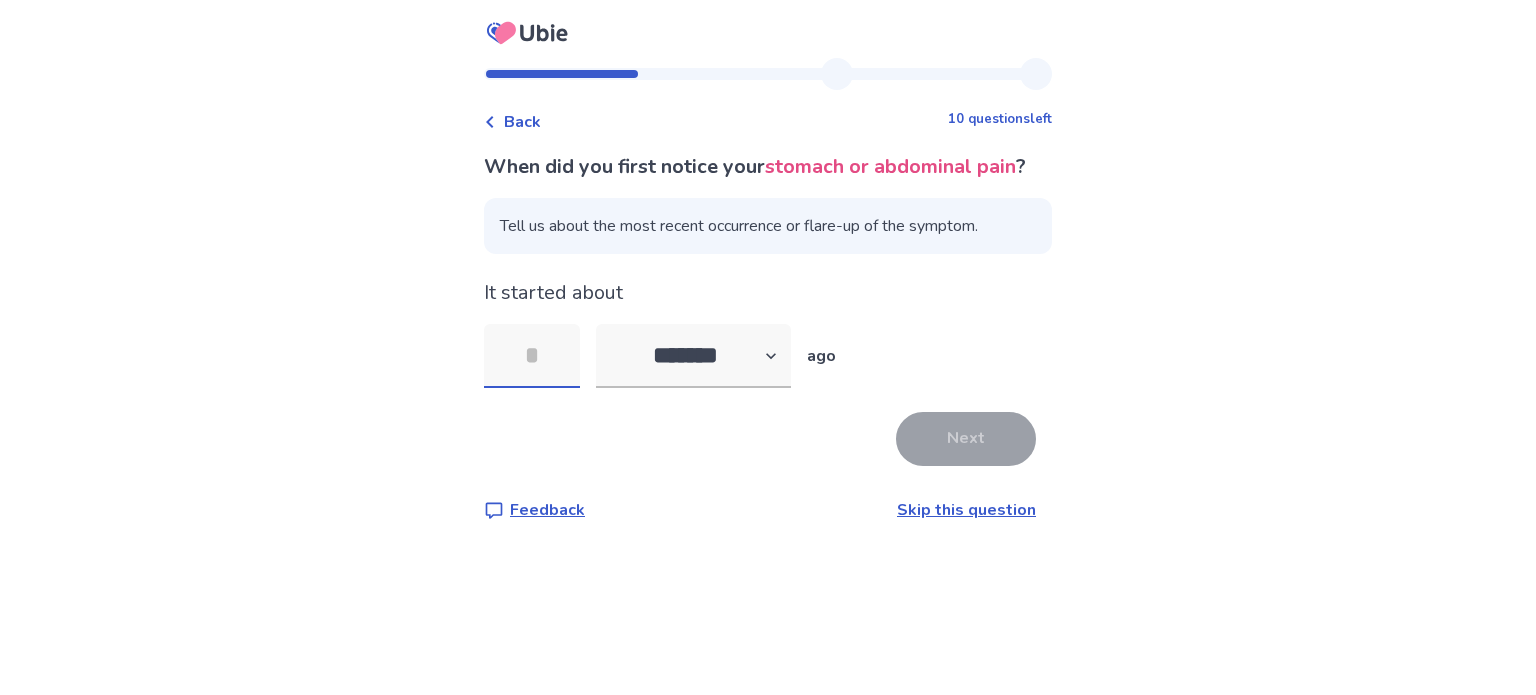 click at bounding box center (532, 356) 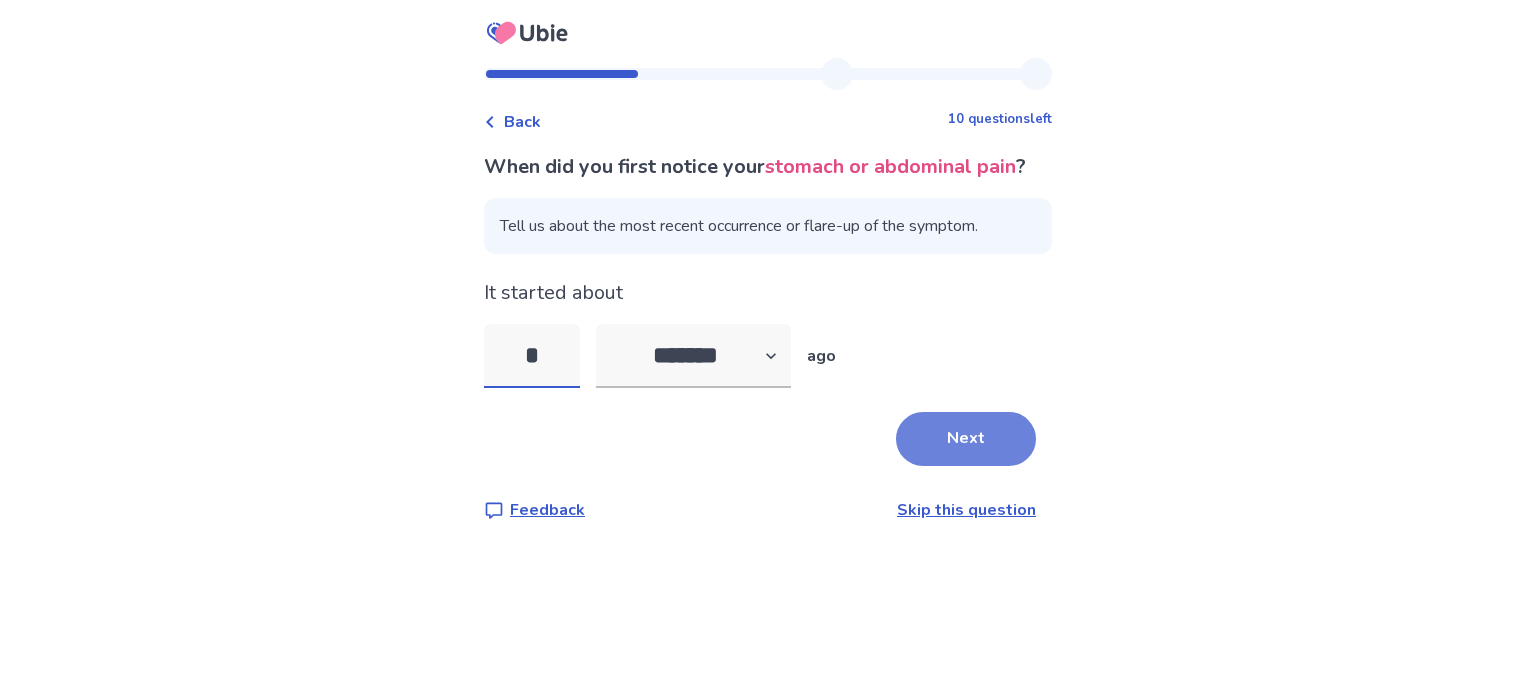 type on "*" 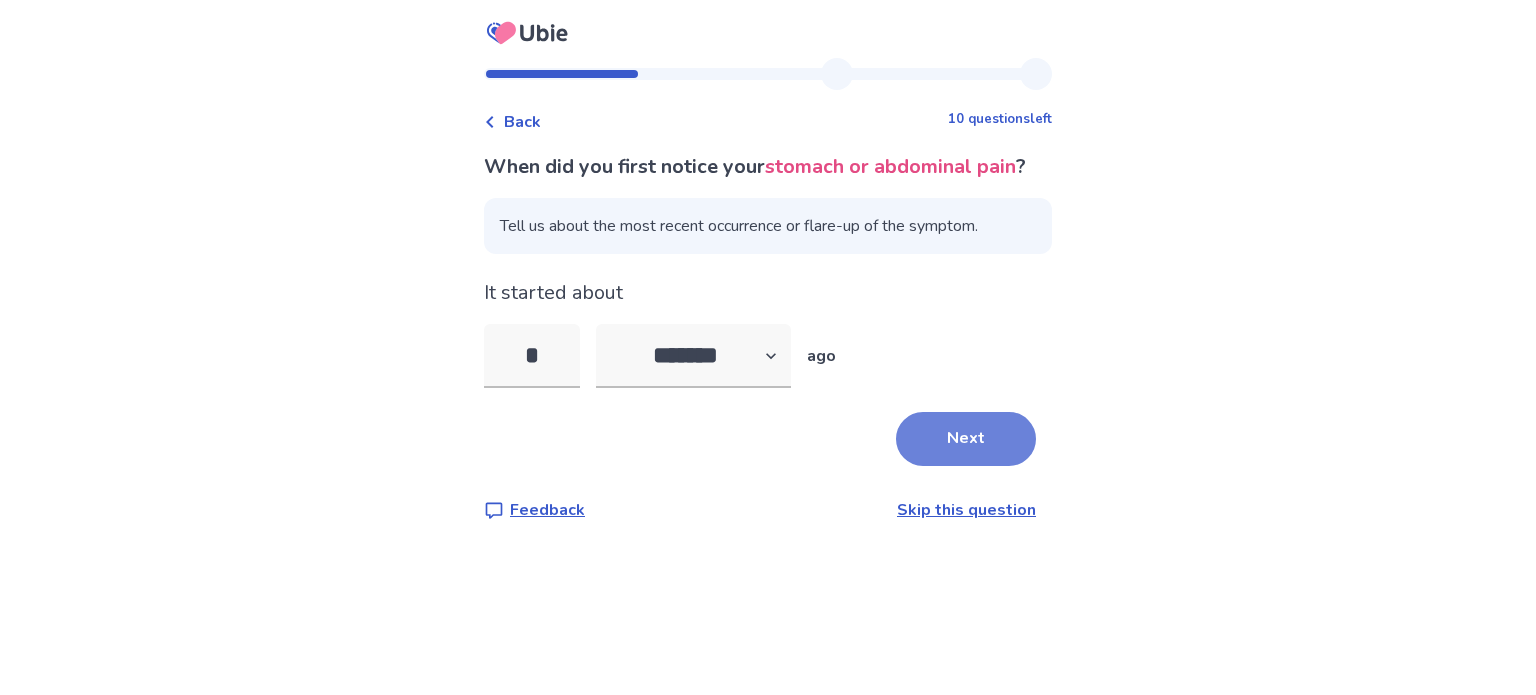click on "Next" at bounding box center (966, 439) 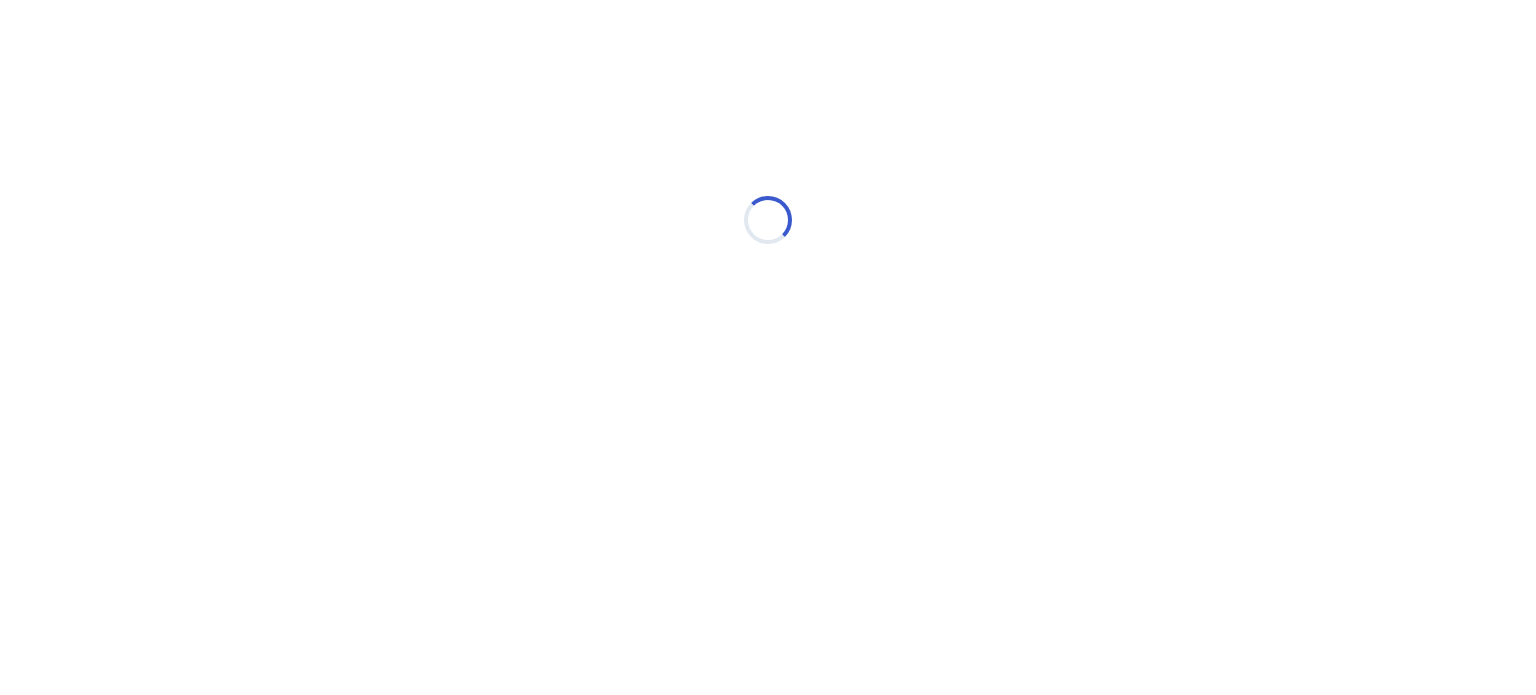 select on "*" 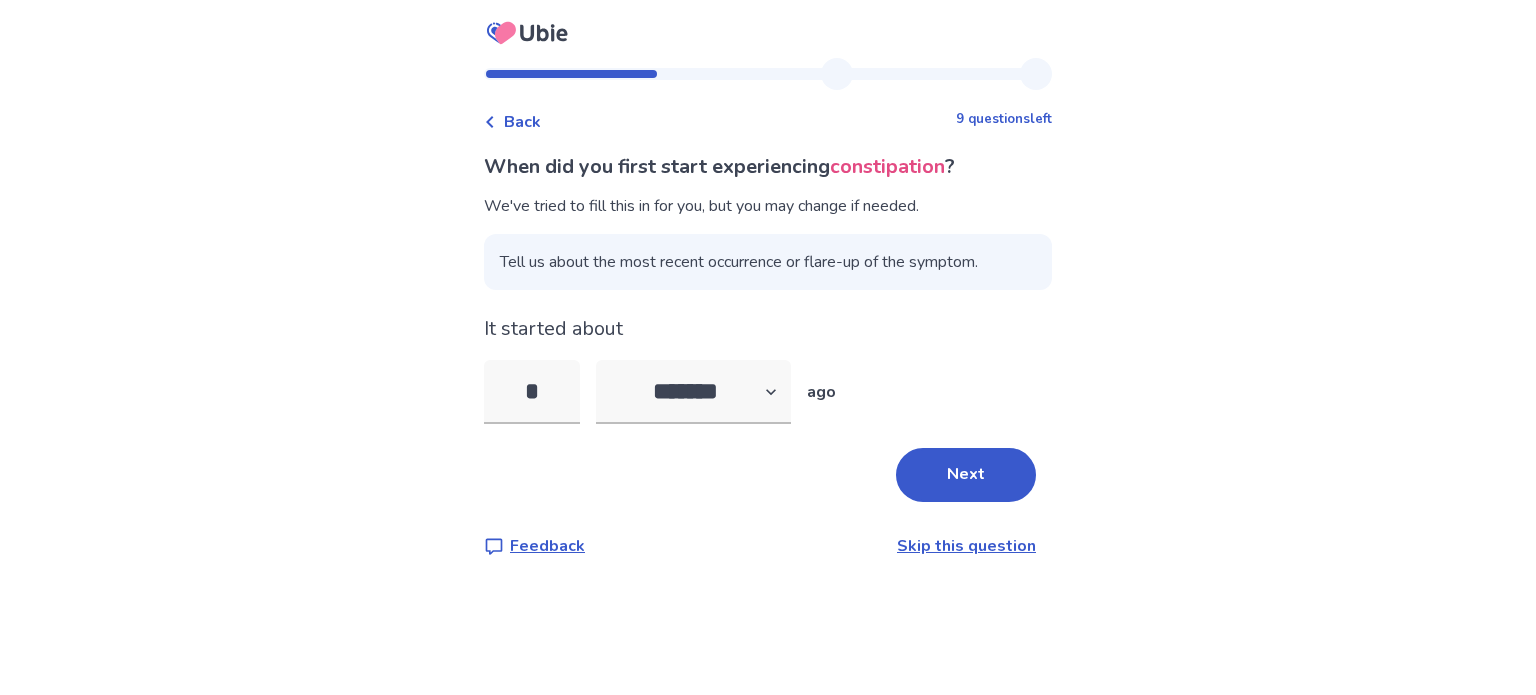 click on "Next" at bounding box center [966, 475] 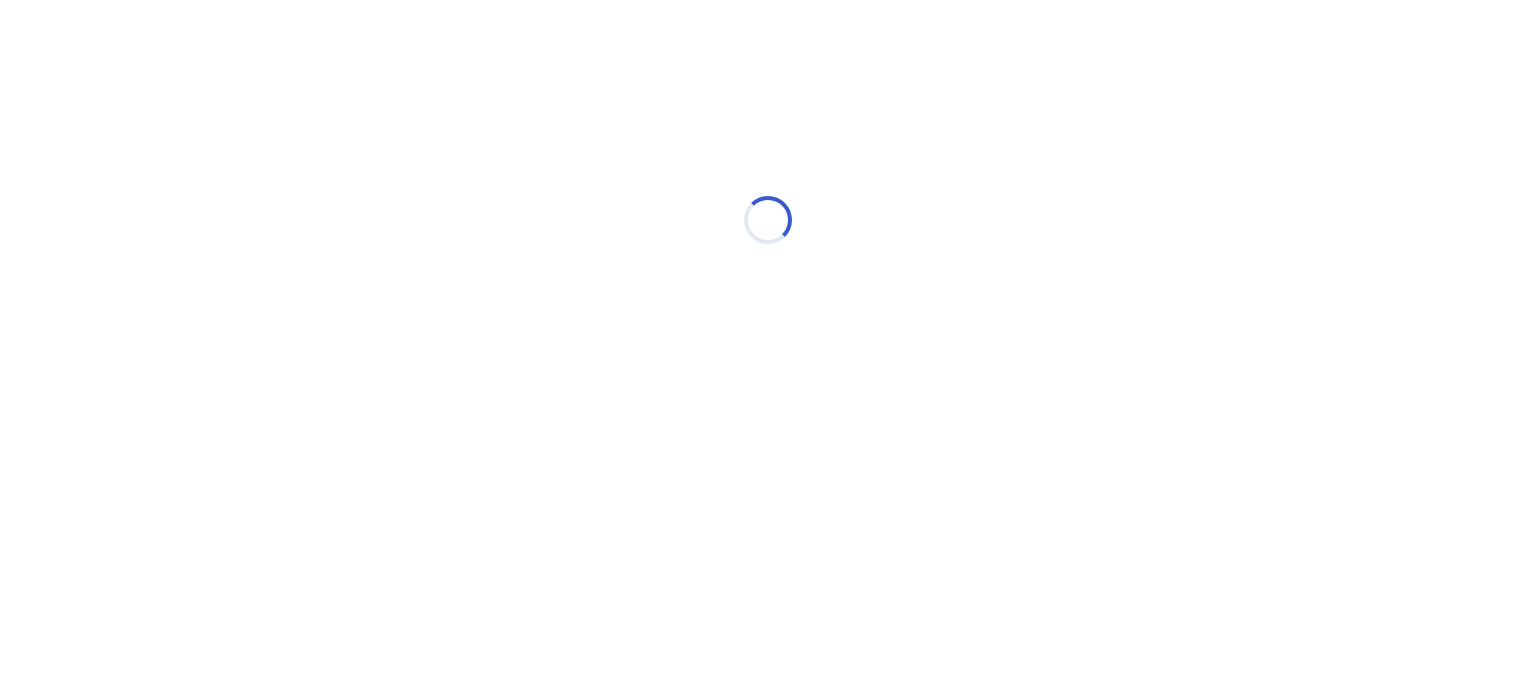 select on "*" 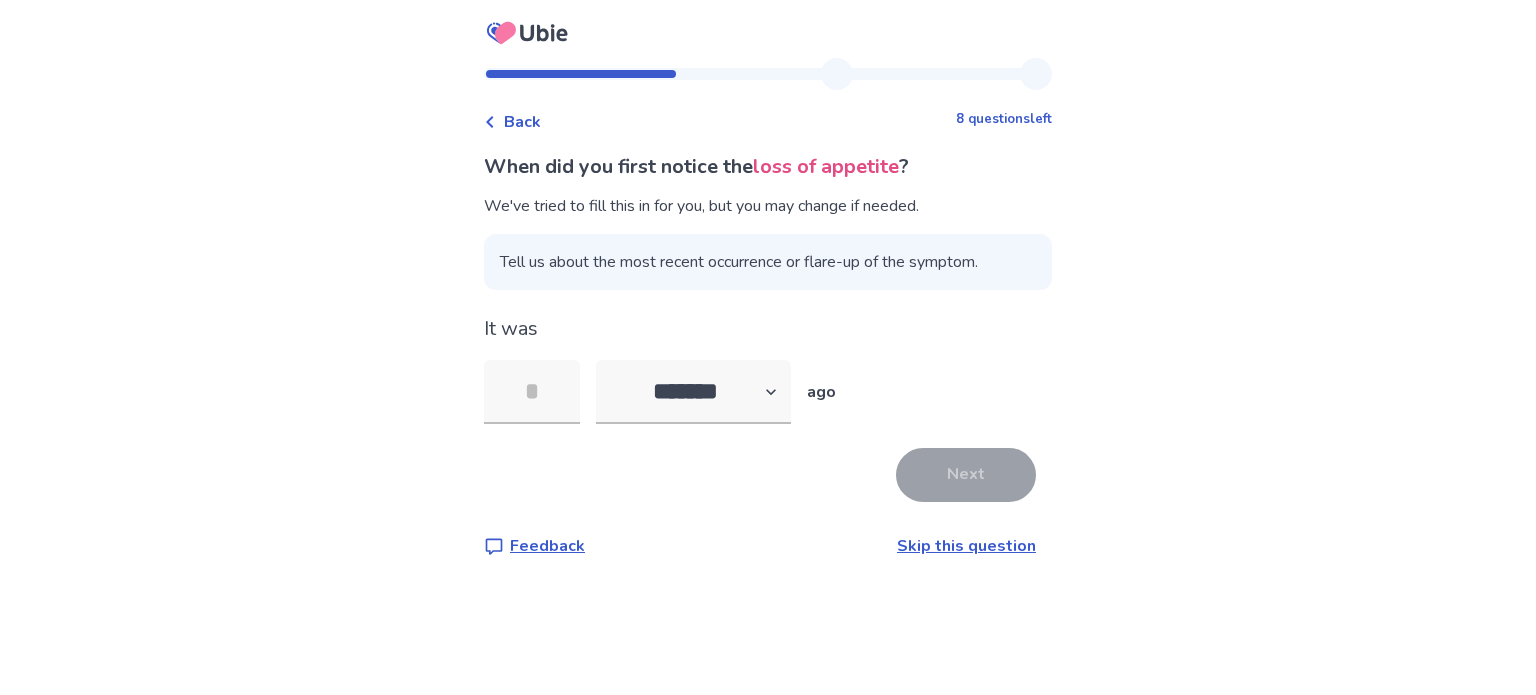 type on "*" 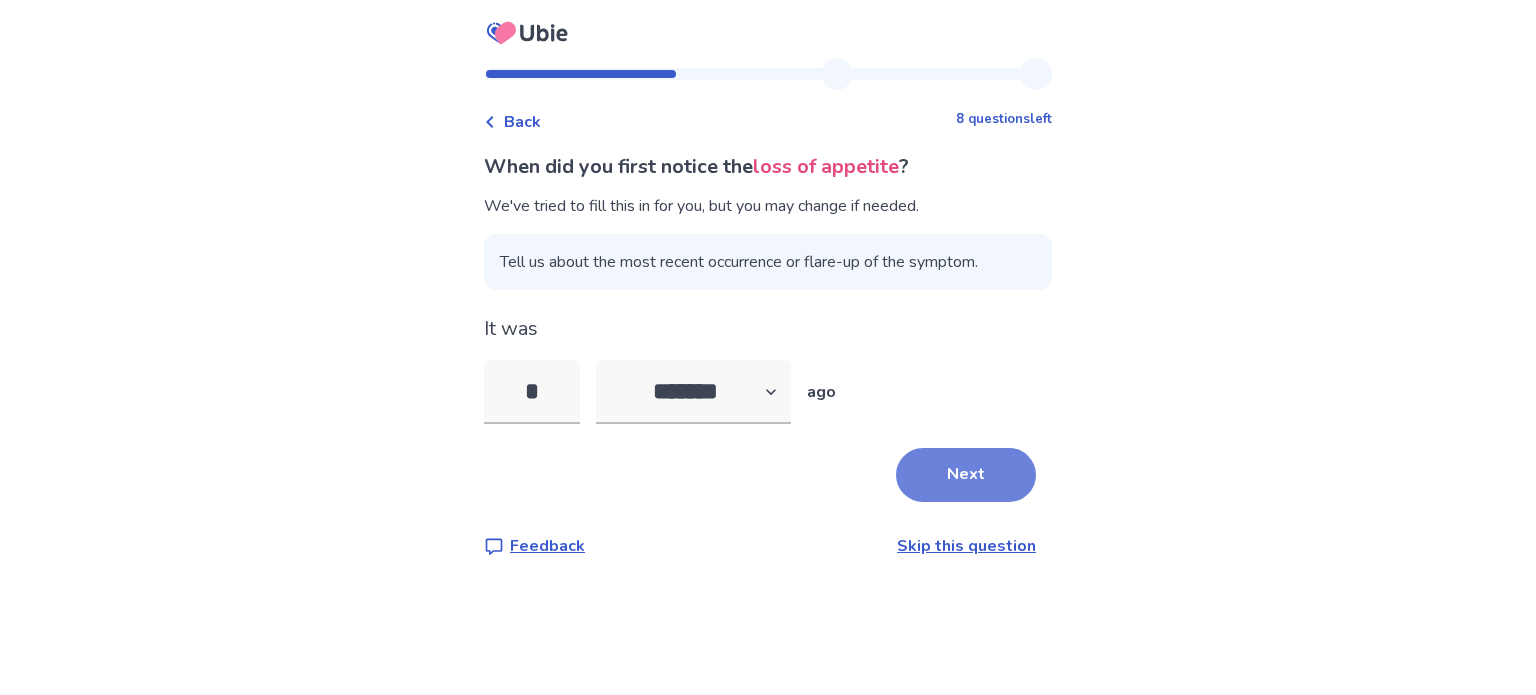 click on "Next" at bounding box center [966, 475] 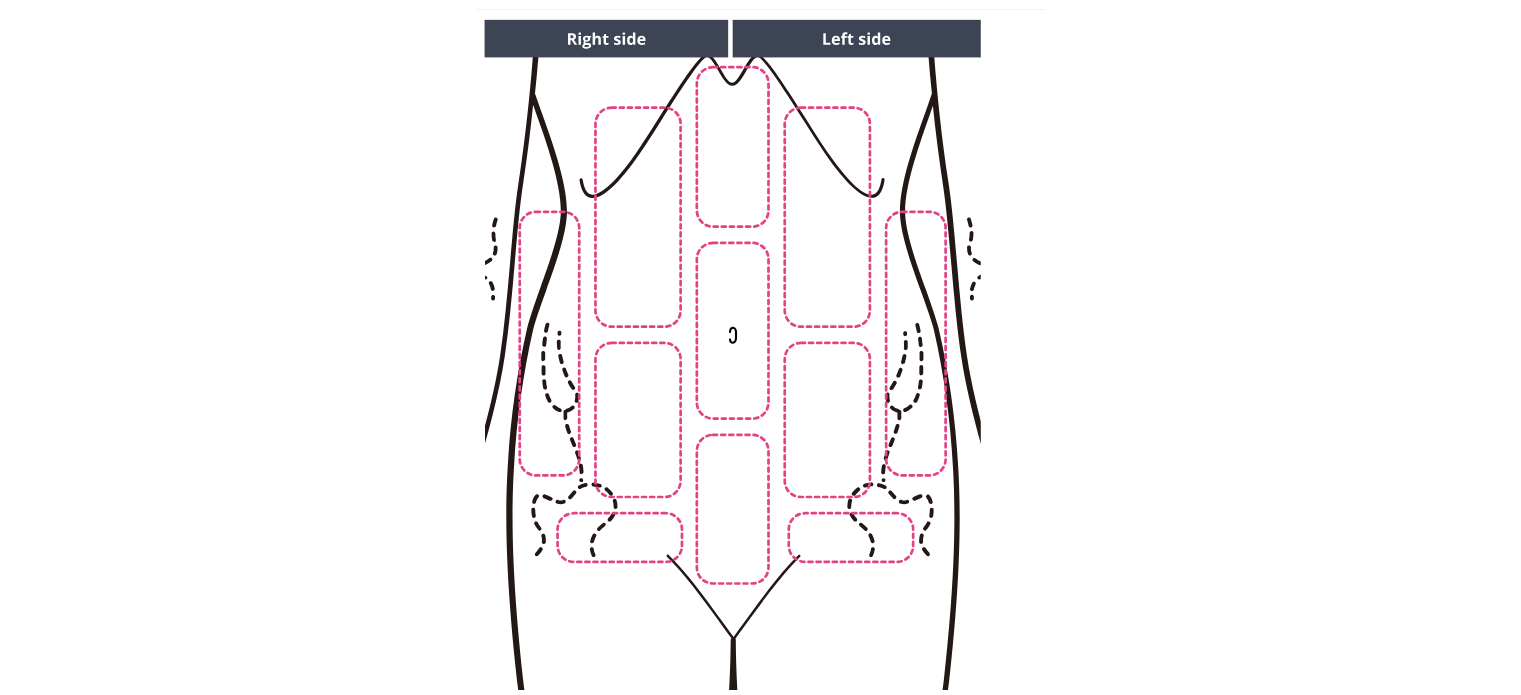 scroll, scrollTop: 200, scrollLeft: 0, axis: vertical 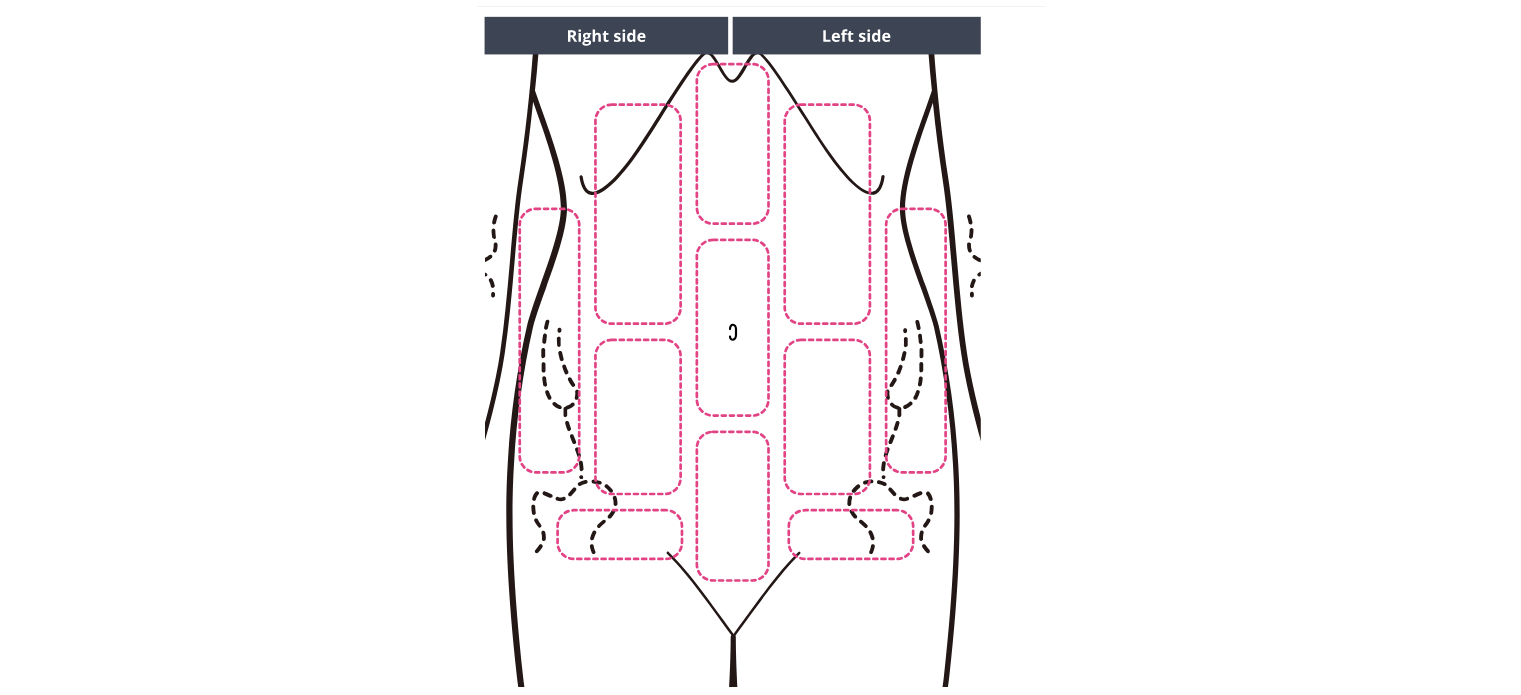 click at bounding box center [732, 352] 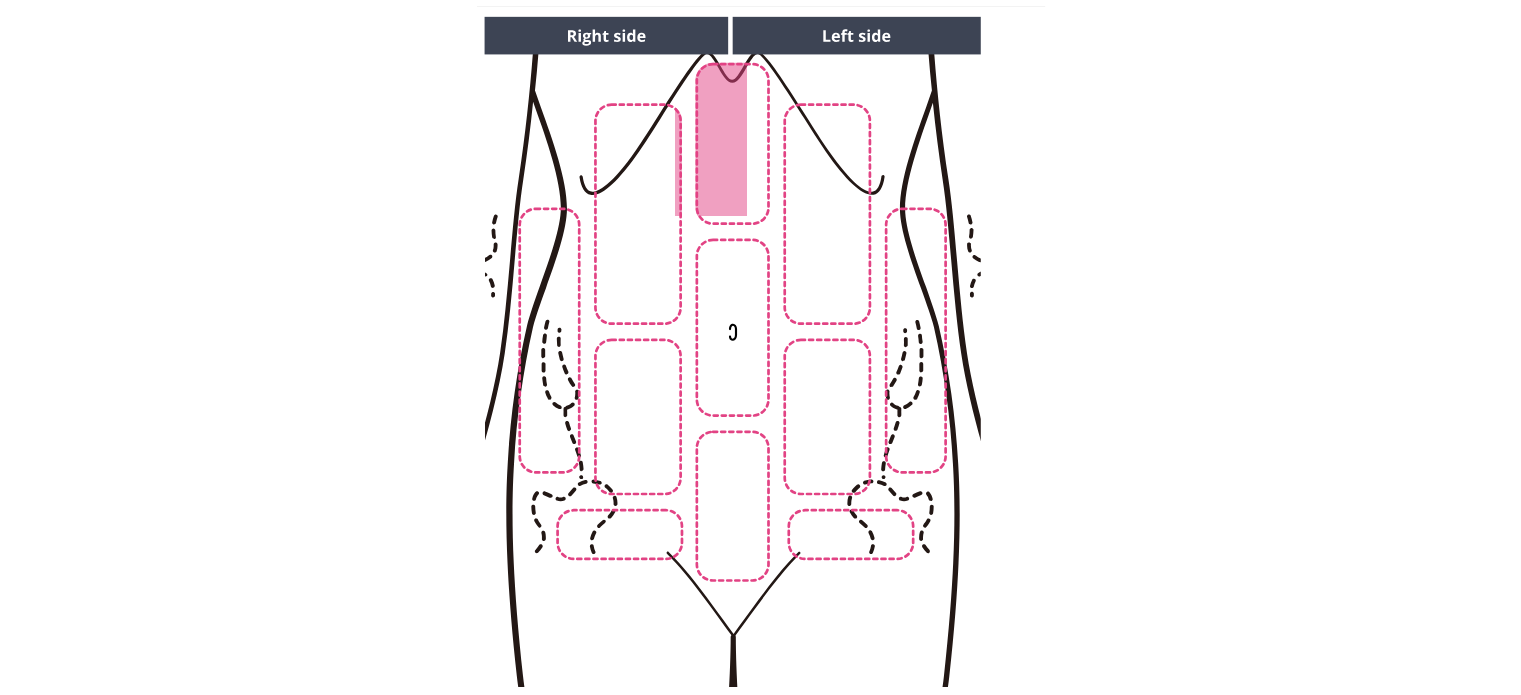 scroll, scrollTop: 369, scrollLeft: 0, axis: vertical 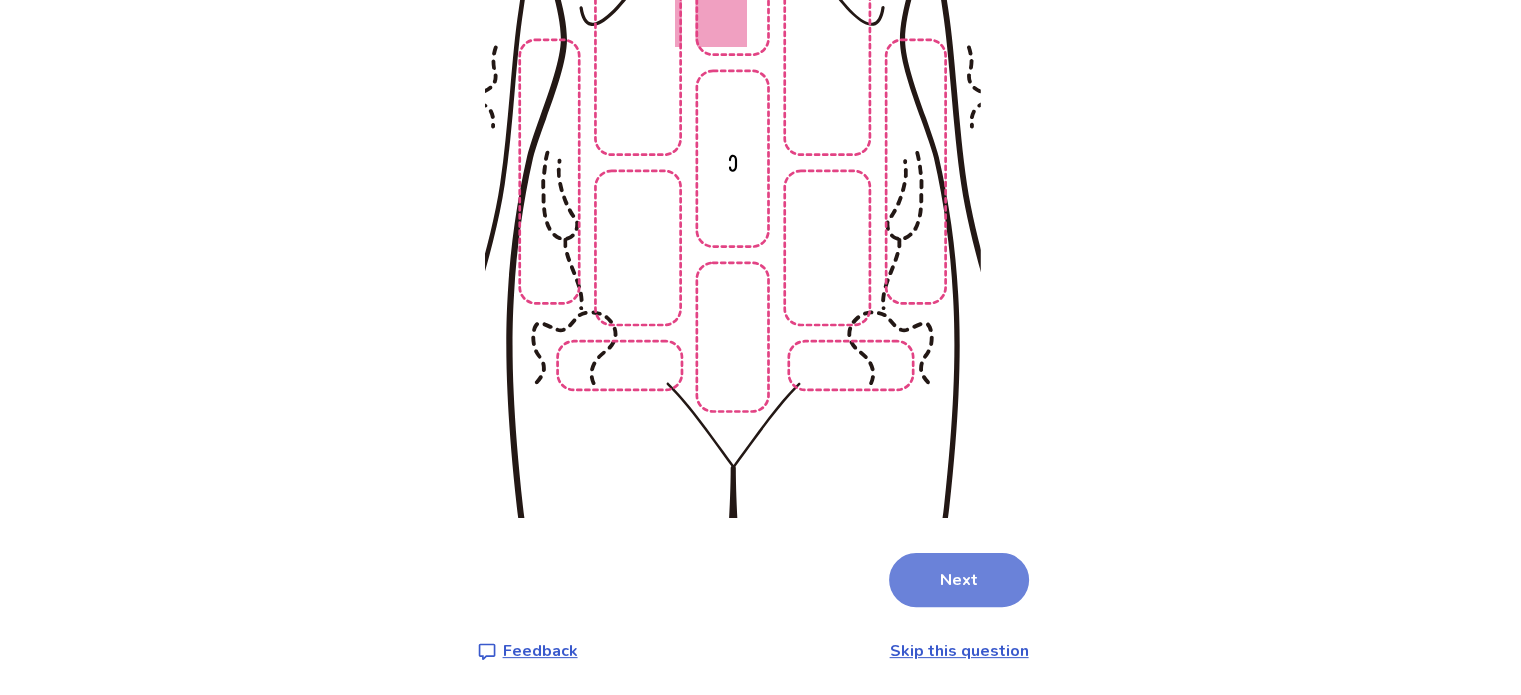 click on "Next" at bounding box center [959, 580] 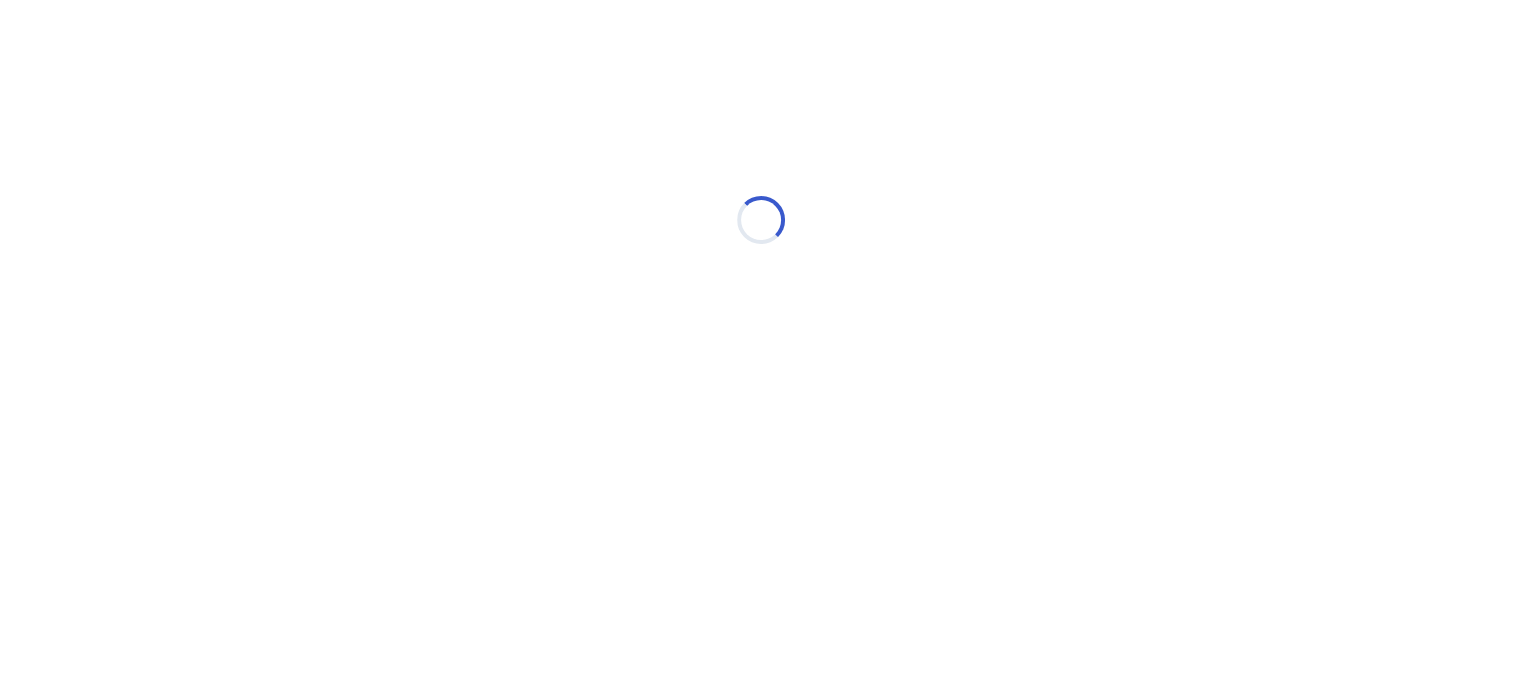 scroll, scrollTop: 0, scrollLeft: 0, axis: both 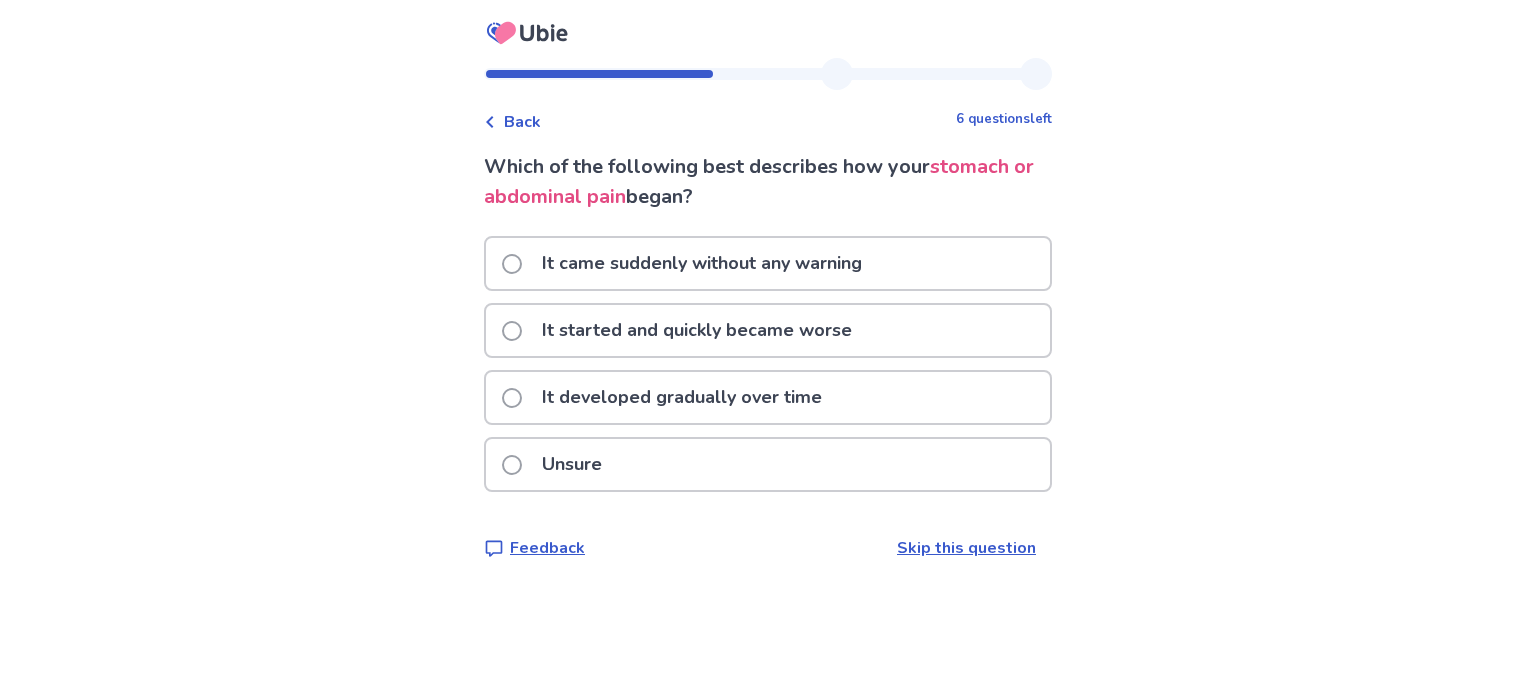click on "It started and quickly became worse" at bounding box center (697, 330) 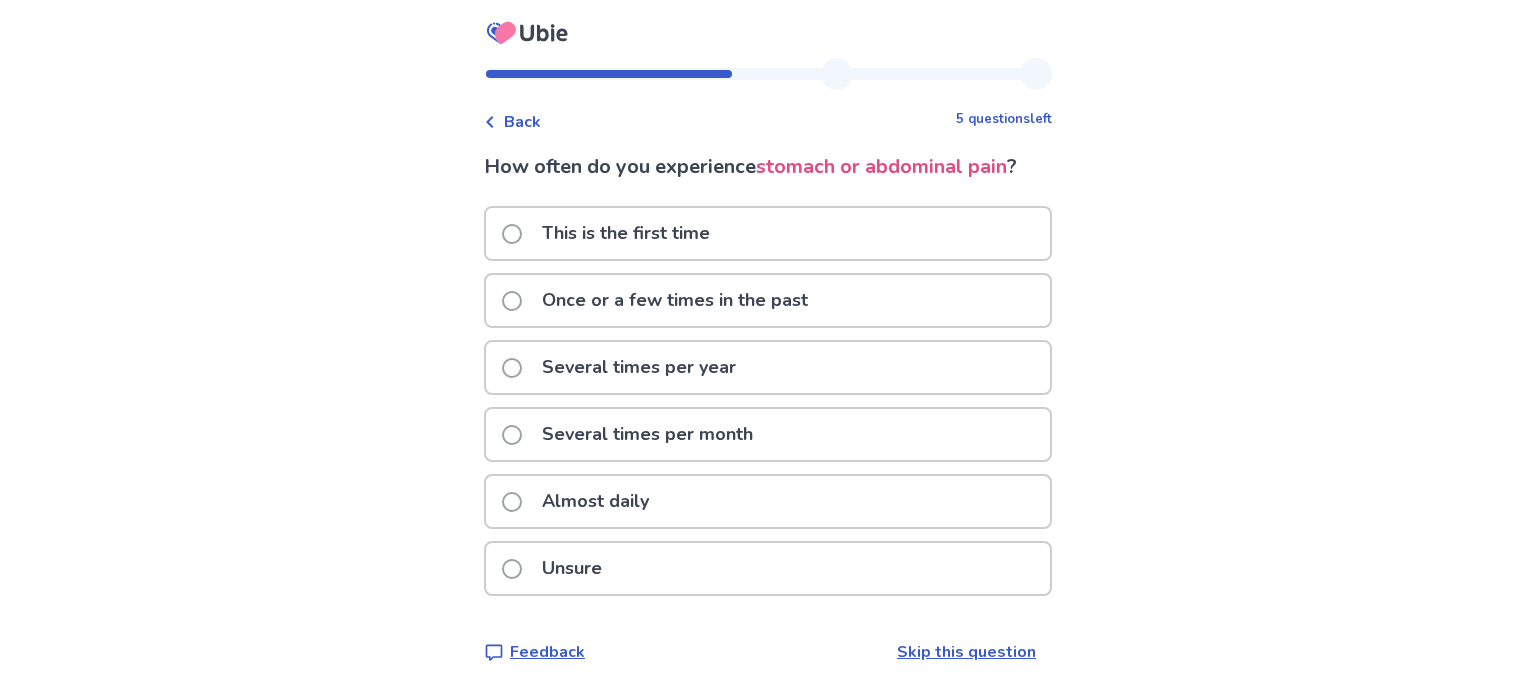 click on "Almost daily" at bounding box center [595, 501] 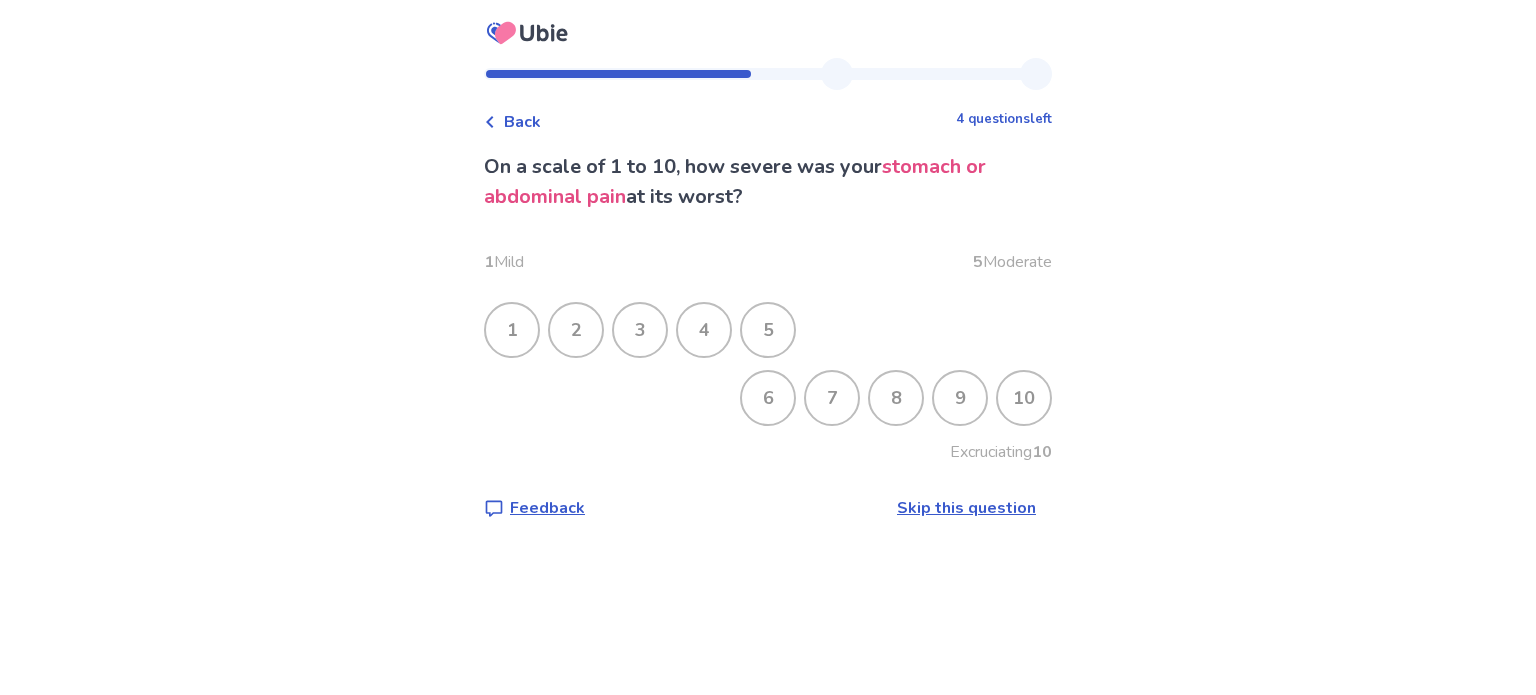 click on "9" at bounding box center (960, 398) 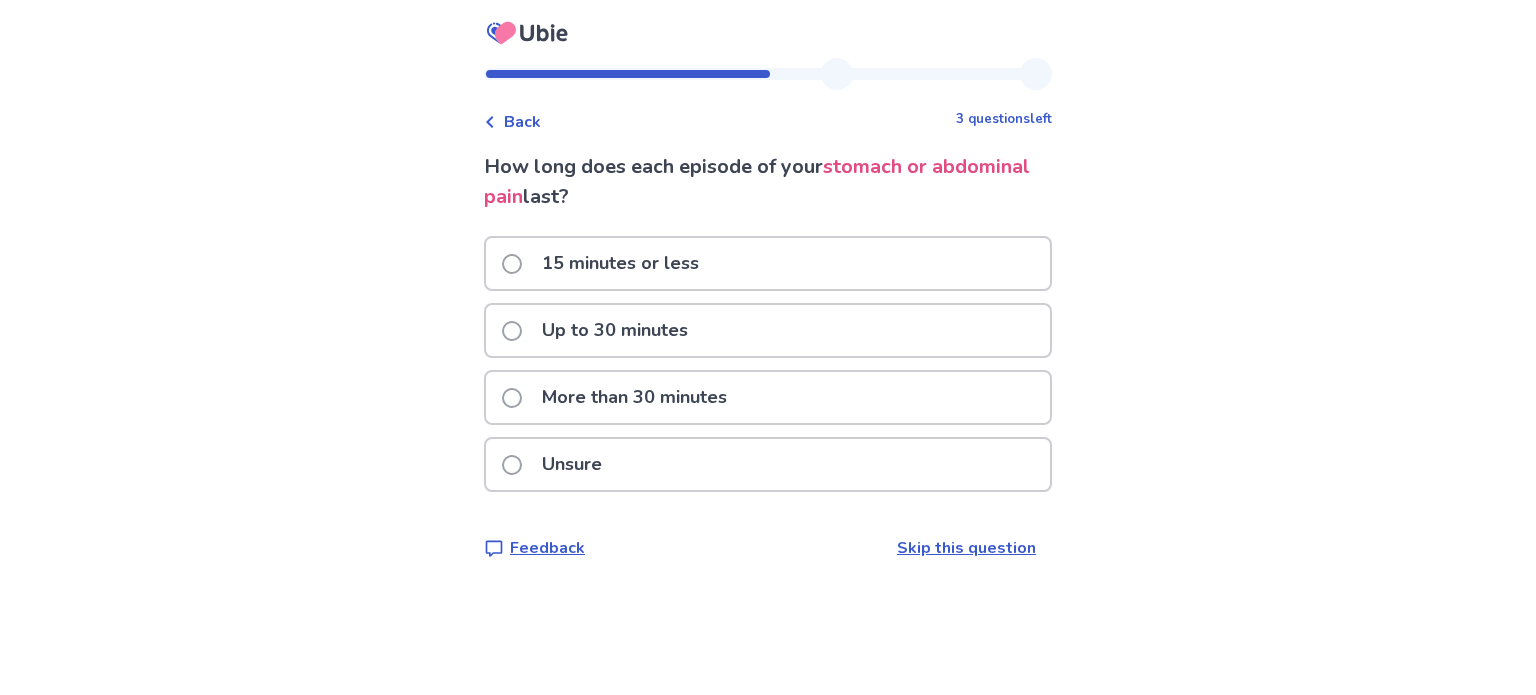 click on "More than 30 minutes" at bounding box center (634, 397) 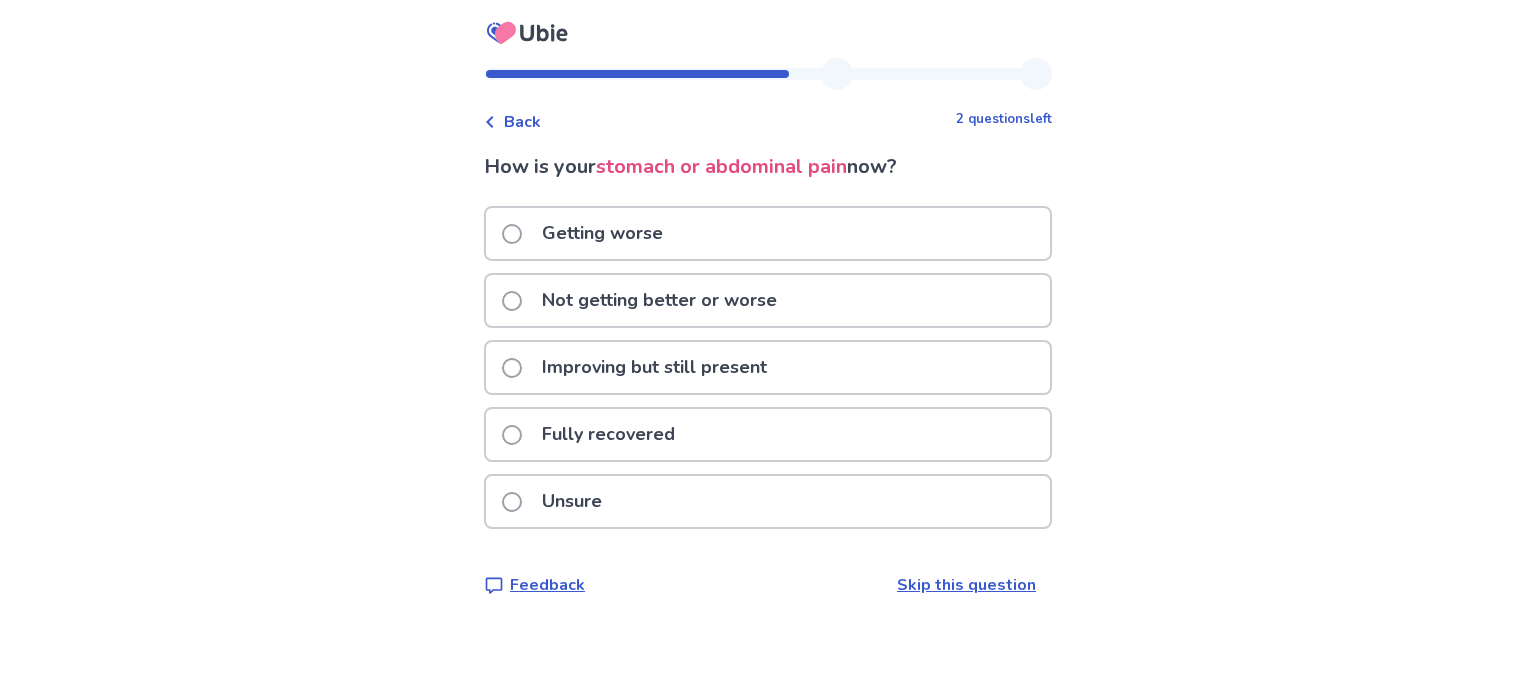 click on "Not getting better or worse" at bounding box center [659, 300] 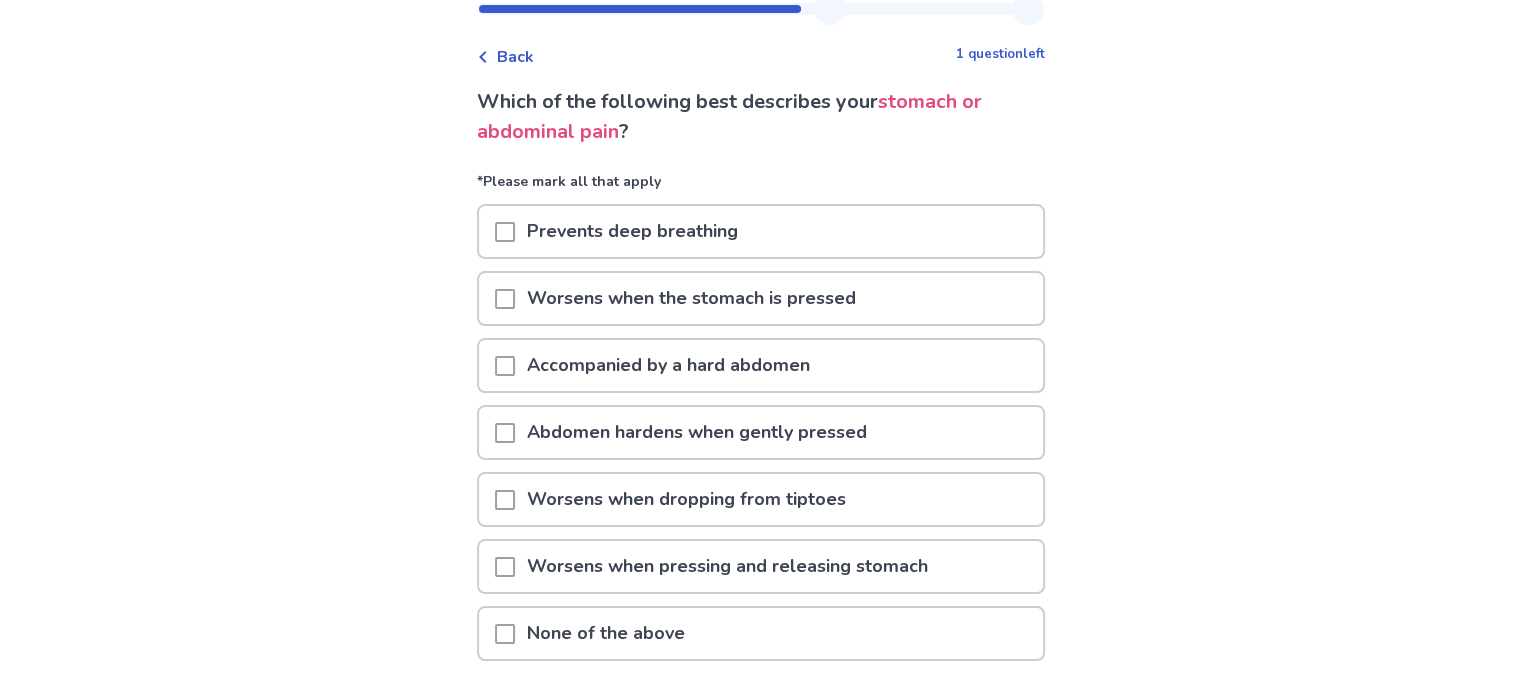 scroll, scrollTop: 100, scrollLeft: 0, axis: vertical 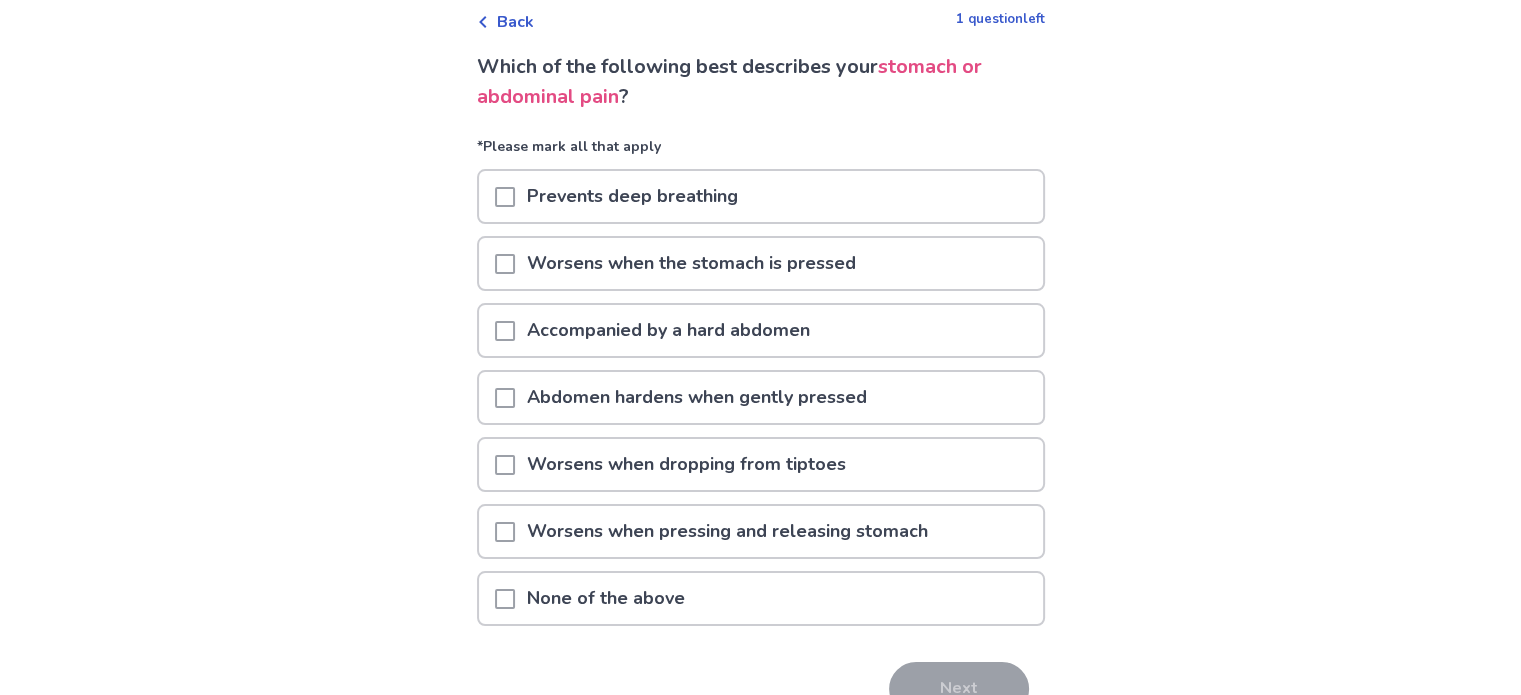 click on "Prevents deep breathing" at bounding box center [632, 196] 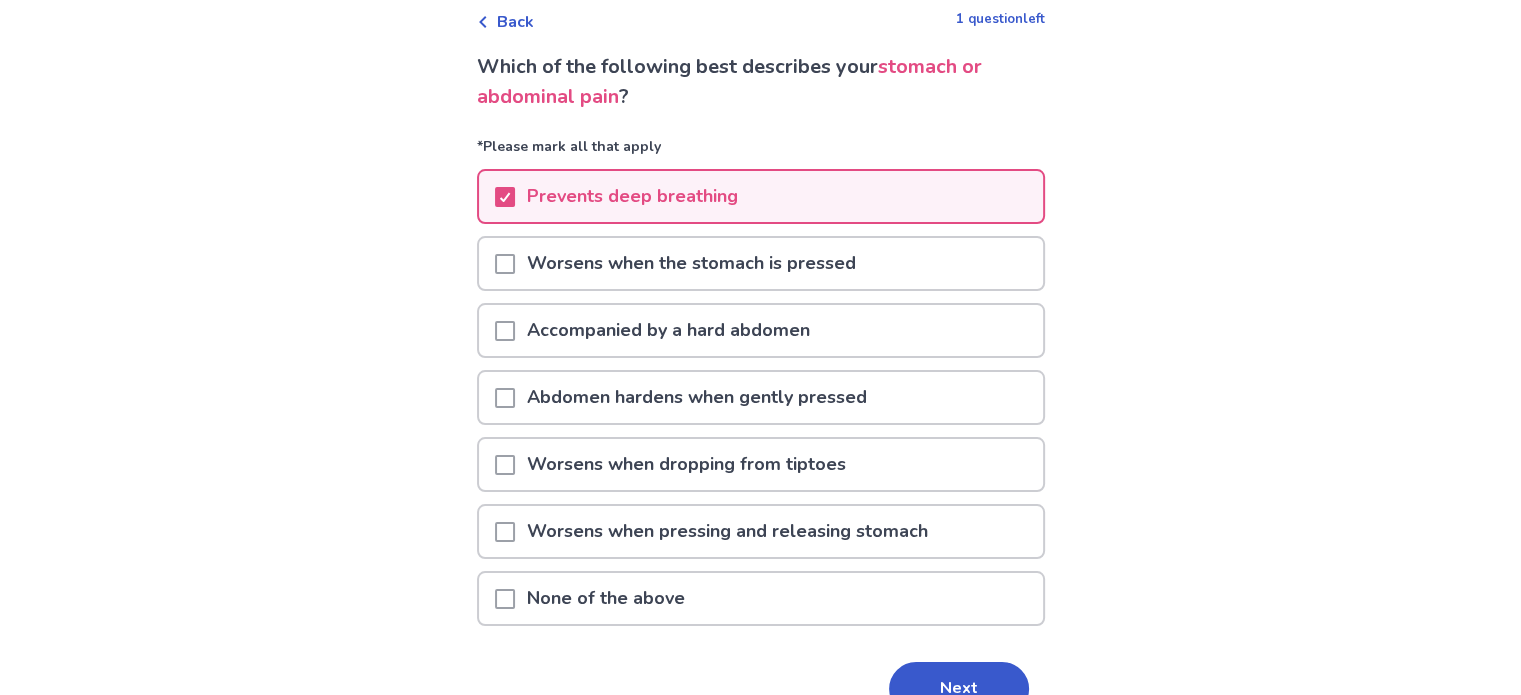 click on "Worsens when the stomach is pressed" at bounding box center [691, 263] 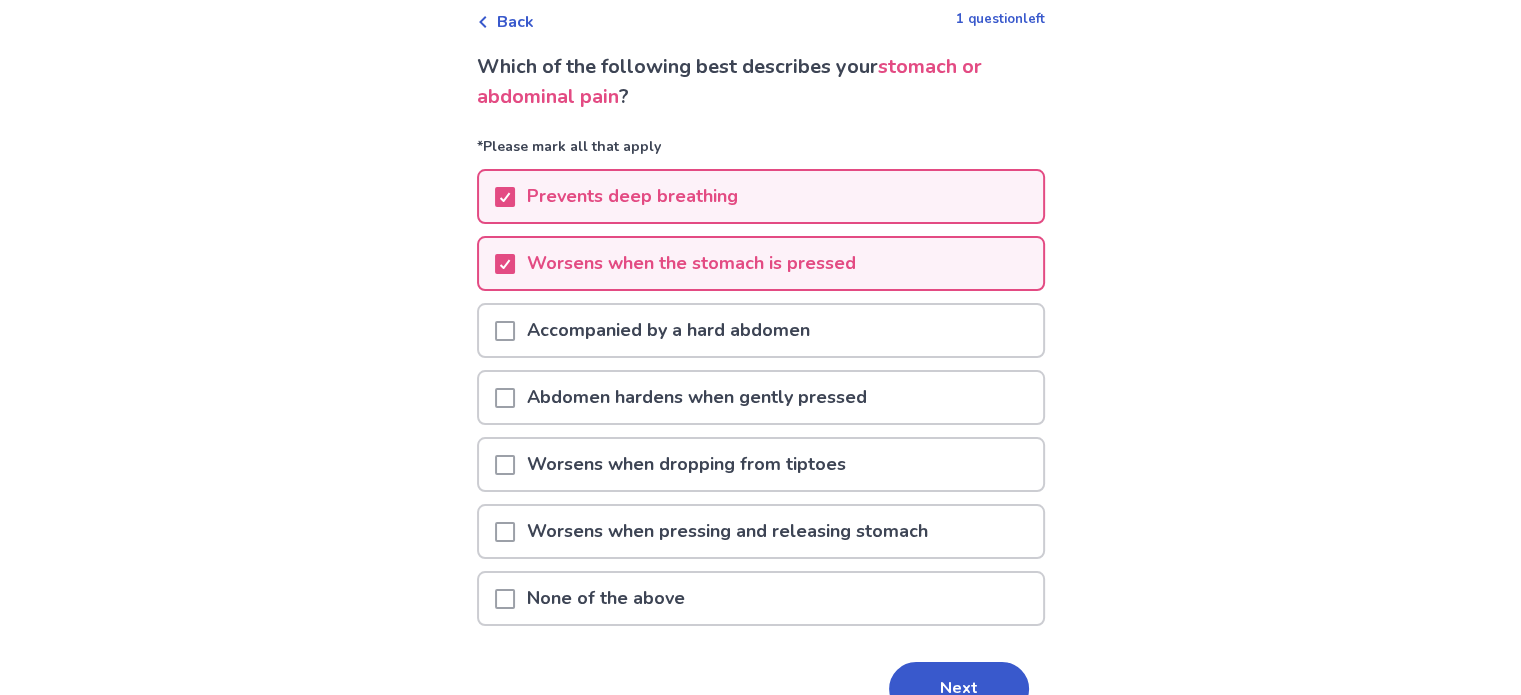 click on "Worsens when pressing and releasing stomach" at bounding box center [727, 531] 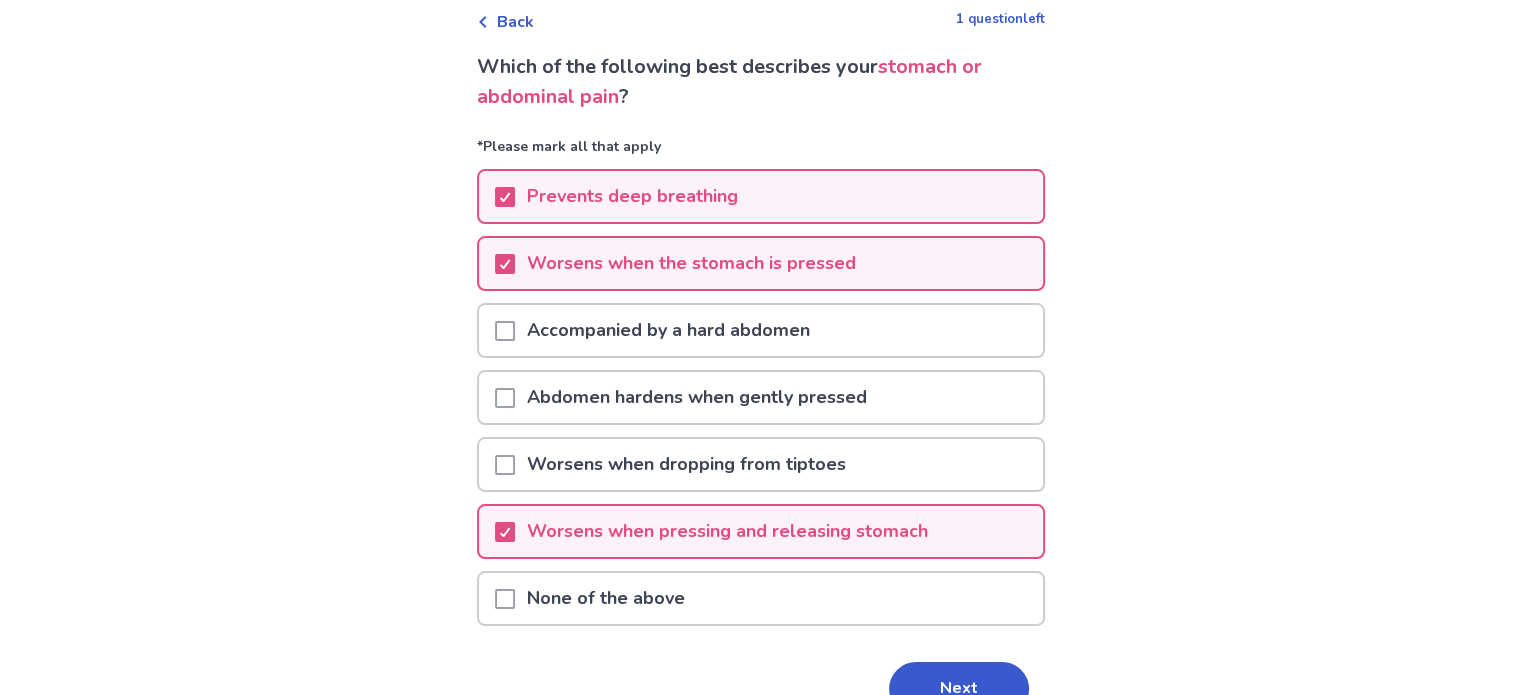 click on "Worsens when pressing and releasing stomach" at bounding box center [727, 531] 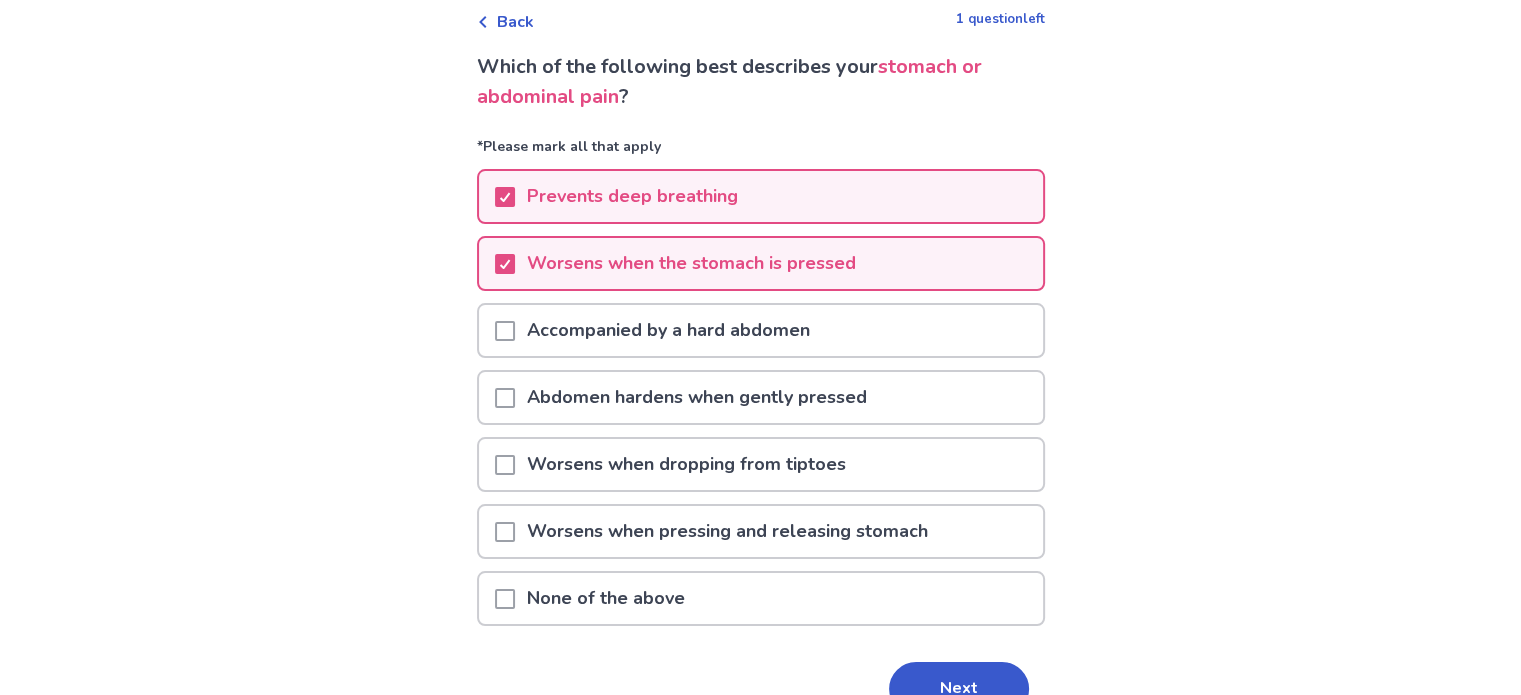 click on "Worsens when the stomach is pressed" at bounding box center [691, 263] 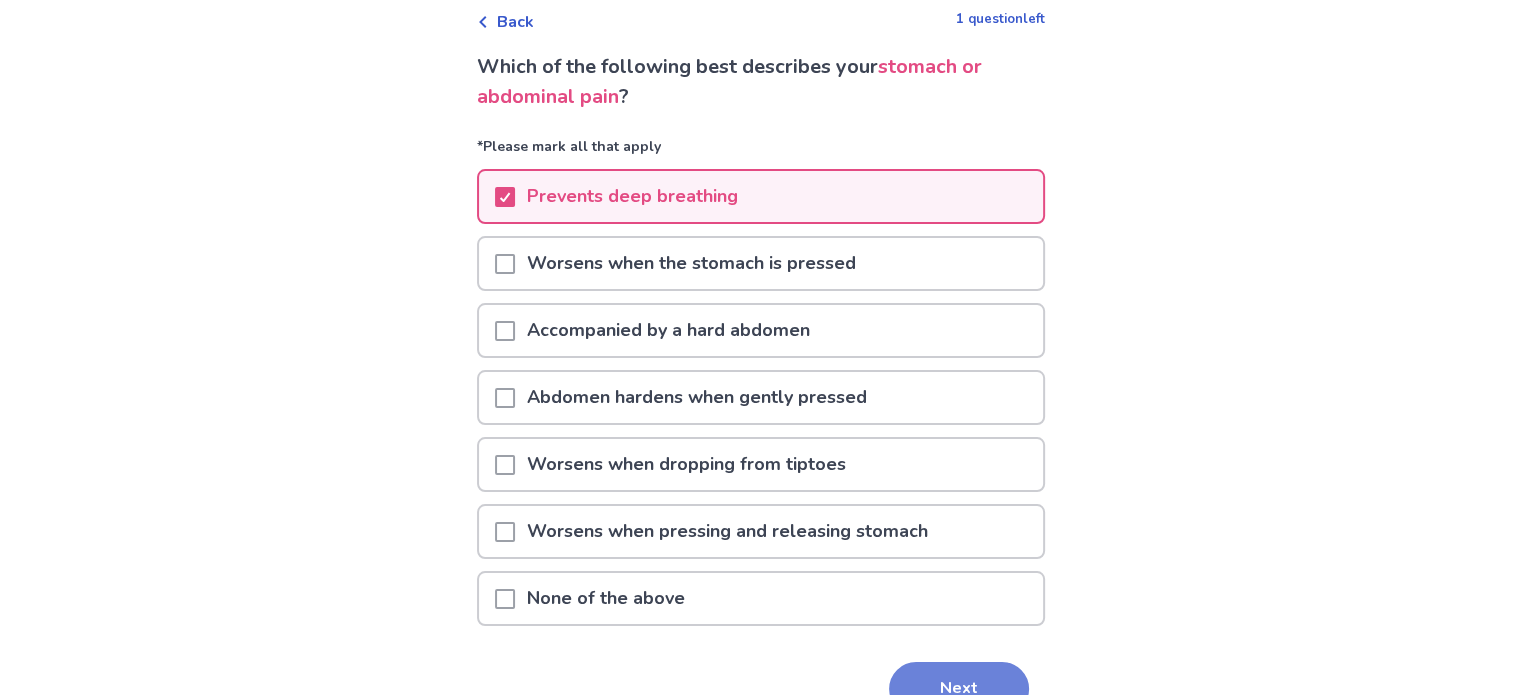 click on "Next" at bounding box center [959, 689] 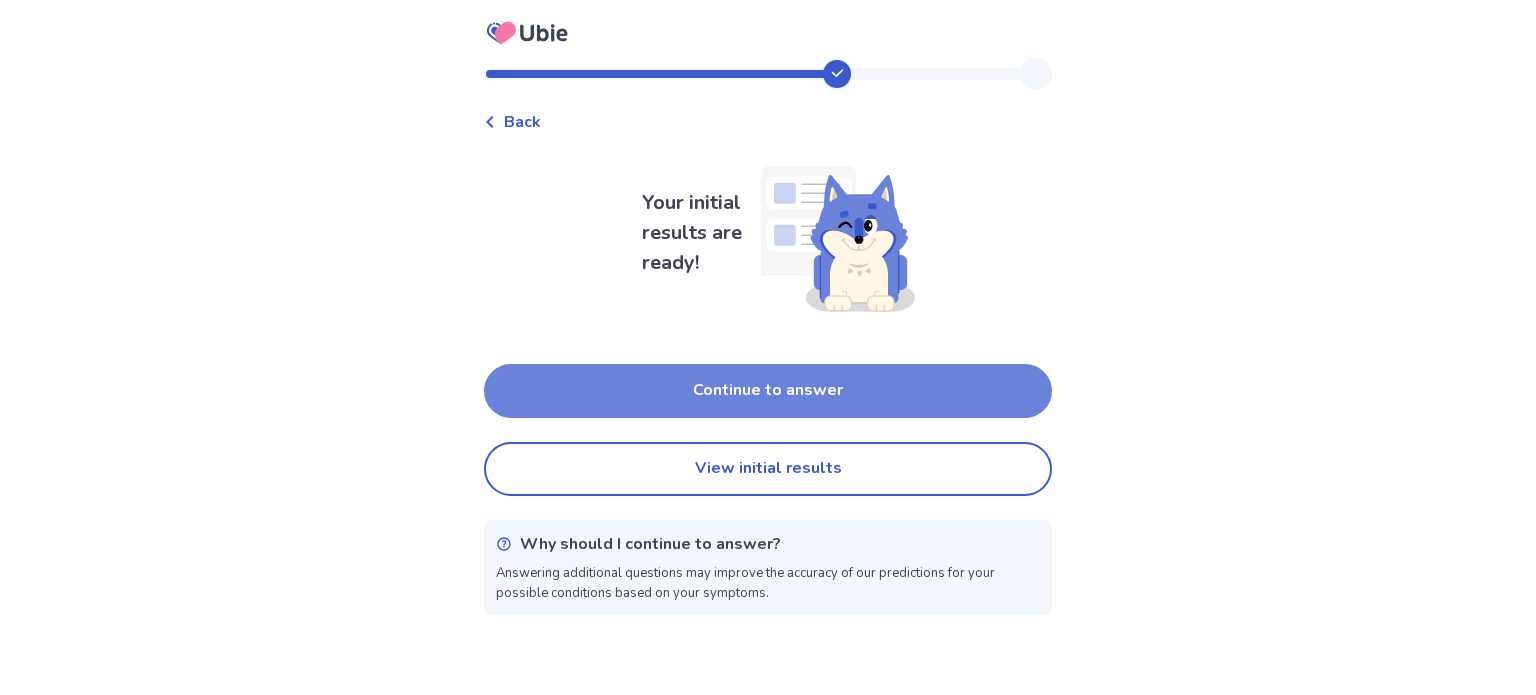 click on "Continue to answer" at bounding box center [768, 391] 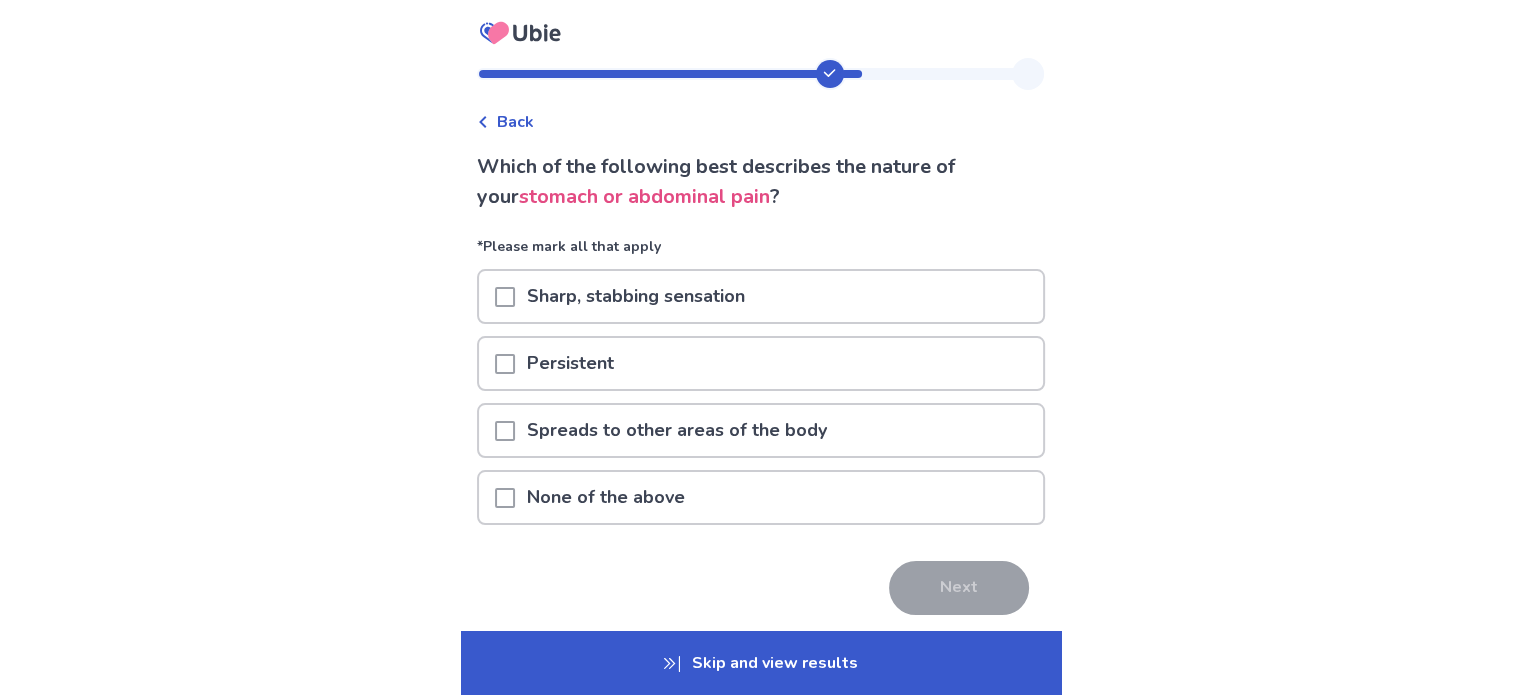 click on "Persistent" at bounding box center (570, 363) 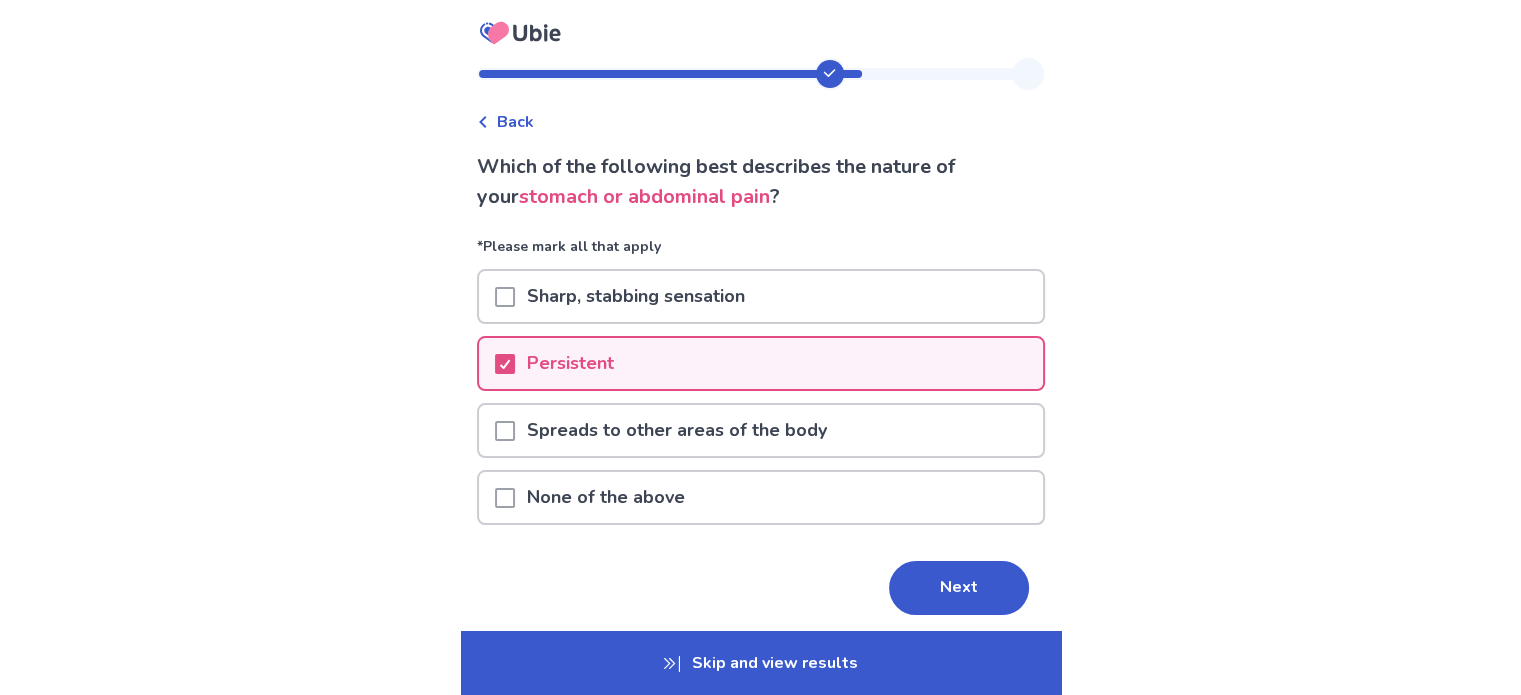 click on "Sharp, stabbing sensation" at bounding box center [636, 296] 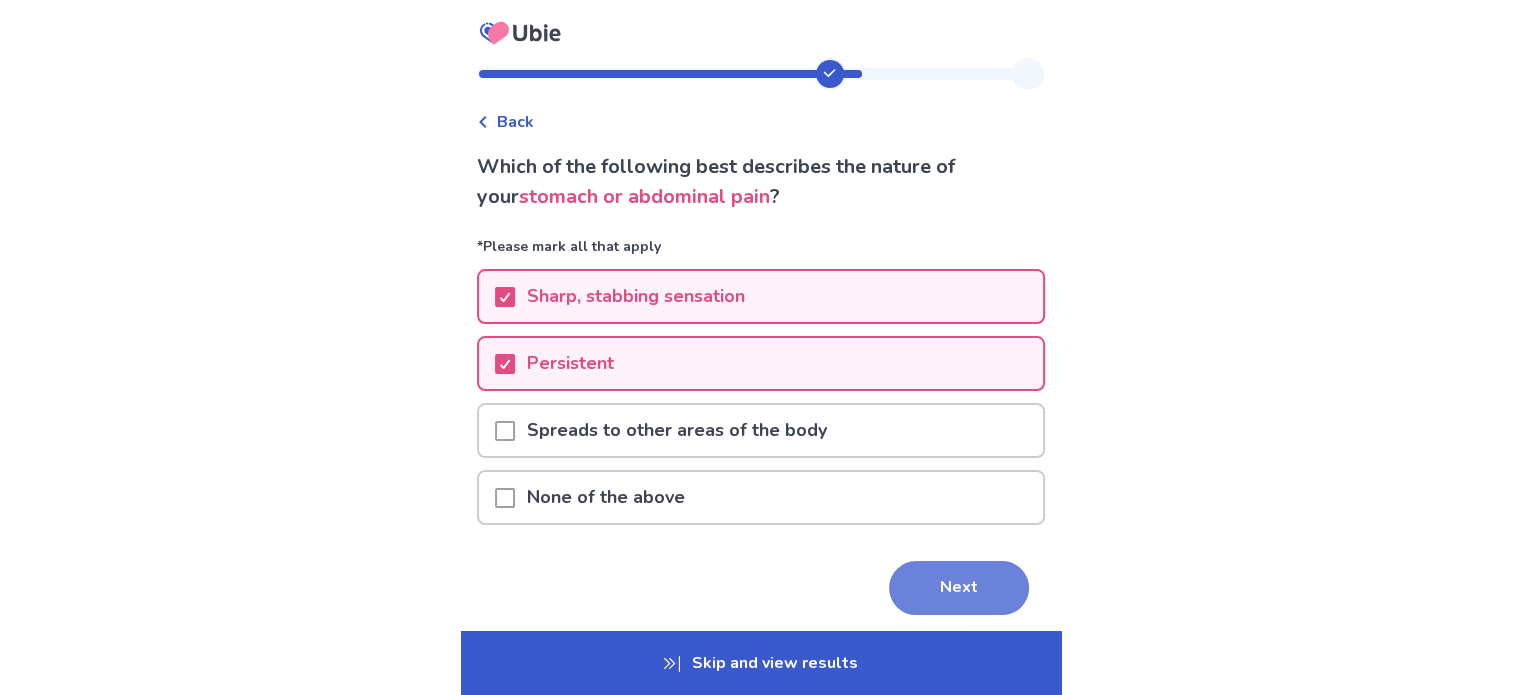 click on "Next" at bounding box center [959, 588] 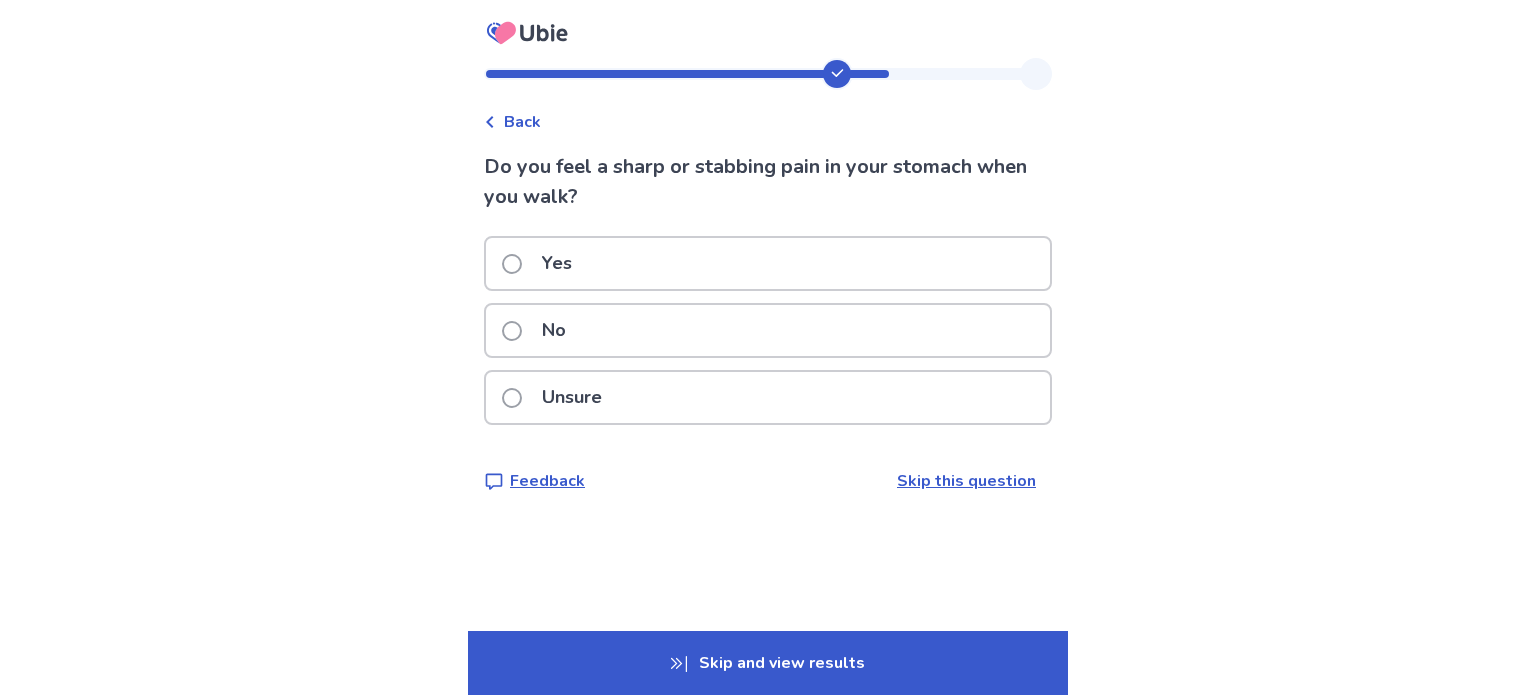 click on "No" at bounding box center [768, 330] 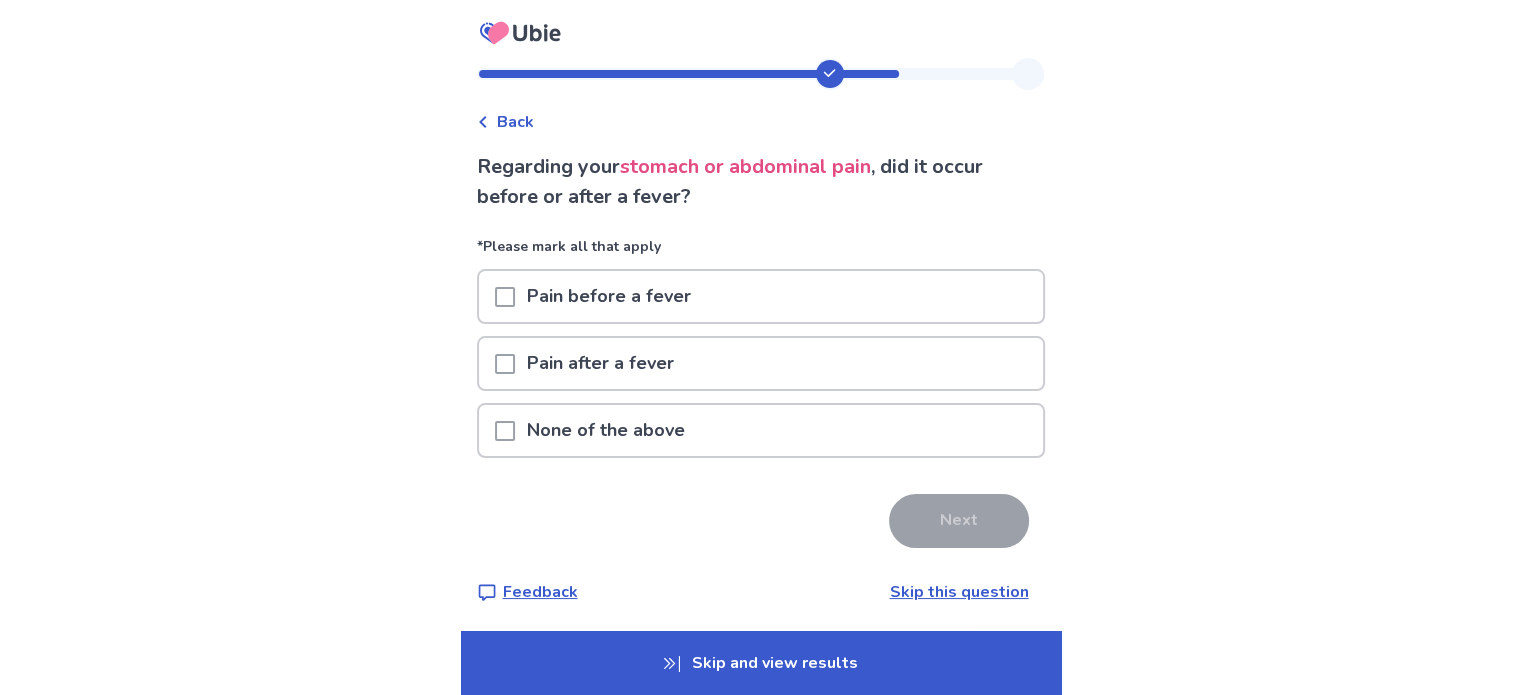 click on "None of the above" at bounding box center [606, 430] 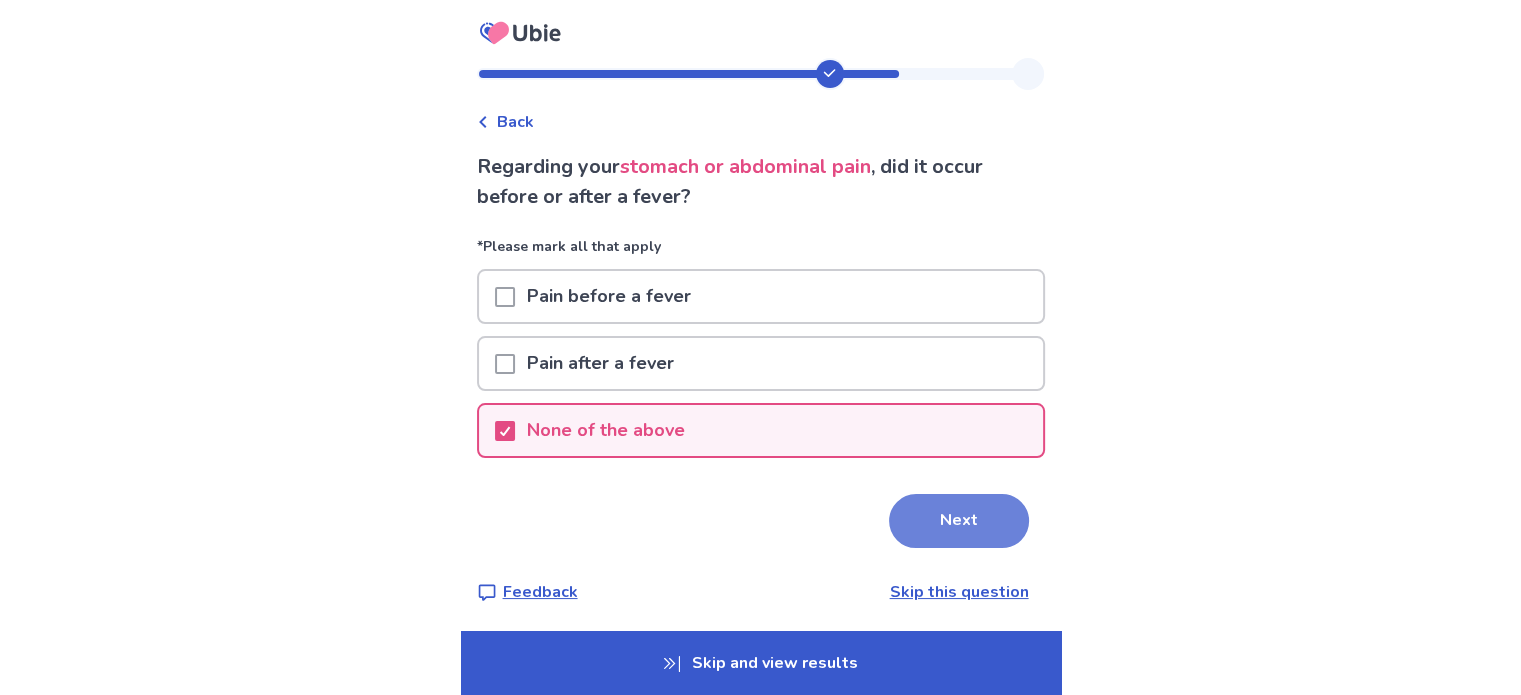 click on "Next" at bounding box center (959, 521) 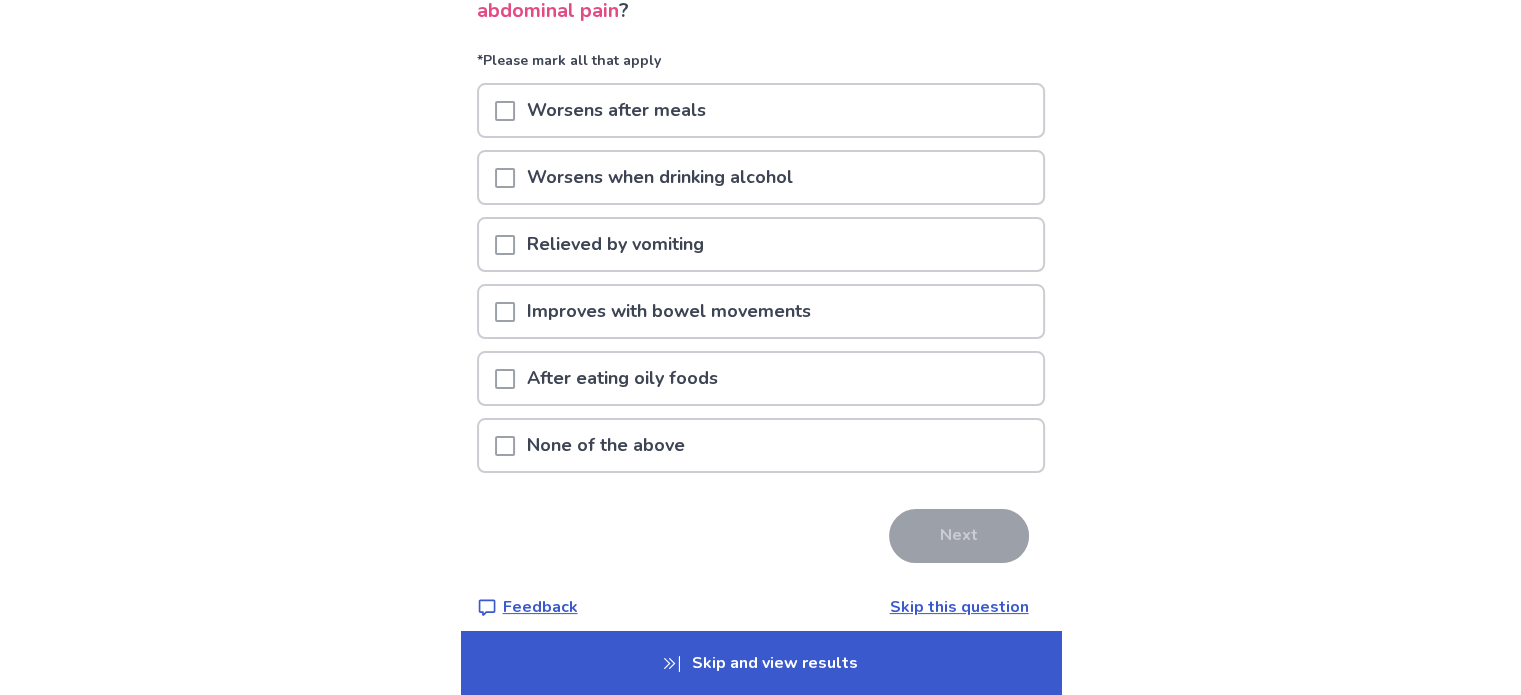 scroll, scrollTop: 100, scrollLeft: 0, axis: vertical 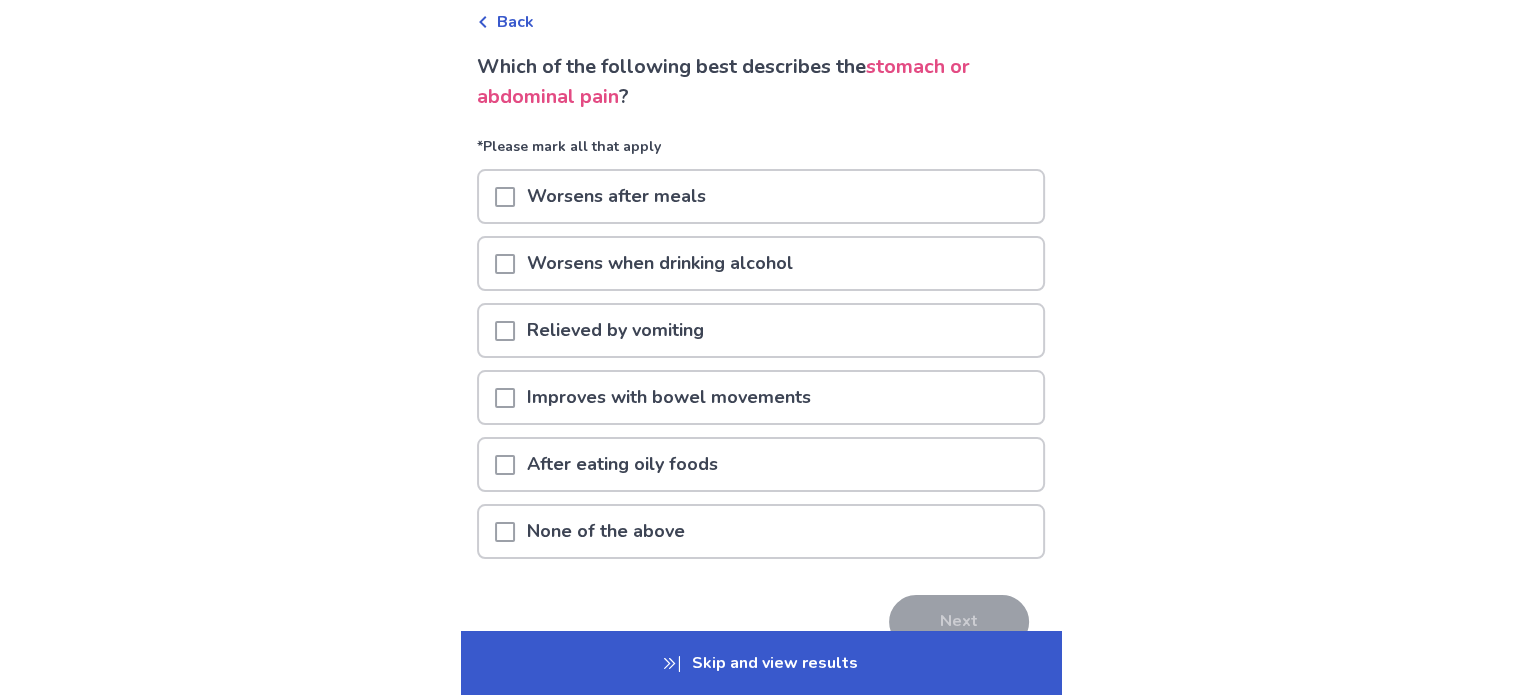 click on "Improves with bowel movements" at bounding box center (669, 397) 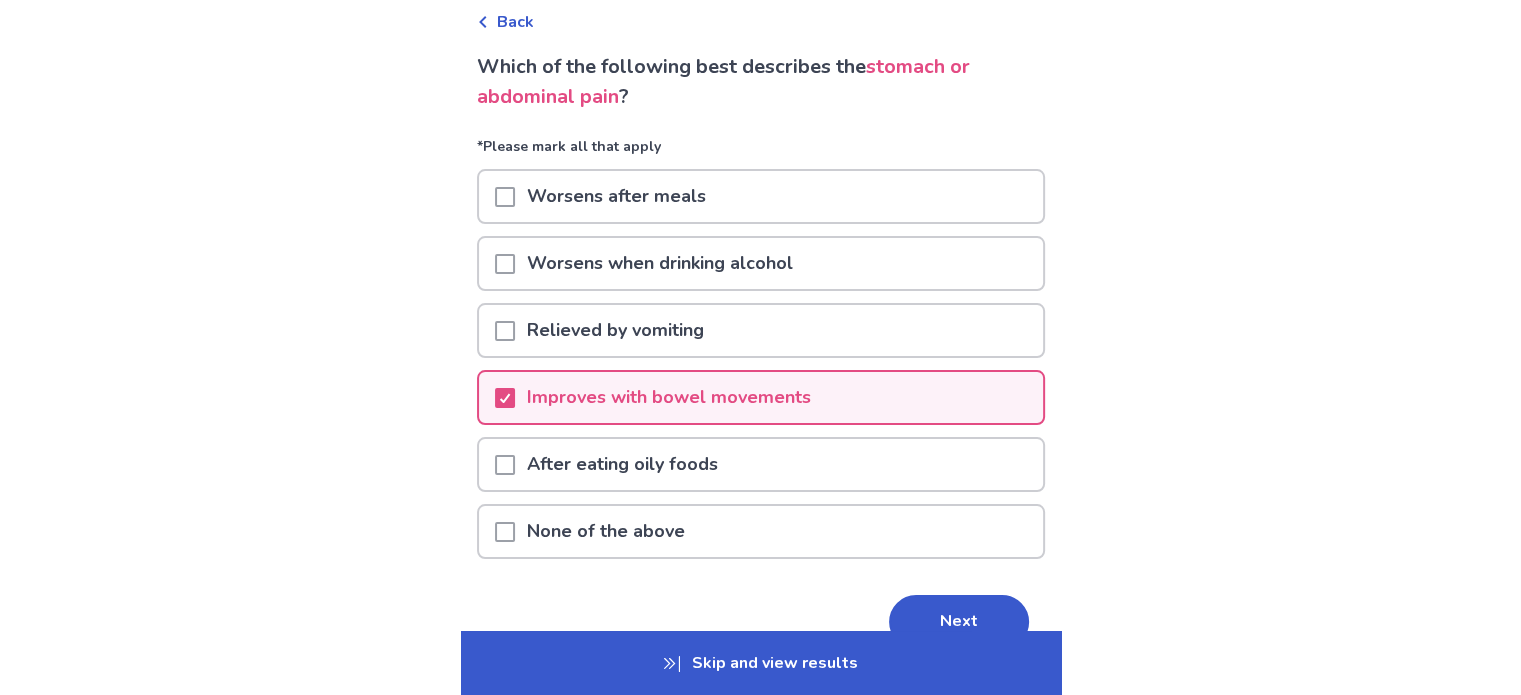click on "Worsens after meals" at bounding box center (616, 196) 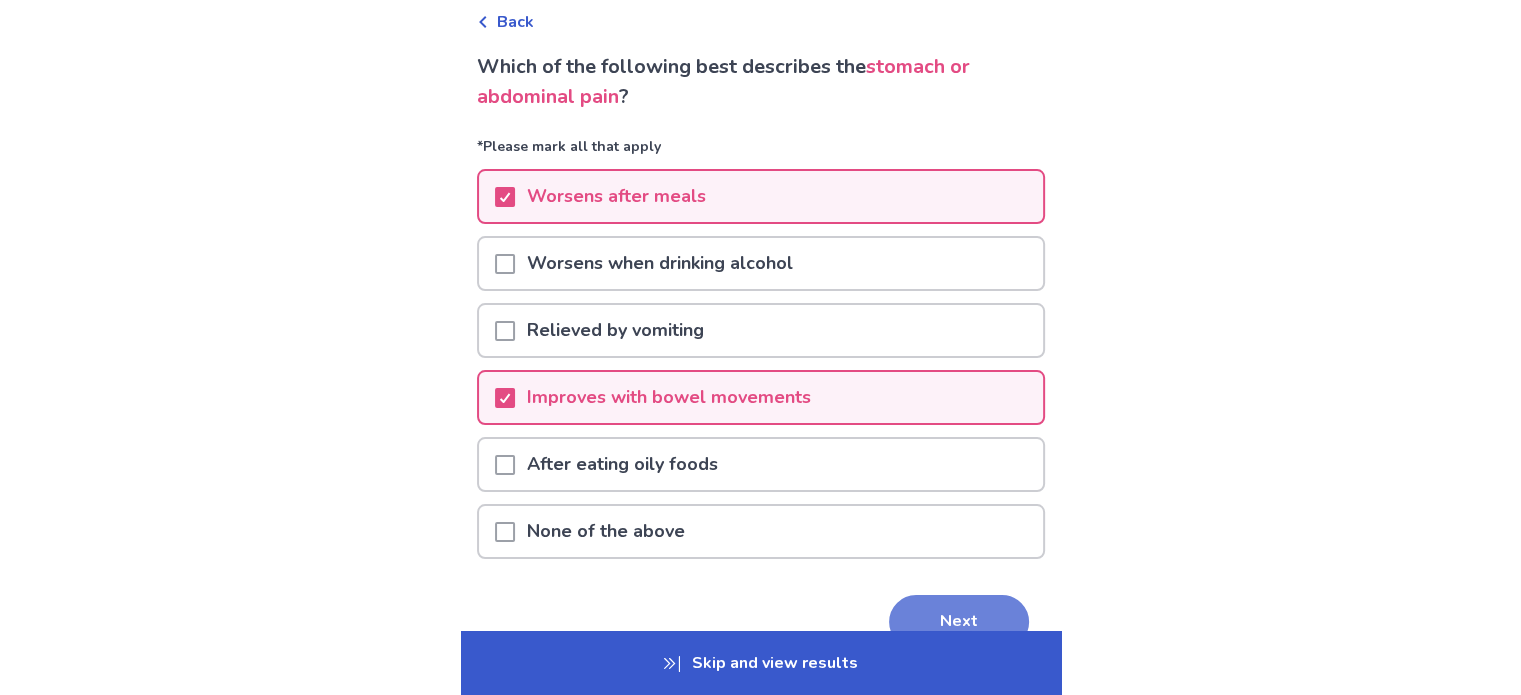 click on "Next" at bounding box center (959, 622) 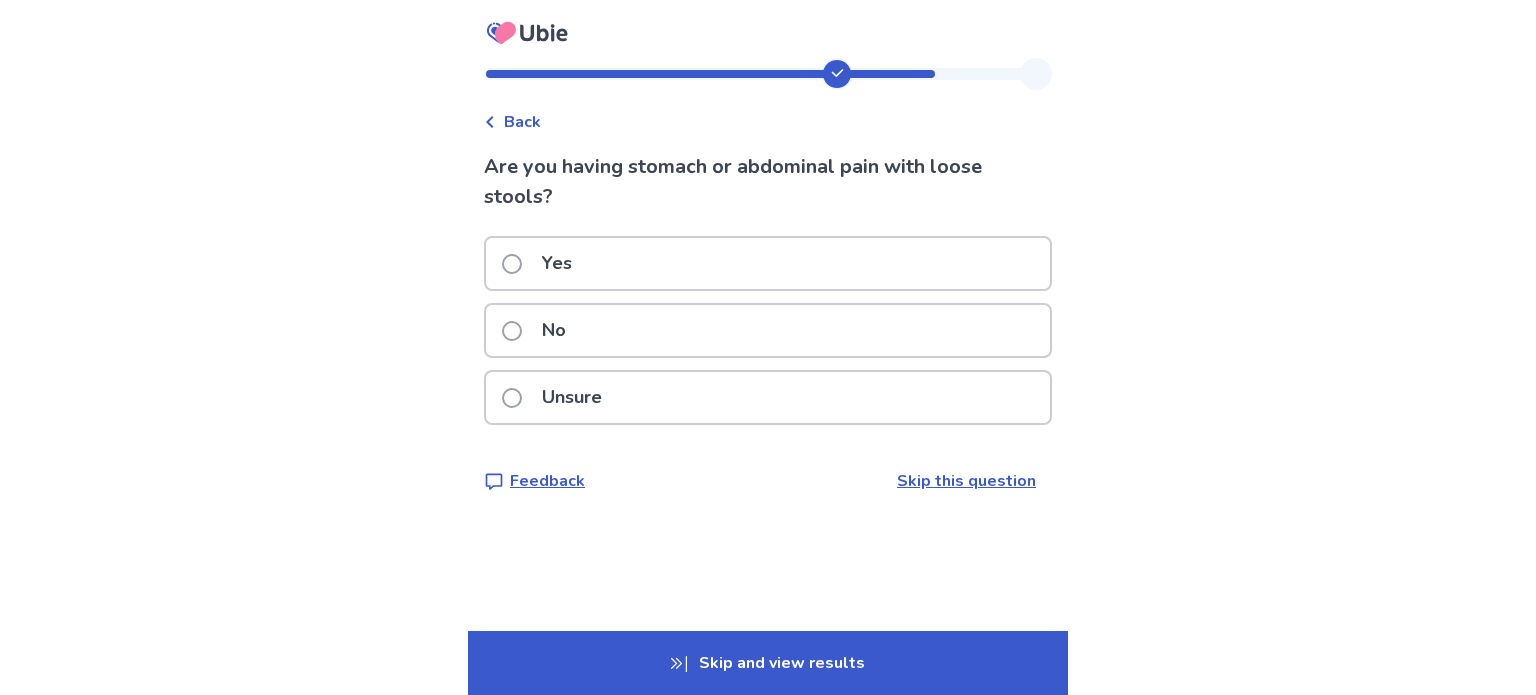 click on "No" at bounding box center (554, 330) 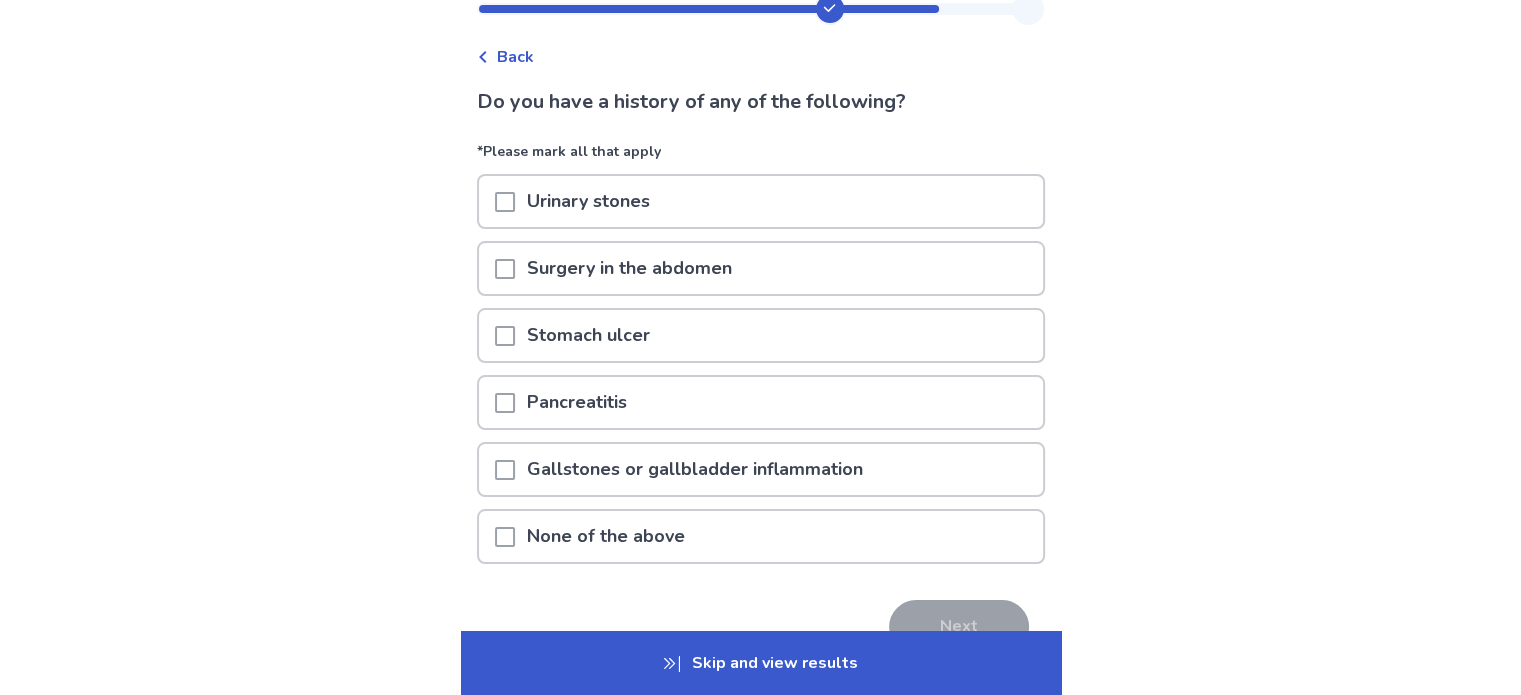 scroll, scrollTop: 100, scrollLeft: 0, axis: vertical 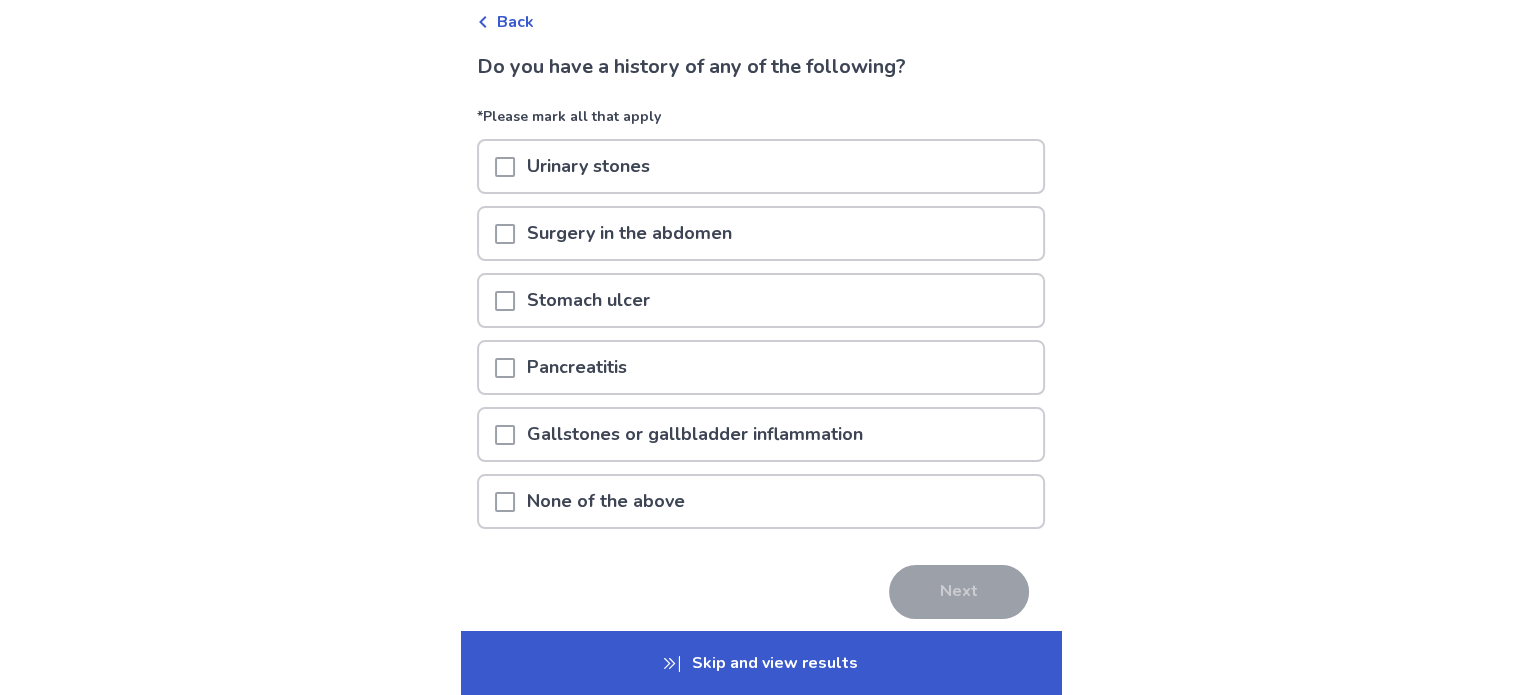 click on "None of the above" at bounding box center (761, 501) 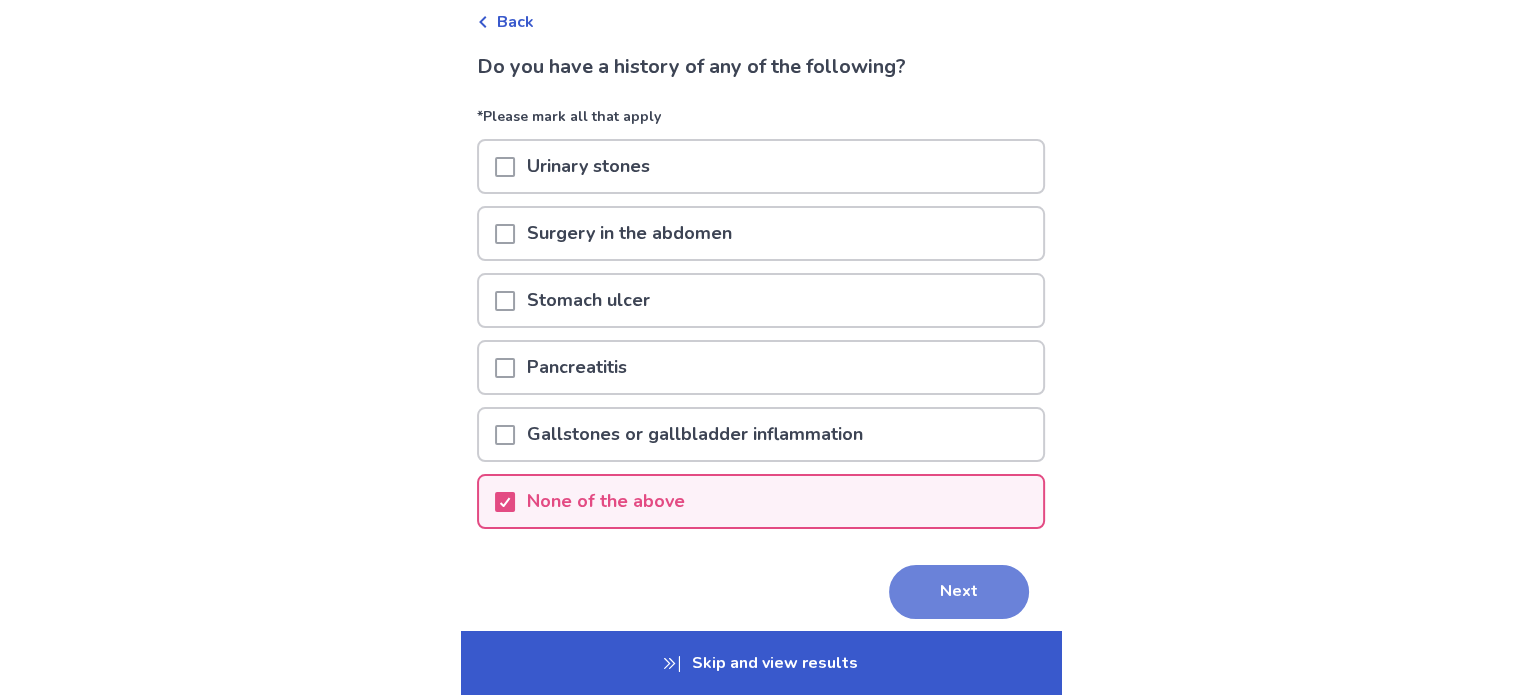 click on "Next" at bounding box center [959, 592] 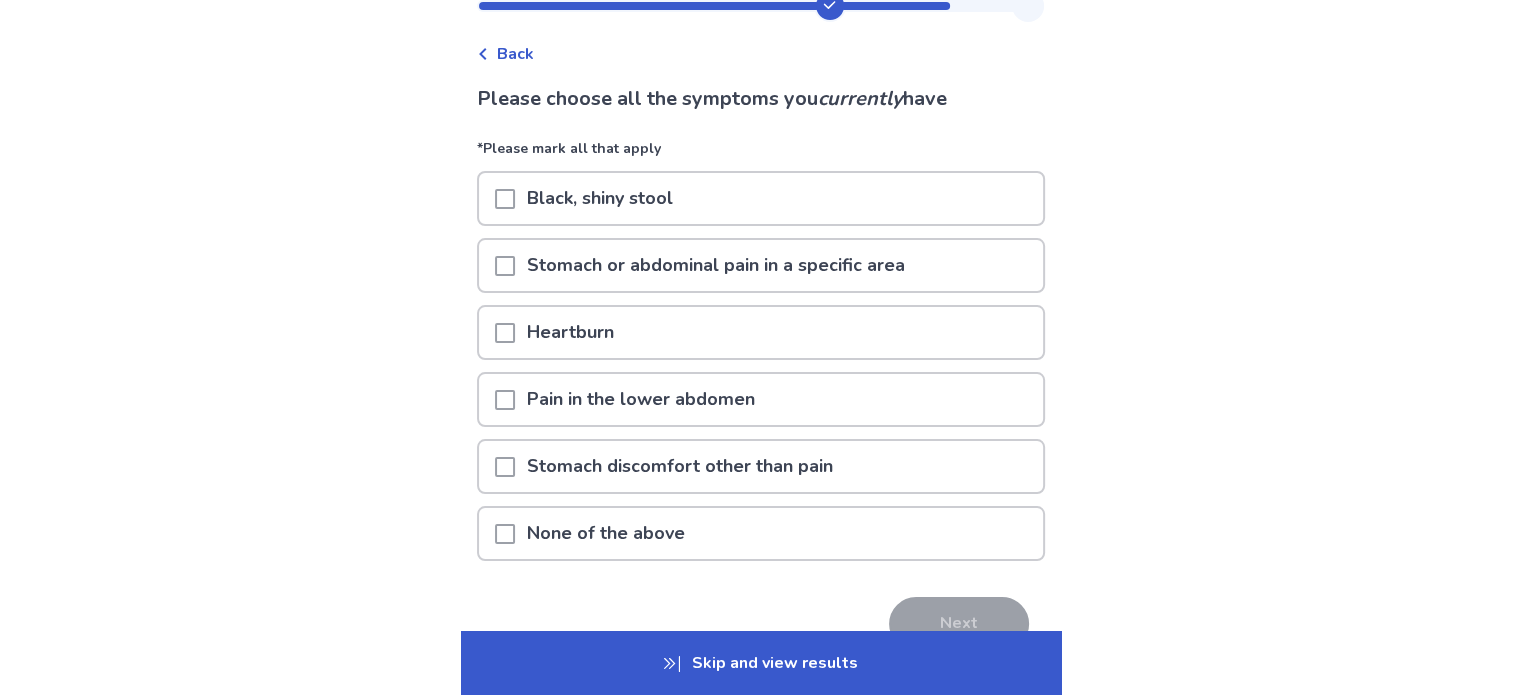 scroll, scrollTop: 100, scrollLeft: 0, axis: vertical 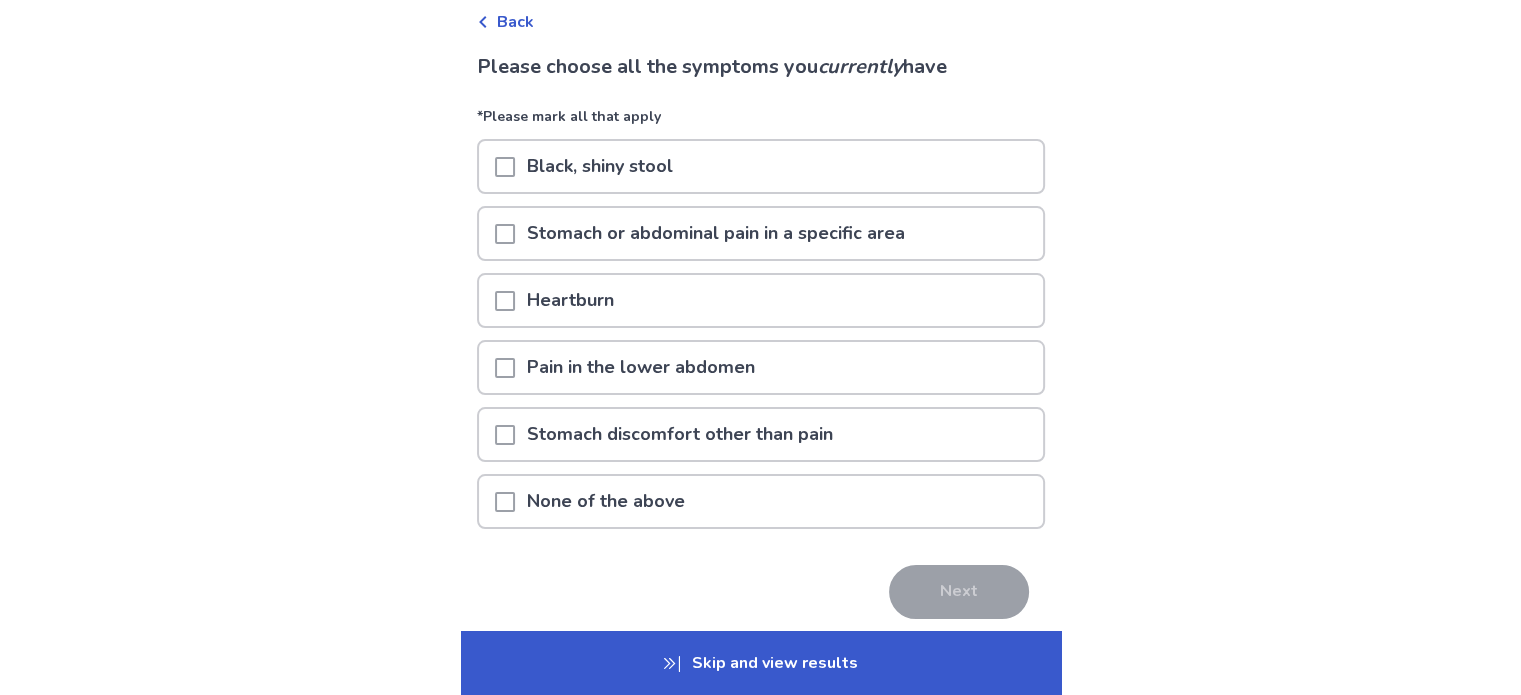 click on "Stomach or abdominal pain in a specific area" at bounding box center (716, 233) 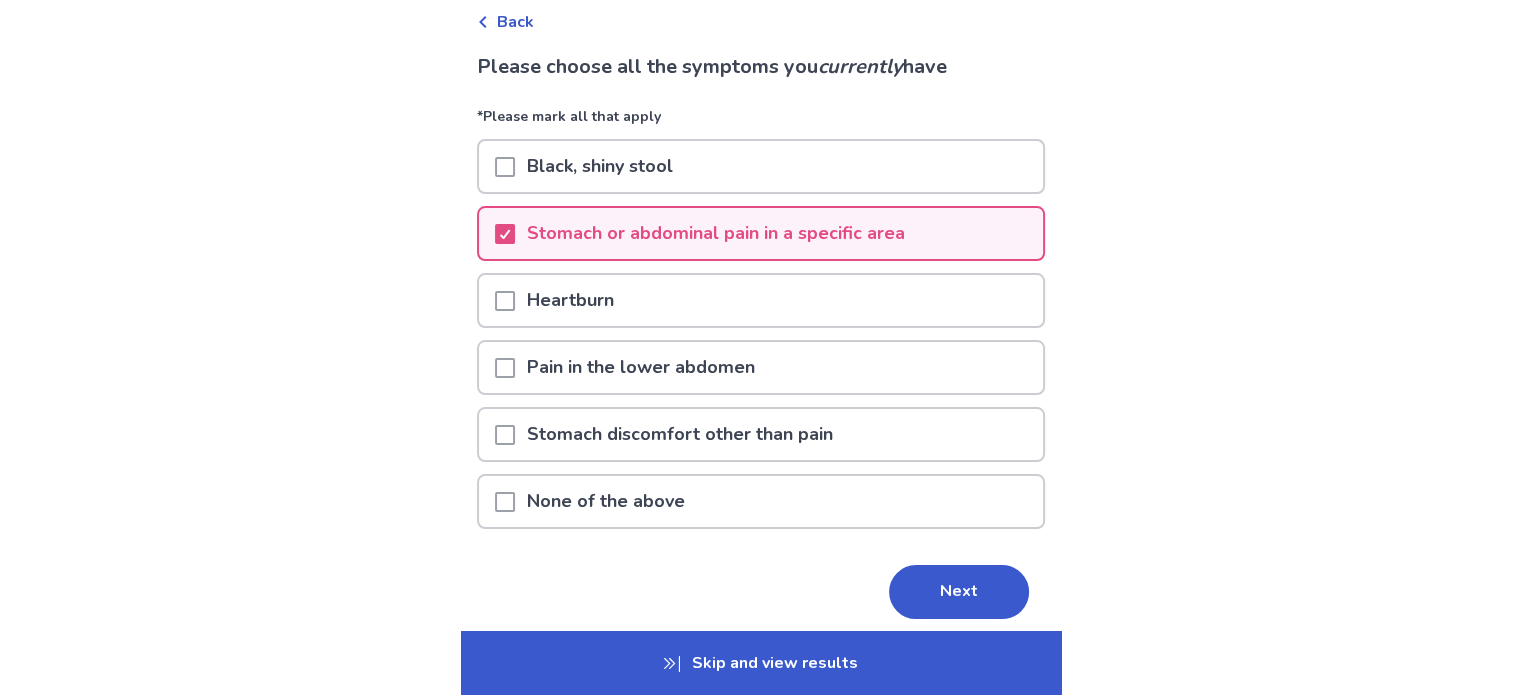 click on "Stomach discomfort other than pain" at bounding box center [680, 434] 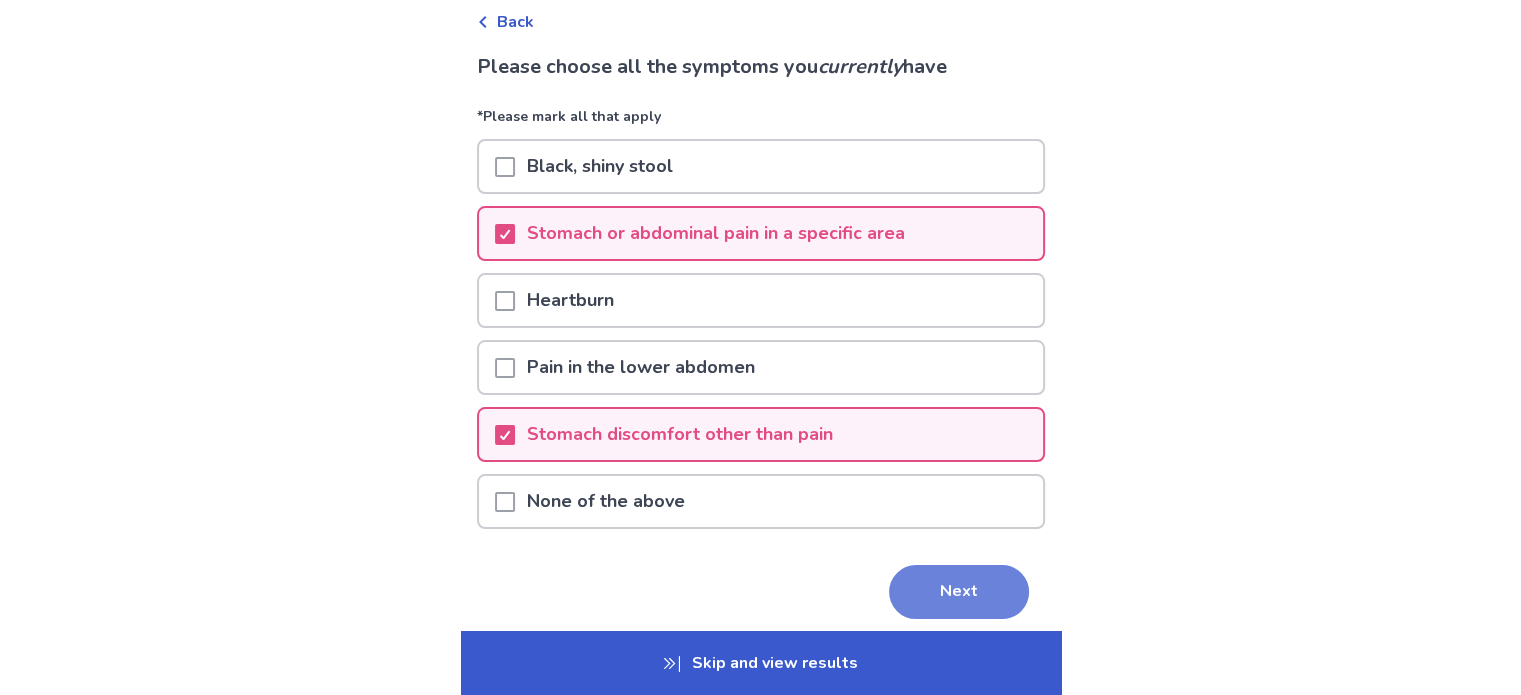 click on "Next" at bounding box center [959, 592] 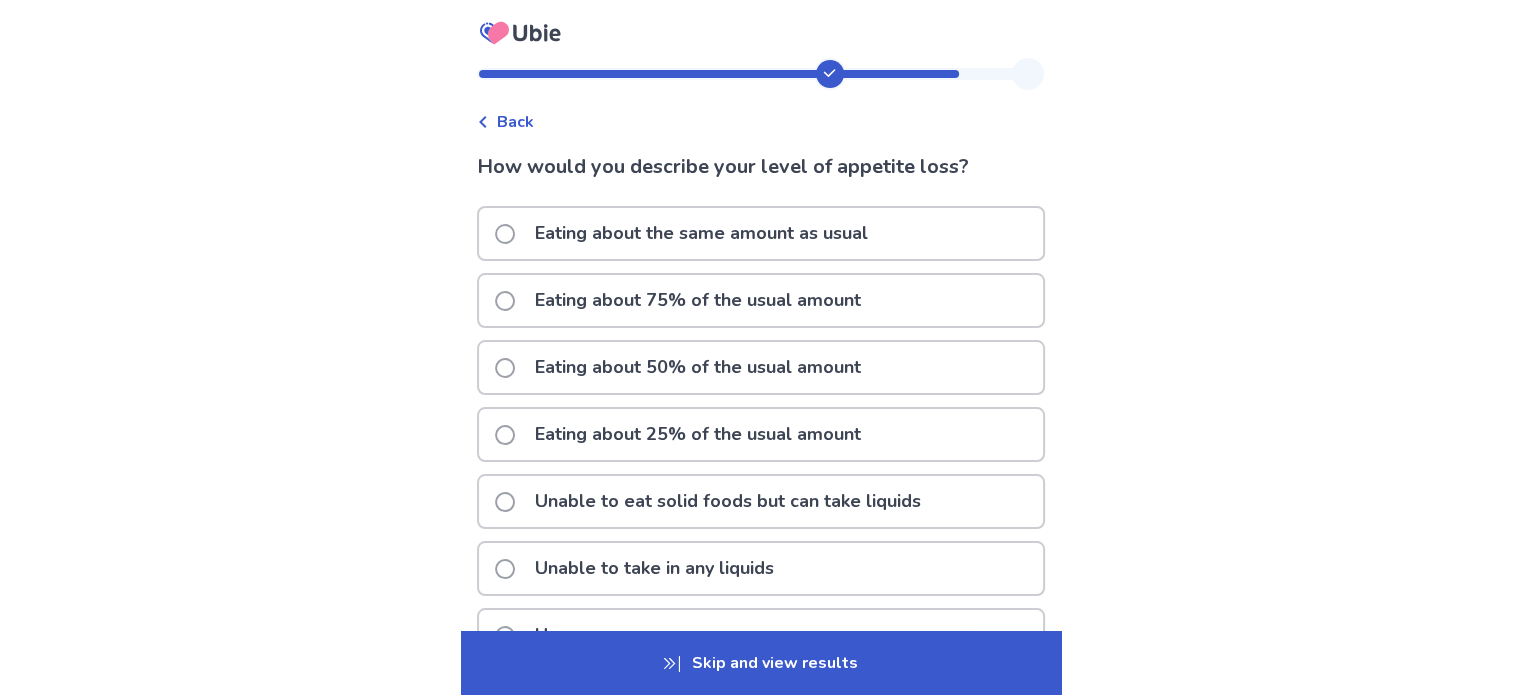 click on "Eating about 25% of the usual amount" at bounding box center [698, 434] 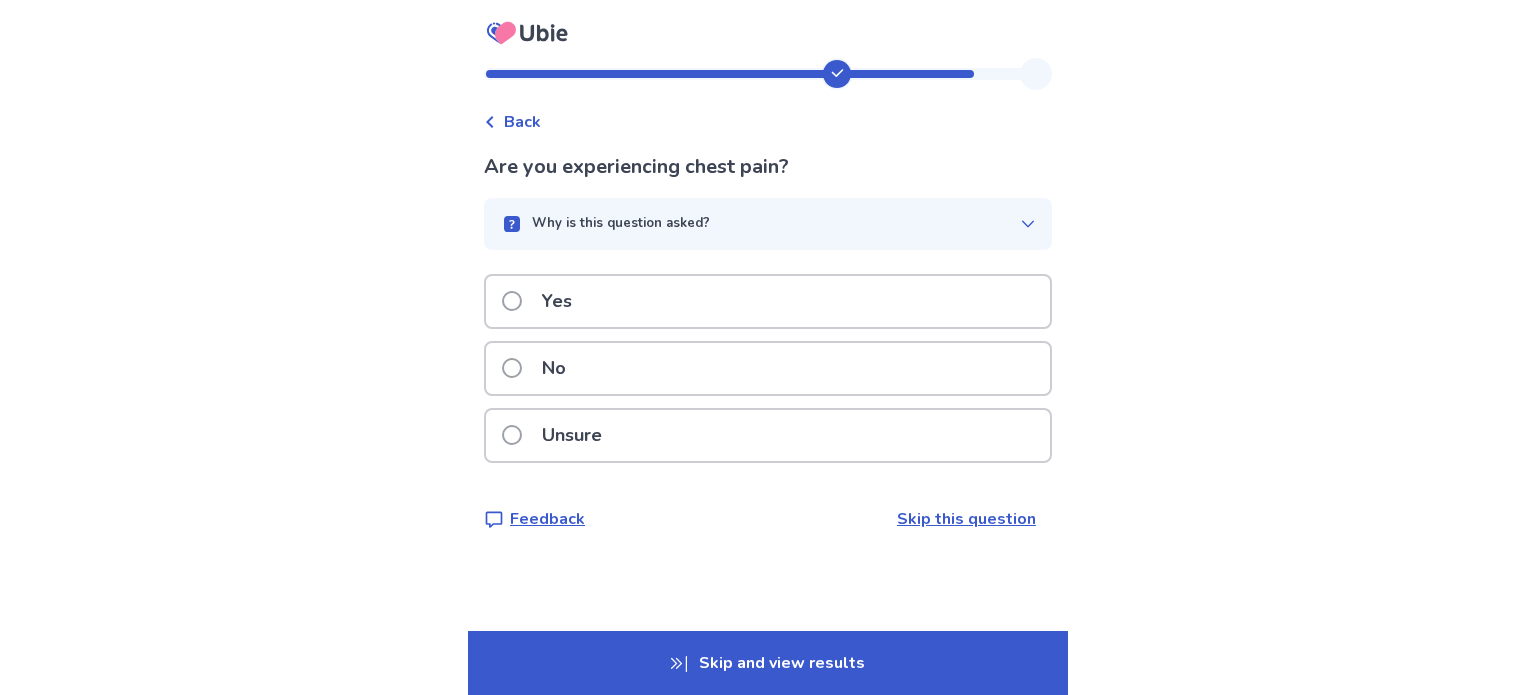 click on "No" at bounding box center (768, 368) 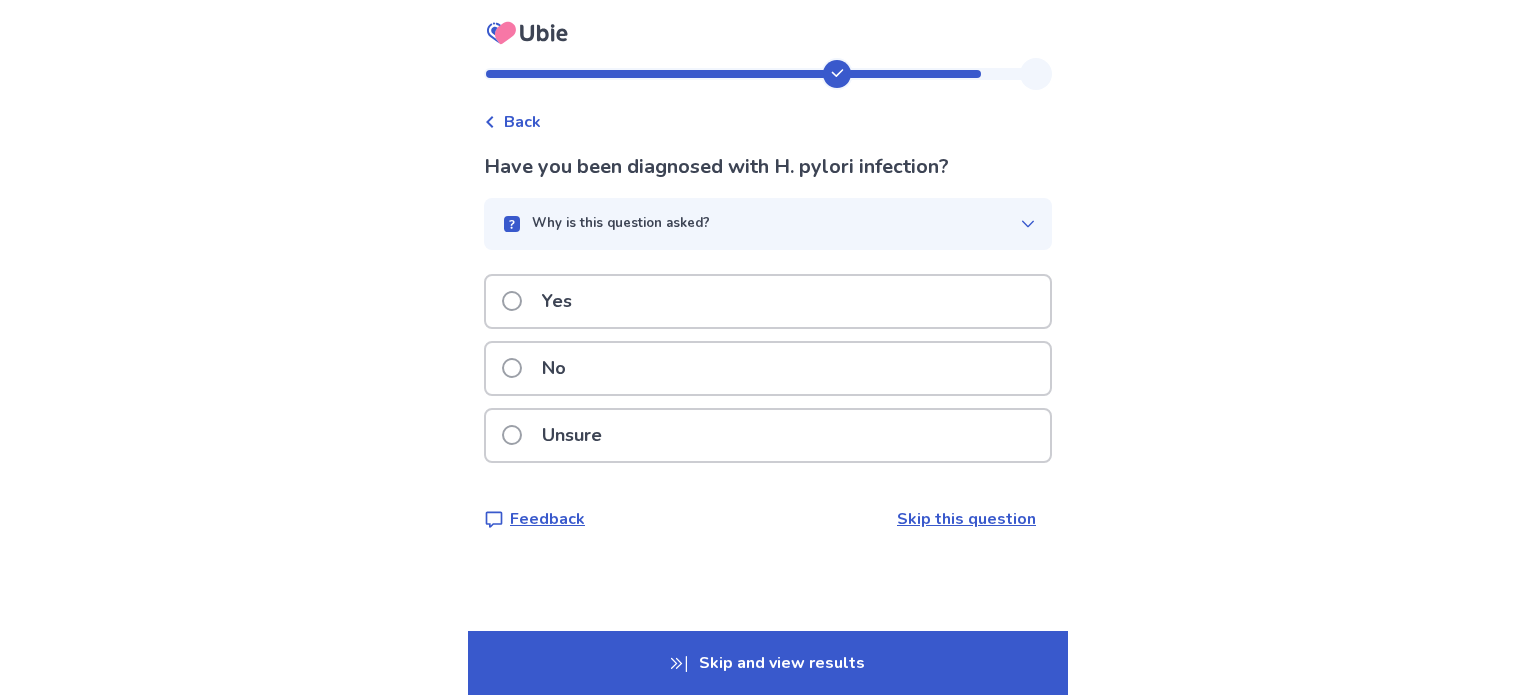 click on "Why is this question asked?" at bounding box center (760, 224) 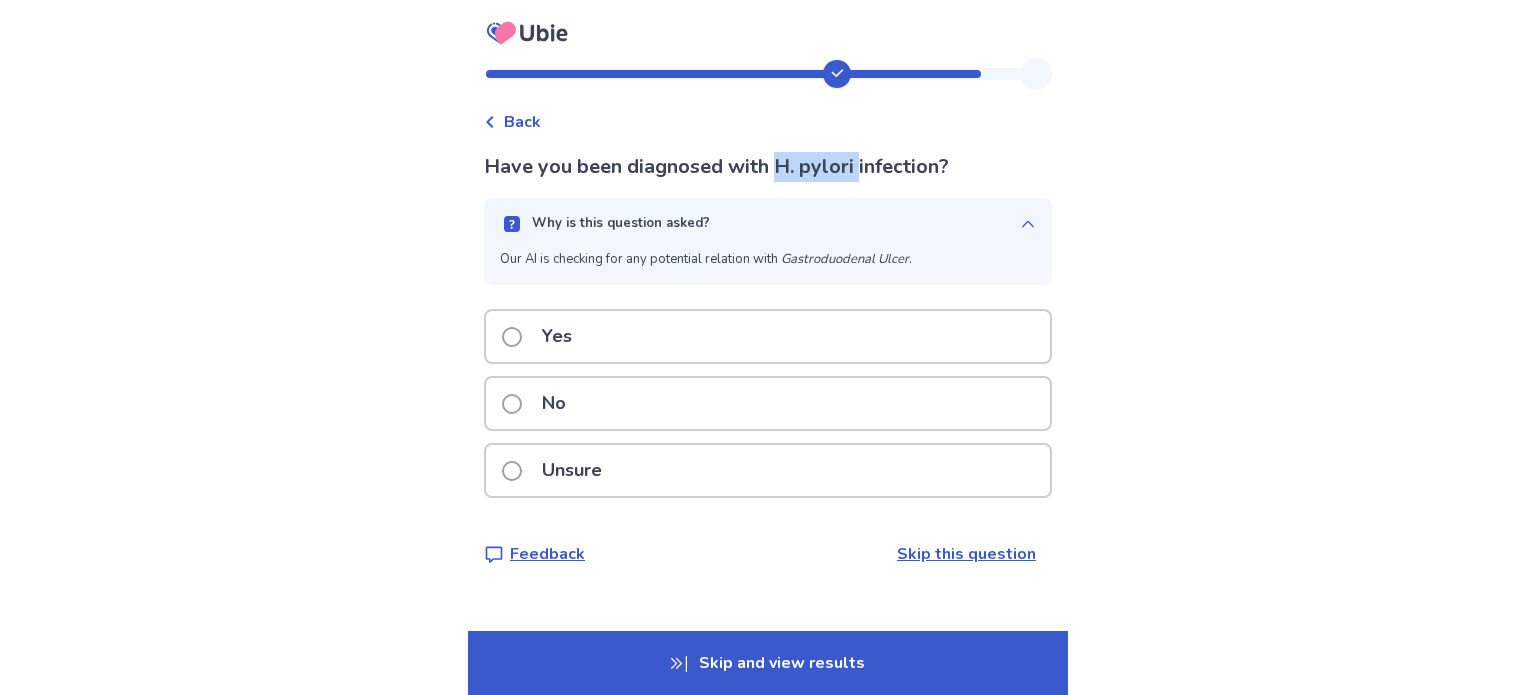 drag, startPoint x: 790, startPoint y: 166, endPoint x: 869, endPoint y: 162, distance: 79.101204 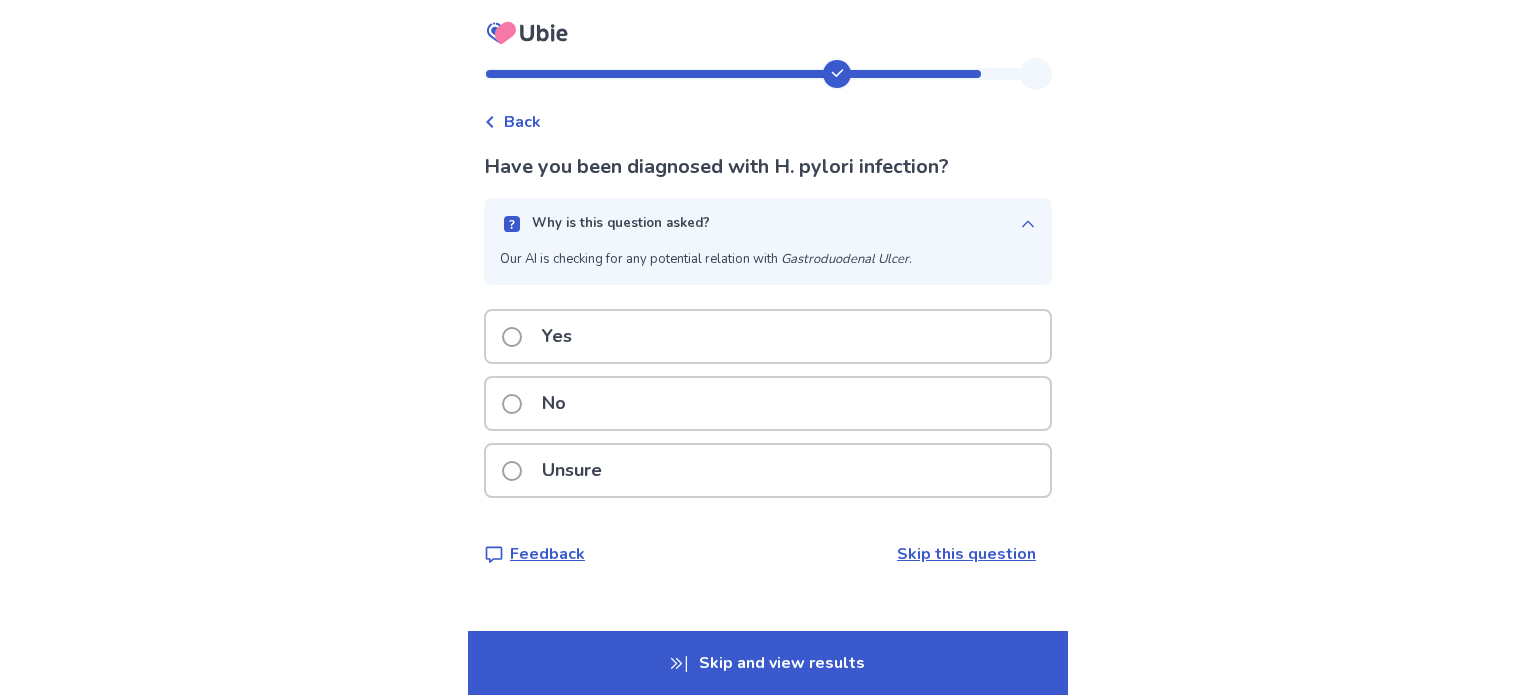 click on "Unsure" at bounding box center (768, 470) 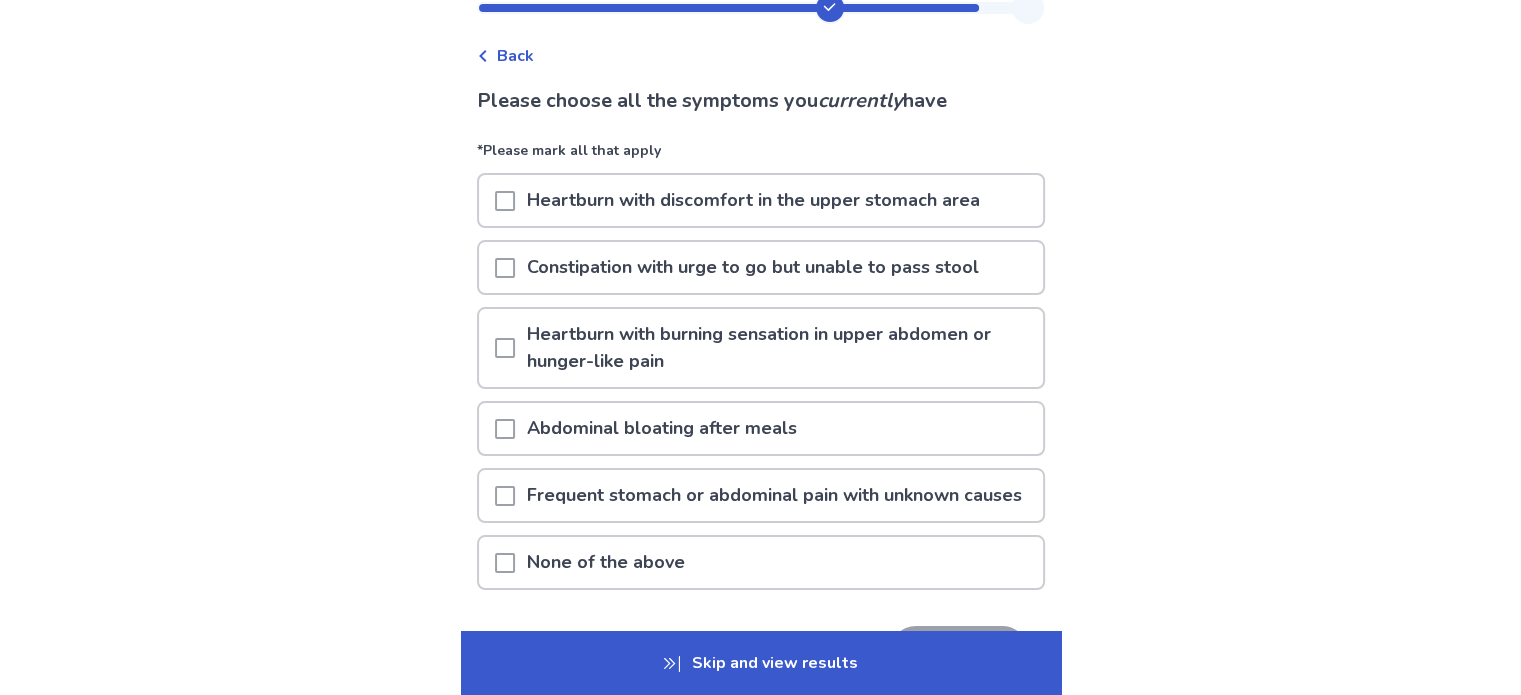 scroll, scrollTop: 100, scrollLeft: 0, axis: vertical 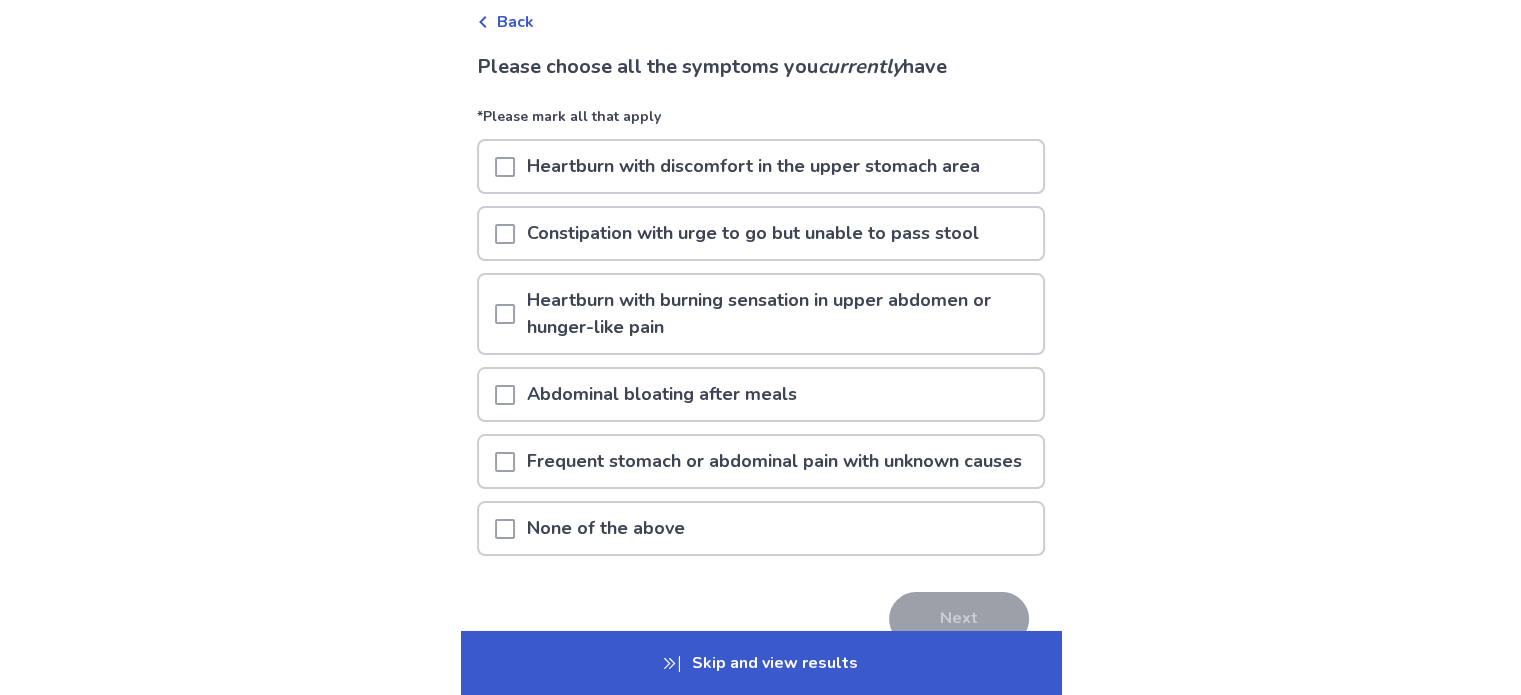click on "Frequent stomach or abdominal pain with unknown causes" at bounding box center (774, 461) 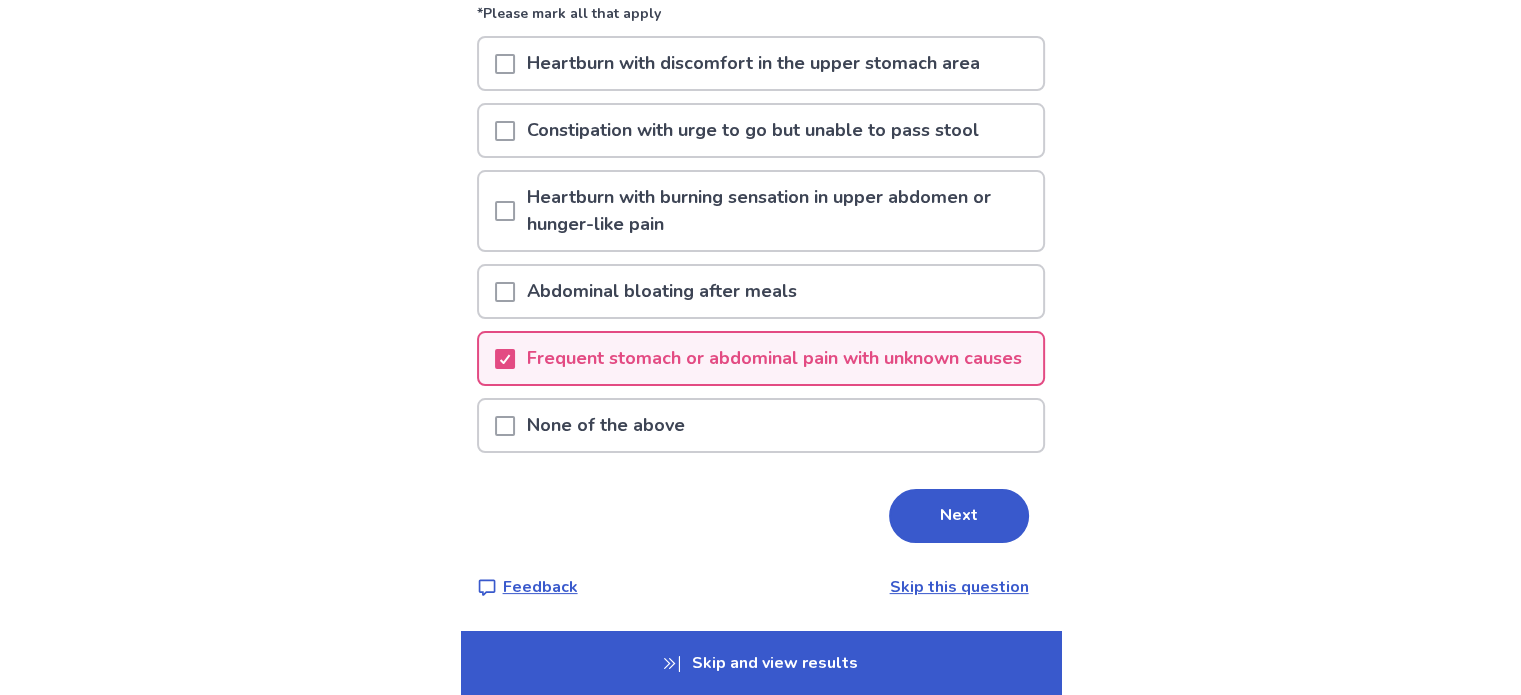 scroll, scrollTop: 224, scrollLeft: 0, axis: vertical 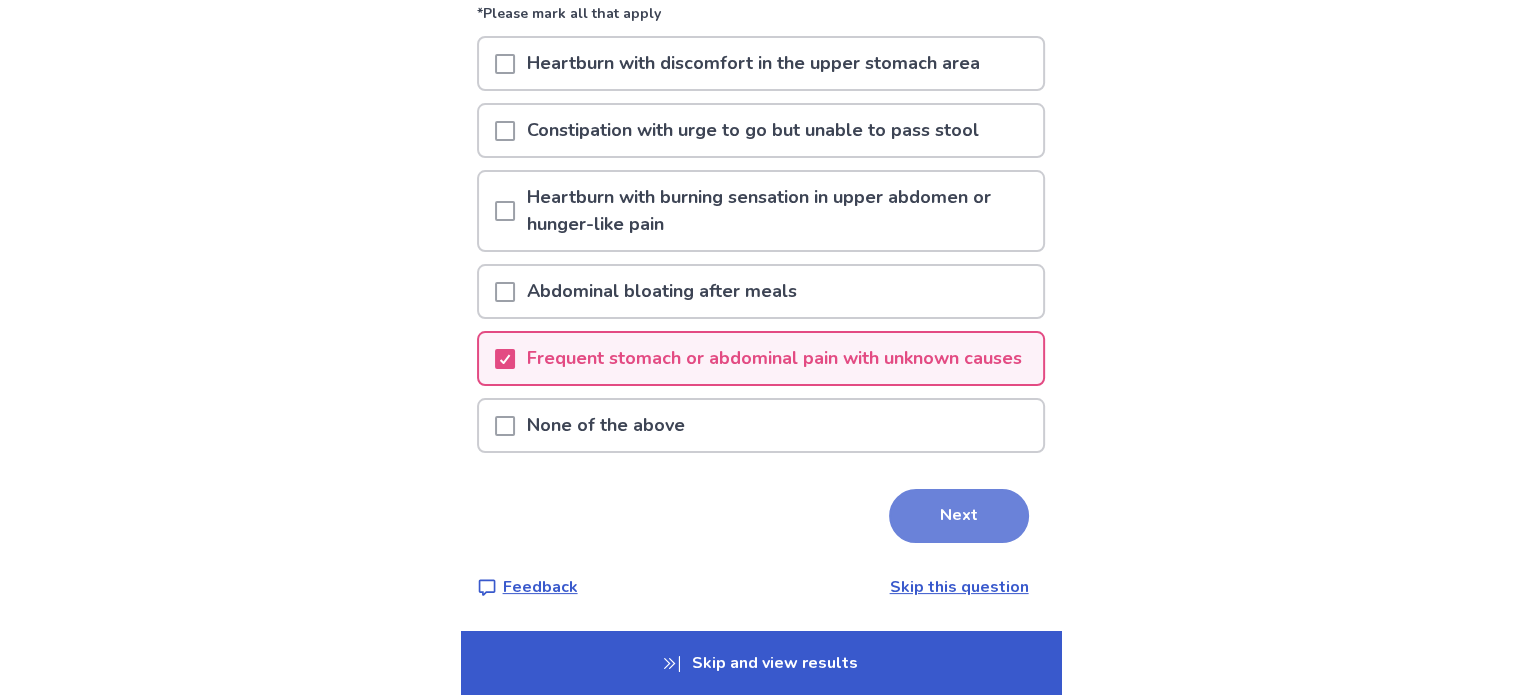 click on "Next" at bounding box center [959, 516] 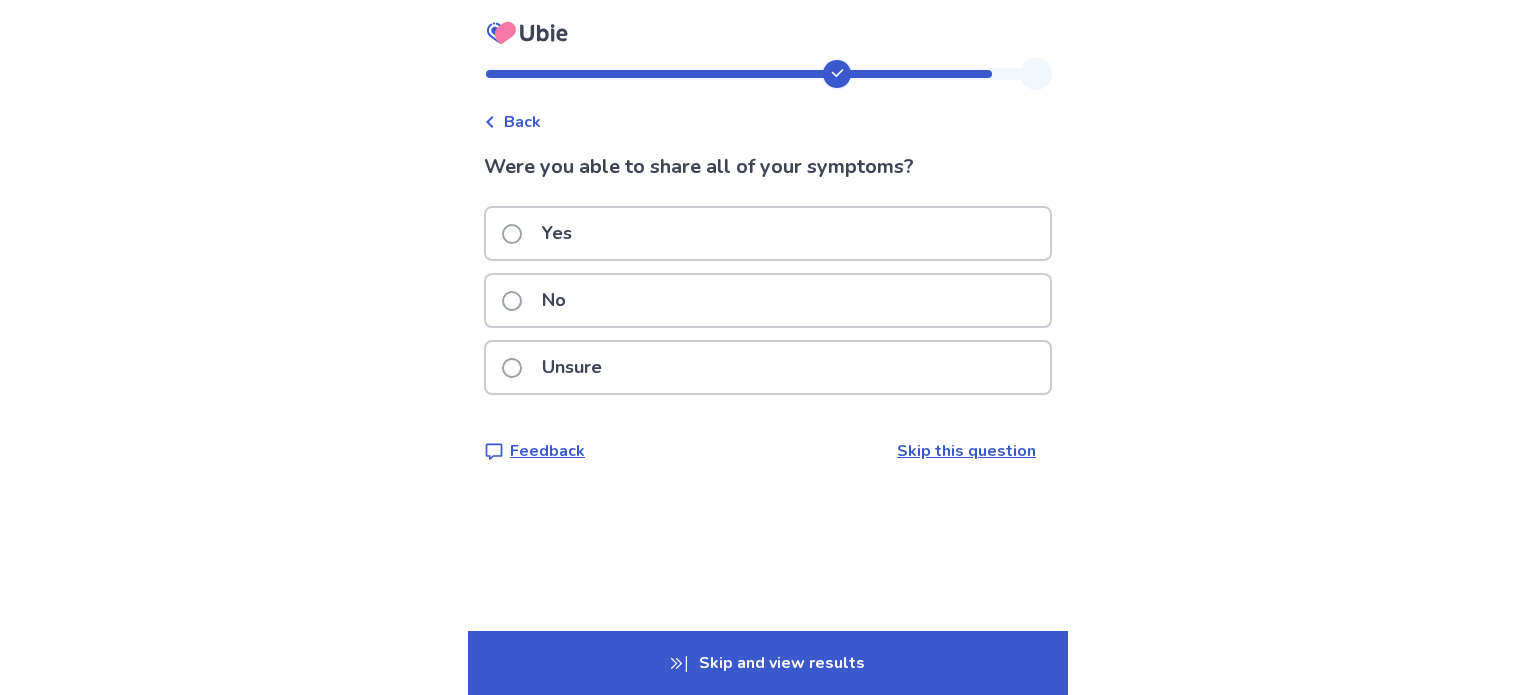 click on "Yes" at bounding box center [768, 233] 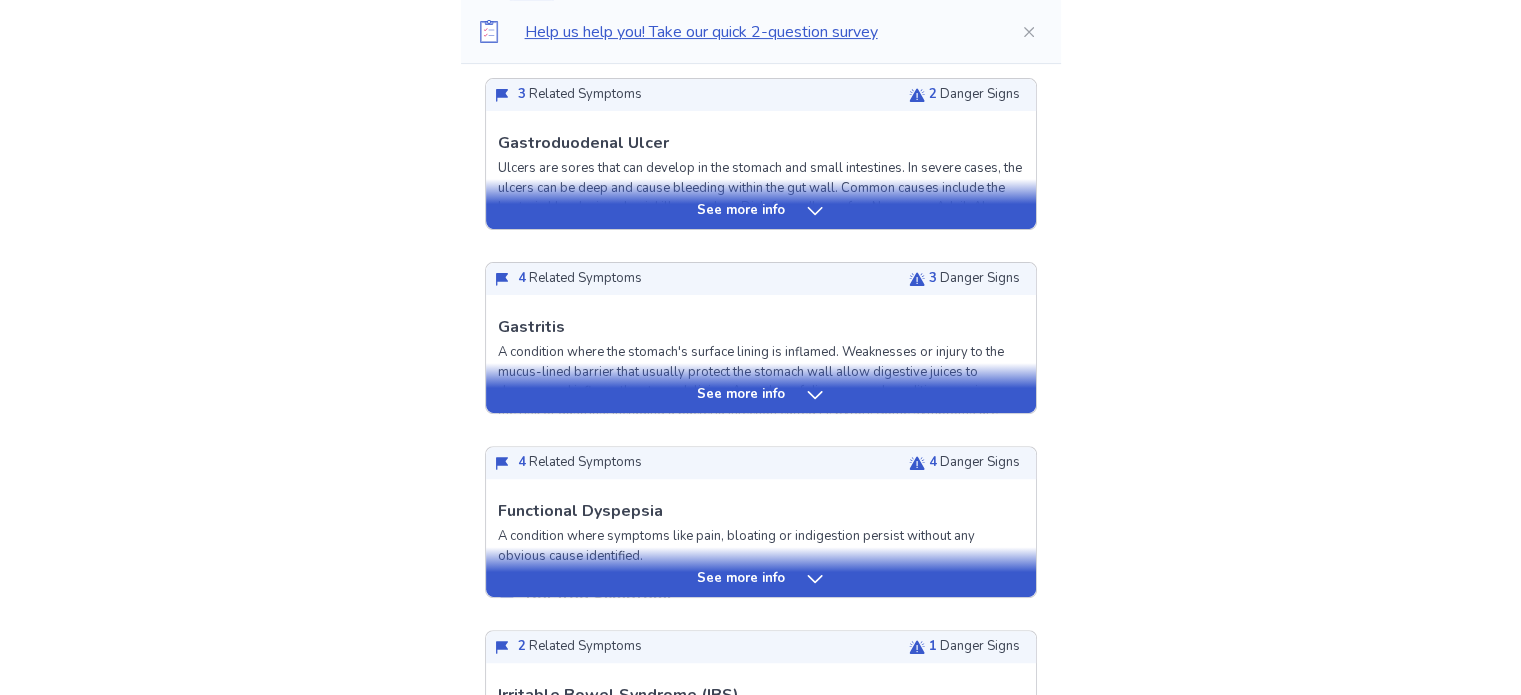 scroll, scrollTop: 800, scrollLeft: 0, axis: vertical 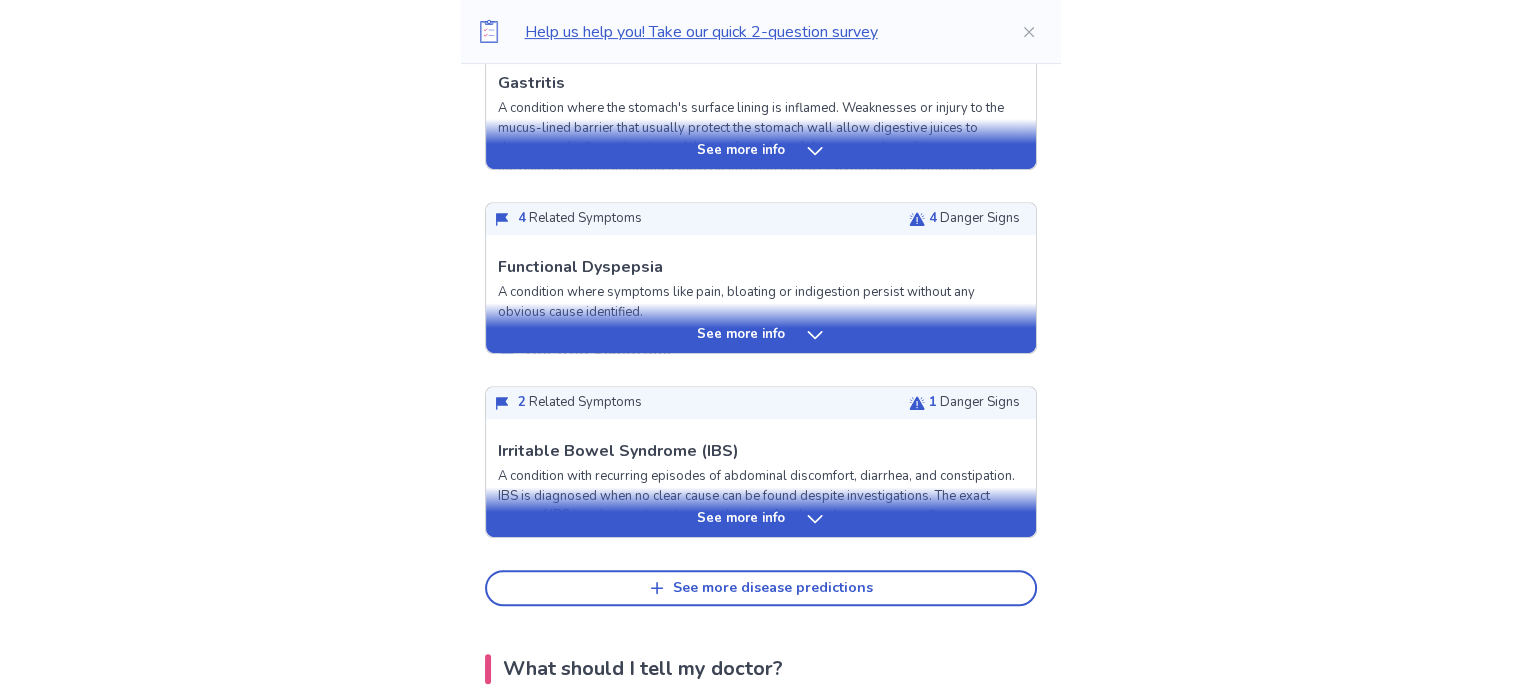 click on "See more info" at bounding box center (761, 335) 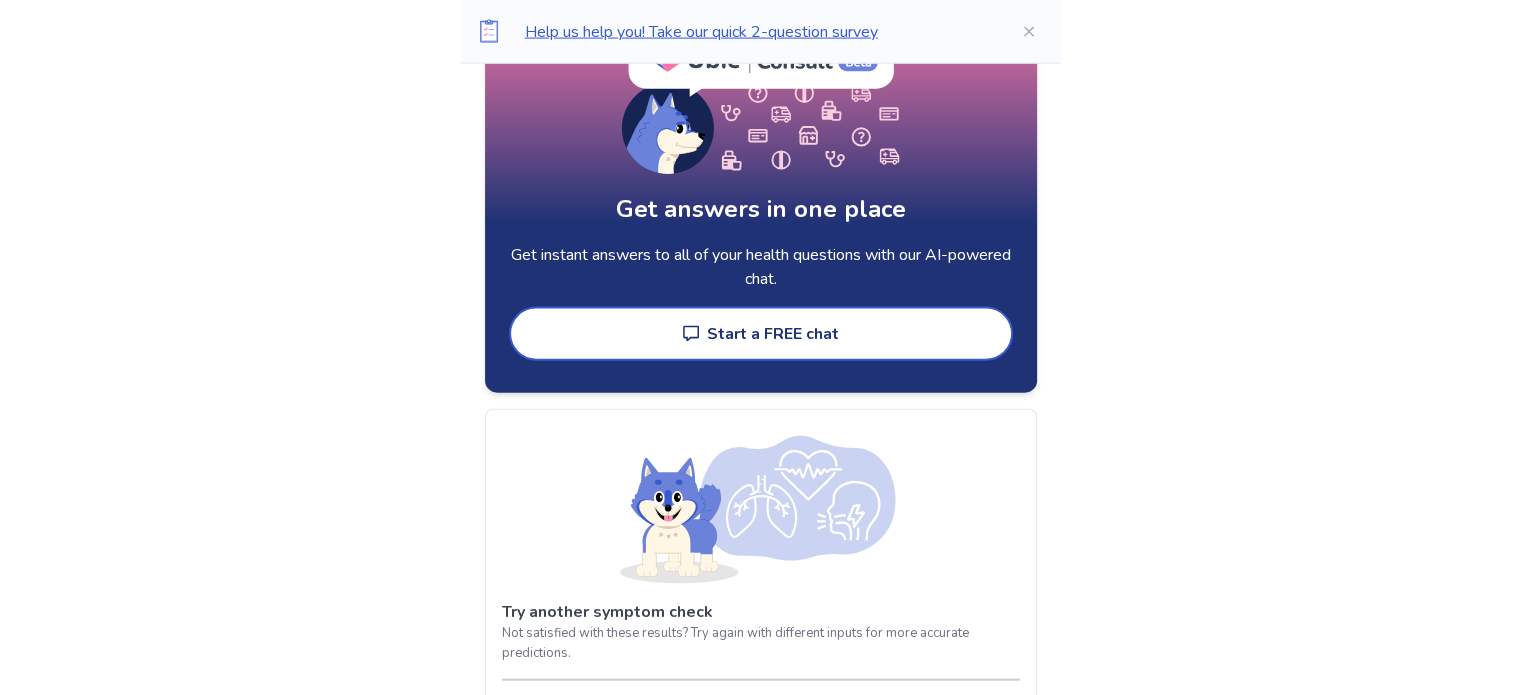 scroll, scrollTop: 4800, scrollLeft: 0, axis: vertical 